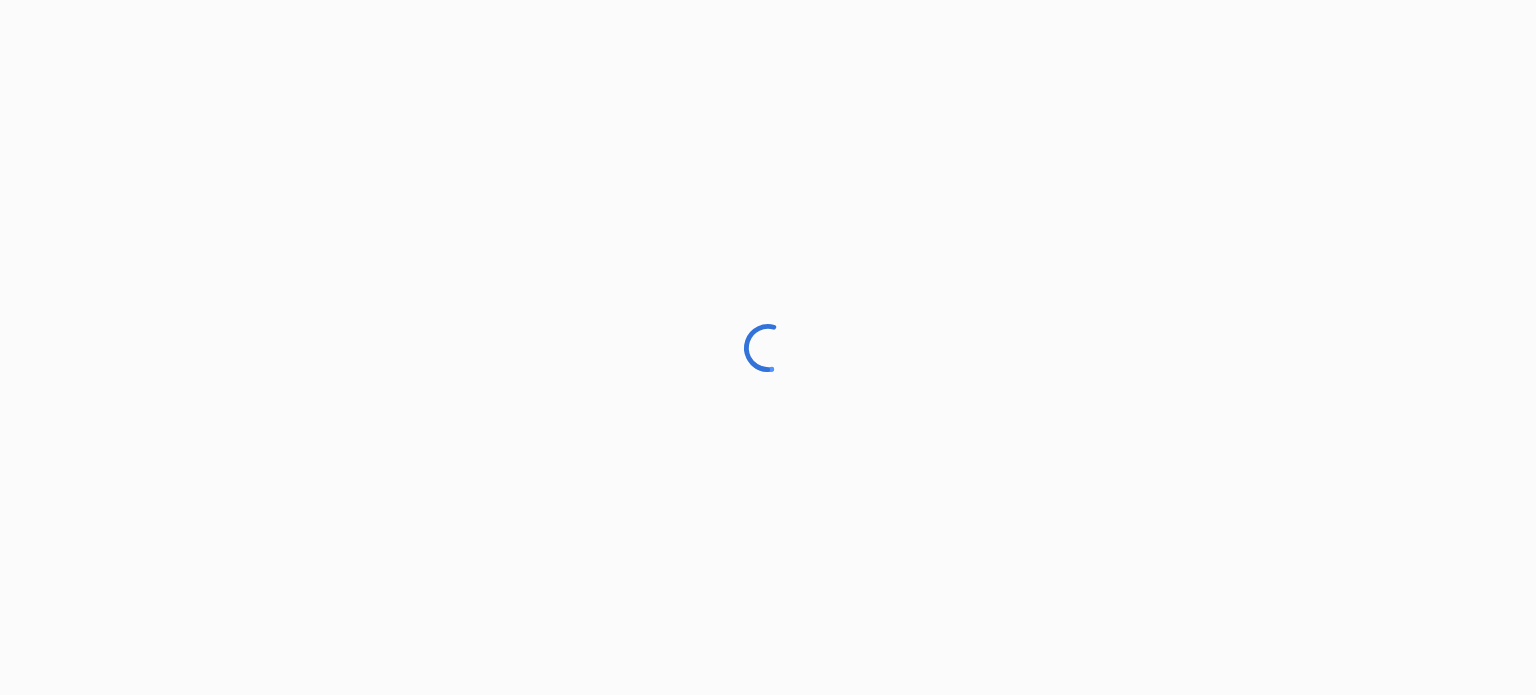 scroll, scrollTop: 0, scrollLeft: 0, axis: both 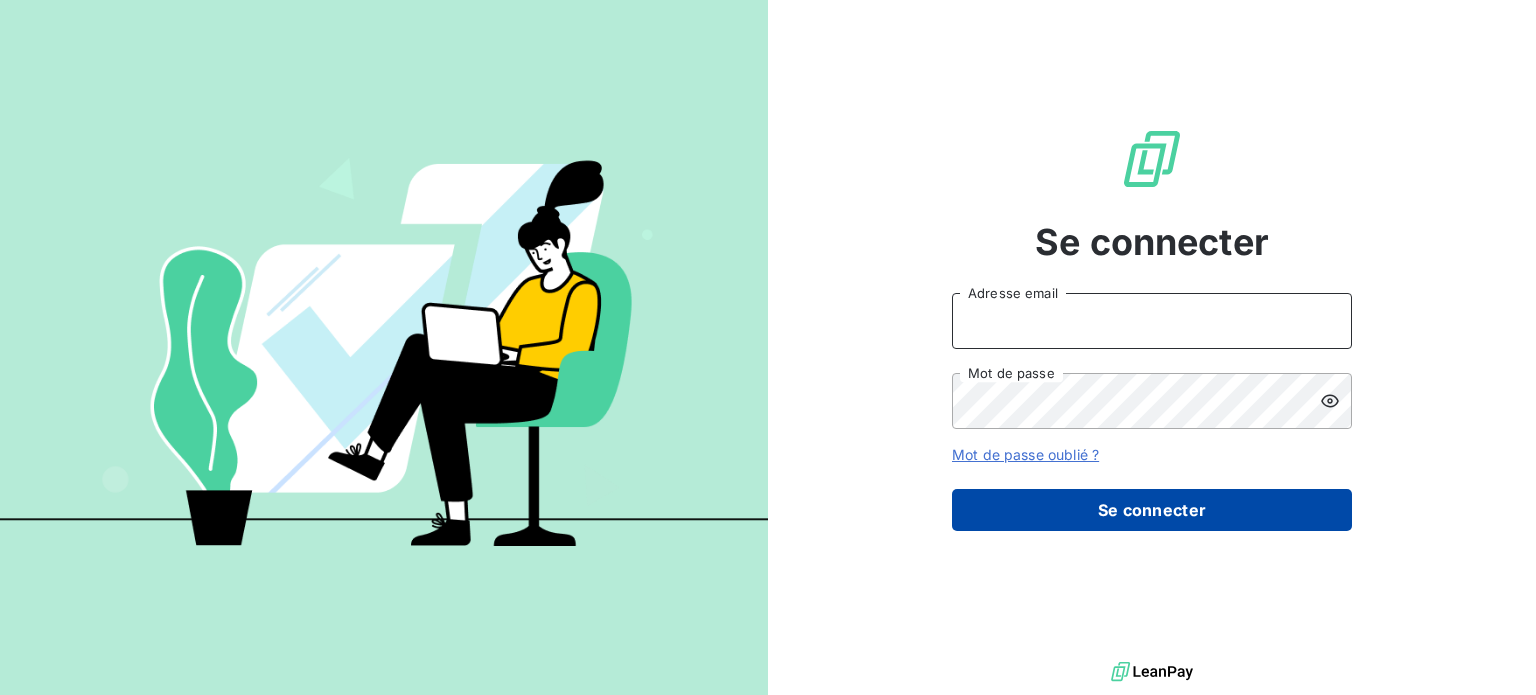 type on "zakaria@lafabrique-cookies.fr" 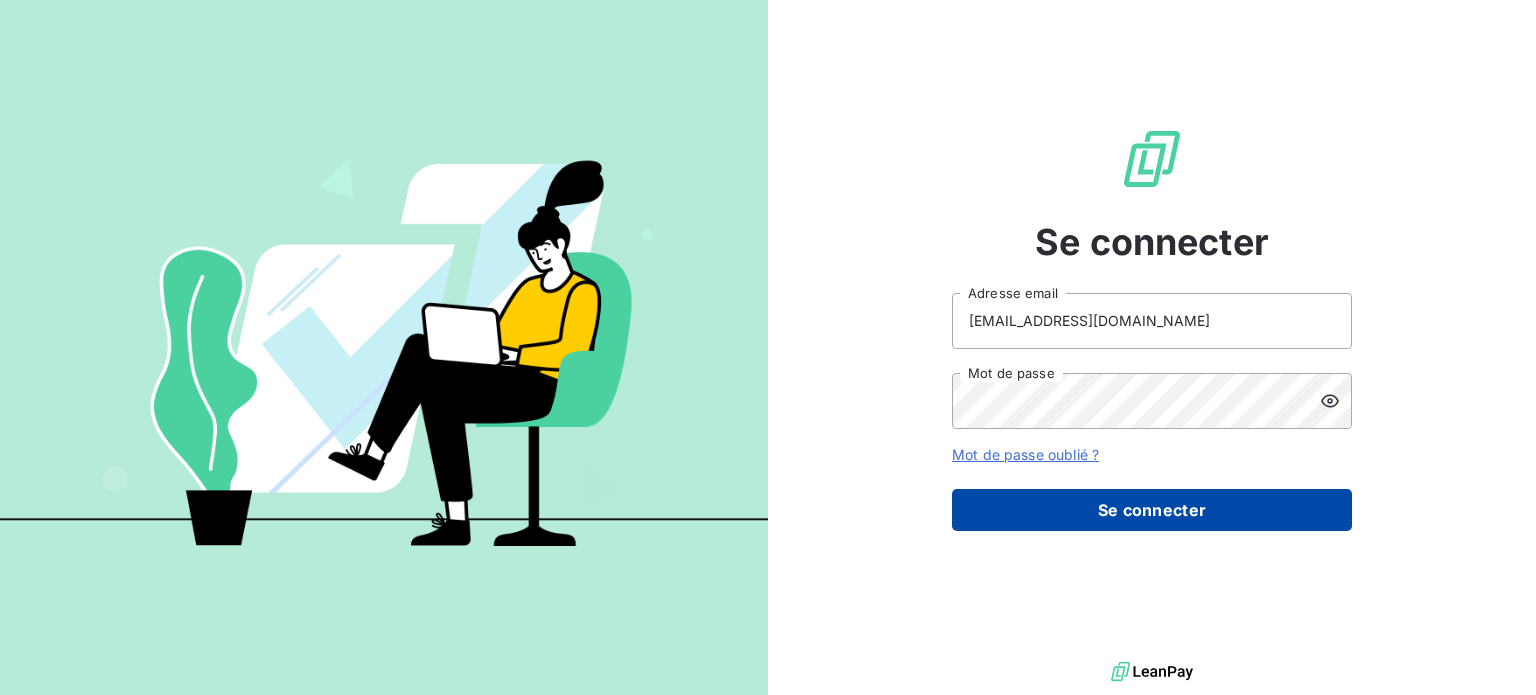 click on "Se connecter" at bounding box center (1152, 510) 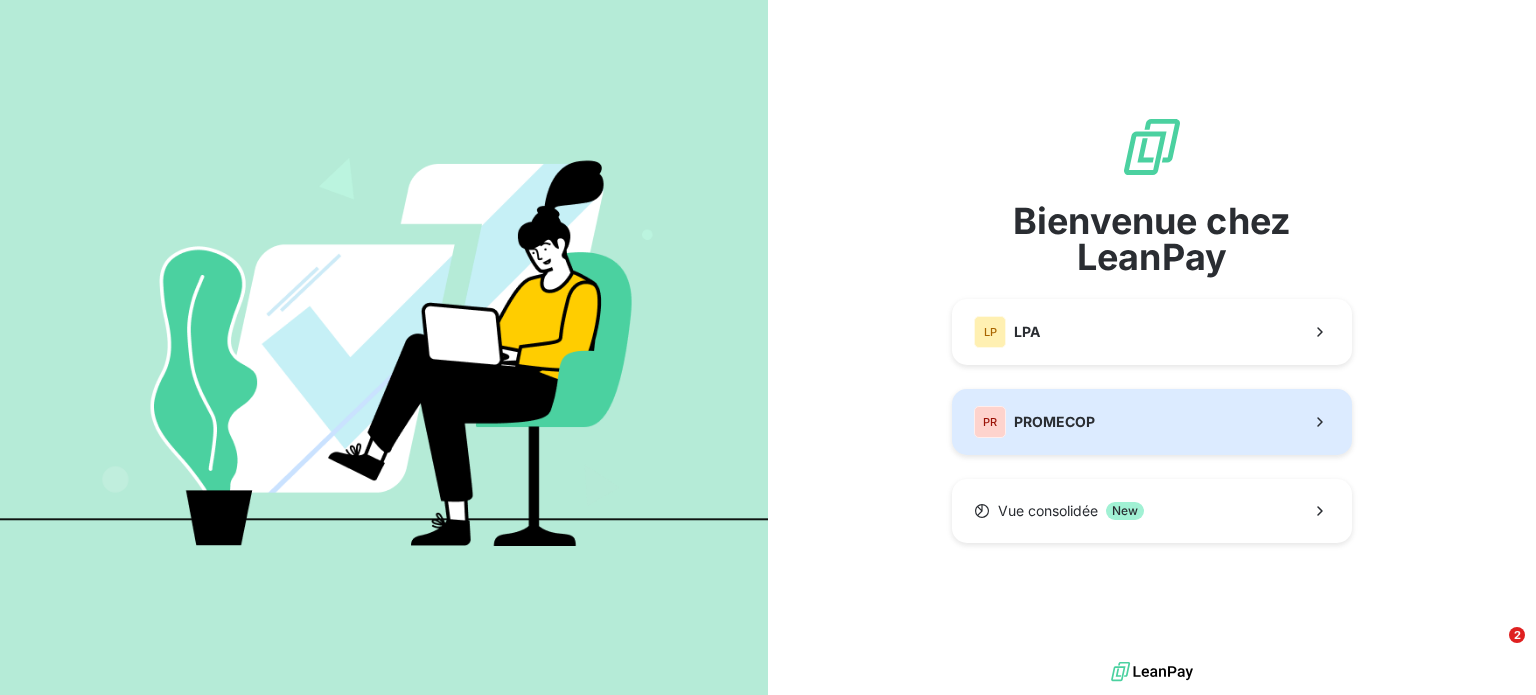 click on "PR PROMECOP" at bounding box center [1152, 422] 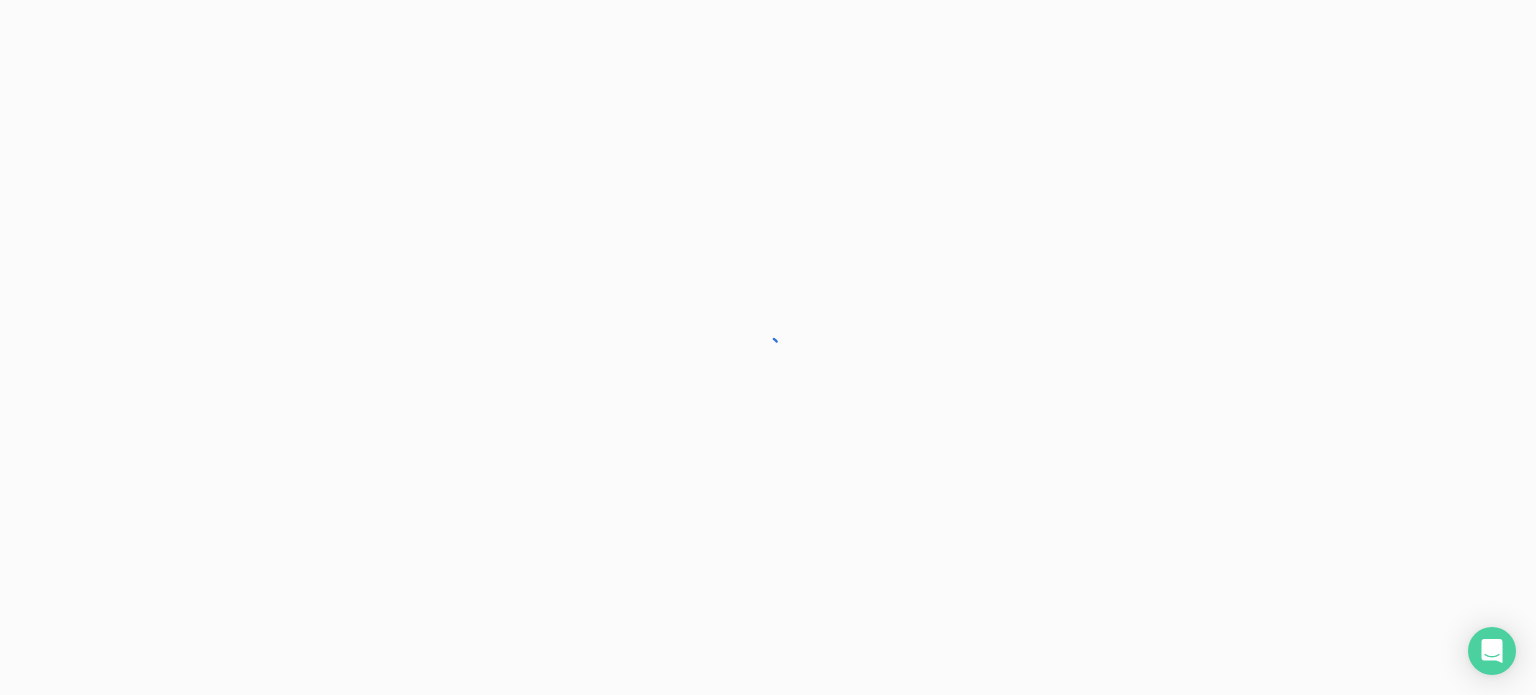 scroll, scrollTop: 0, scrollLeft: 0, axis: both 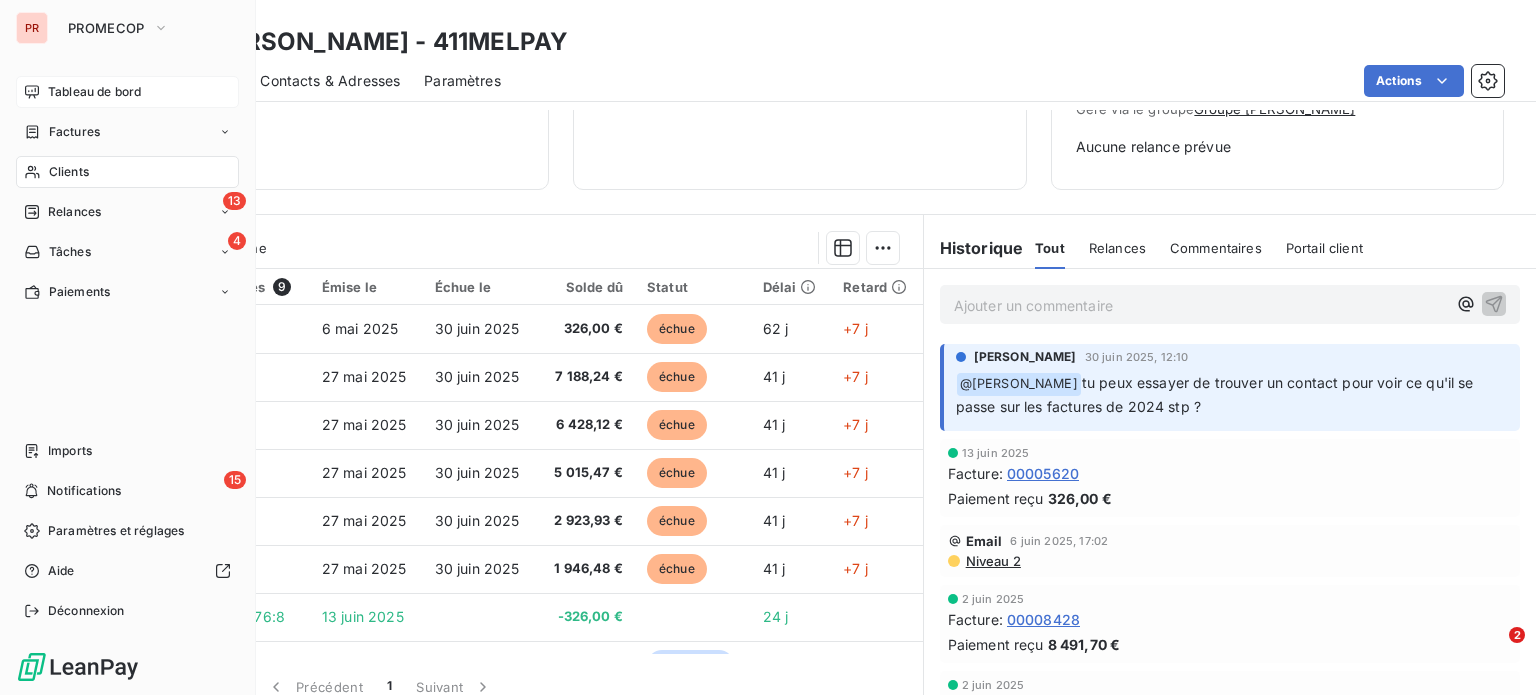 click on "Tableau de bord" at bounding box center (94, 92) 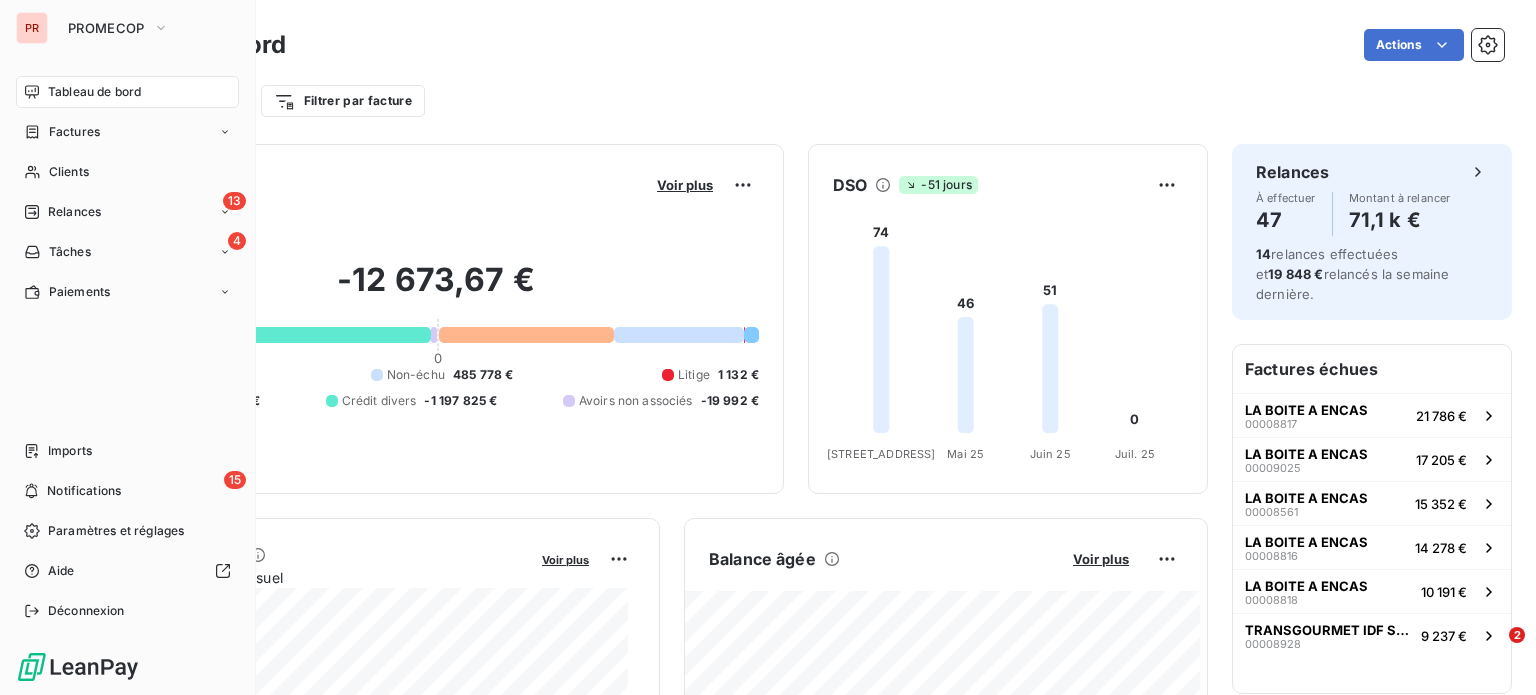 click on "Tableau de bord" at bounding box center (94, 92) 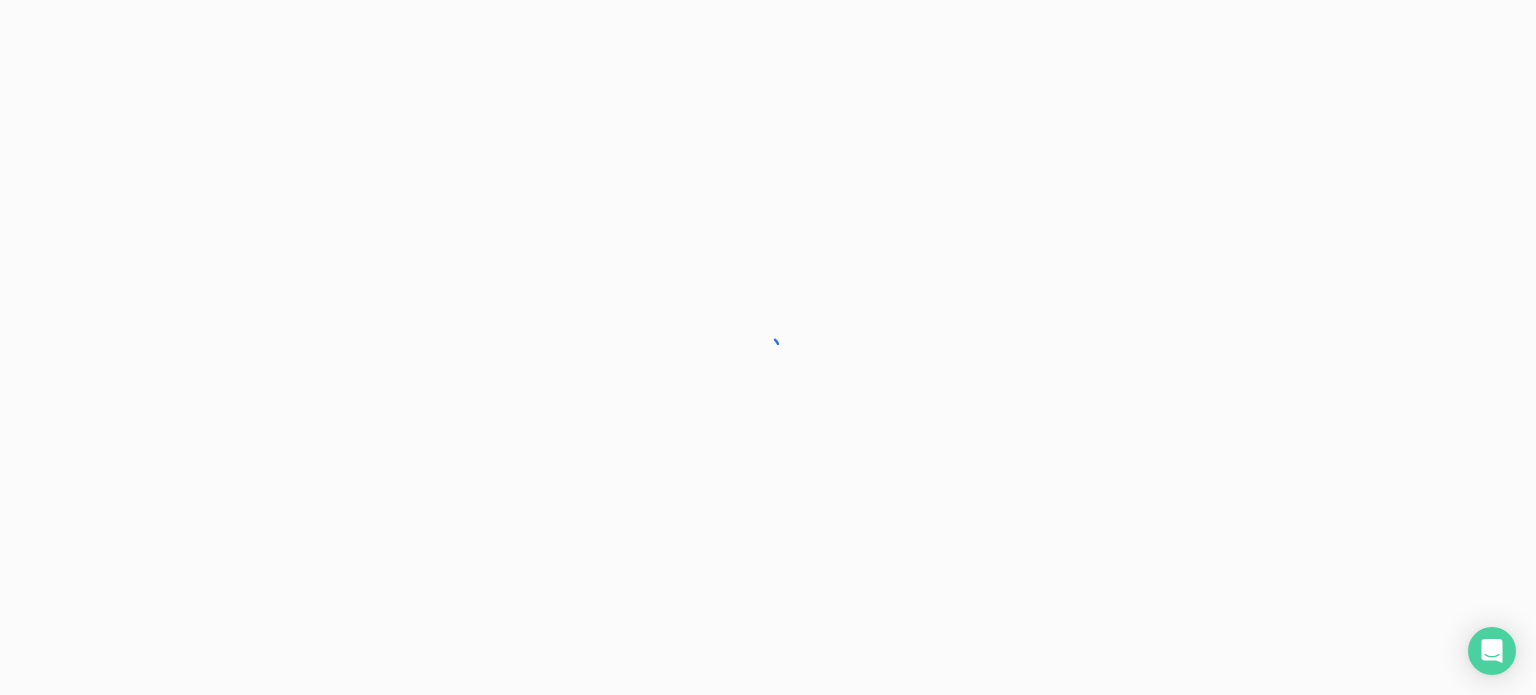 scroll, scrollTop: 0, scrollLeft: 0, axis: both 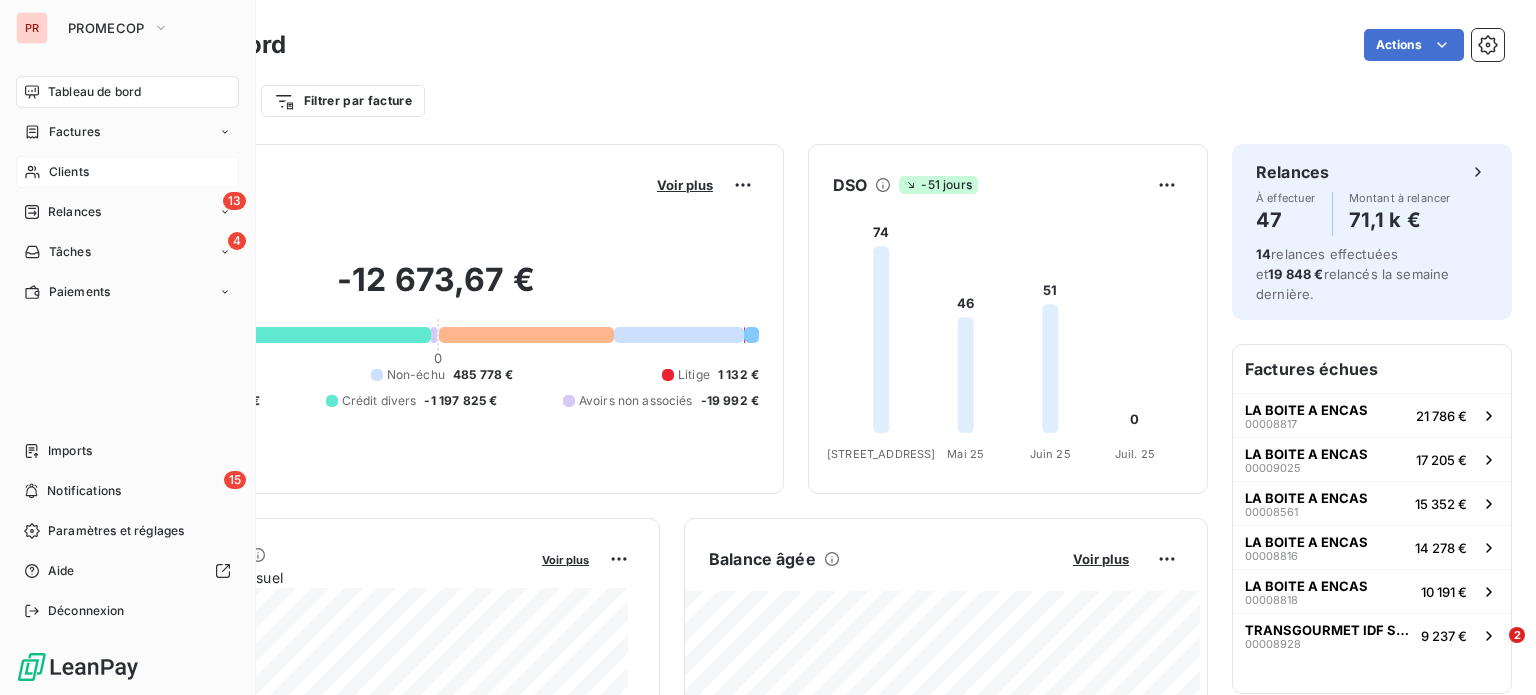 click on "Clients" at bounding box center (69, 172) 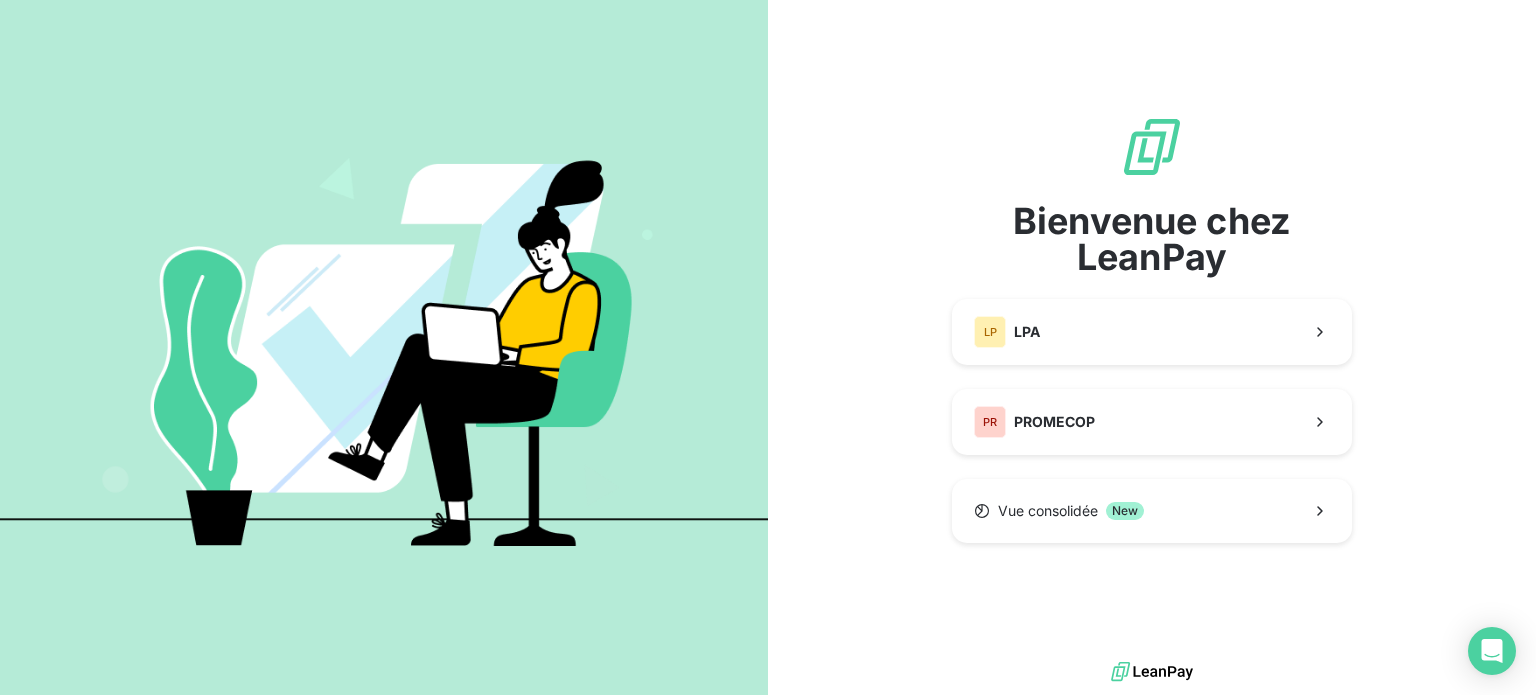 scroll, scrollTop: 0, scrollLeft: 0, axis: both 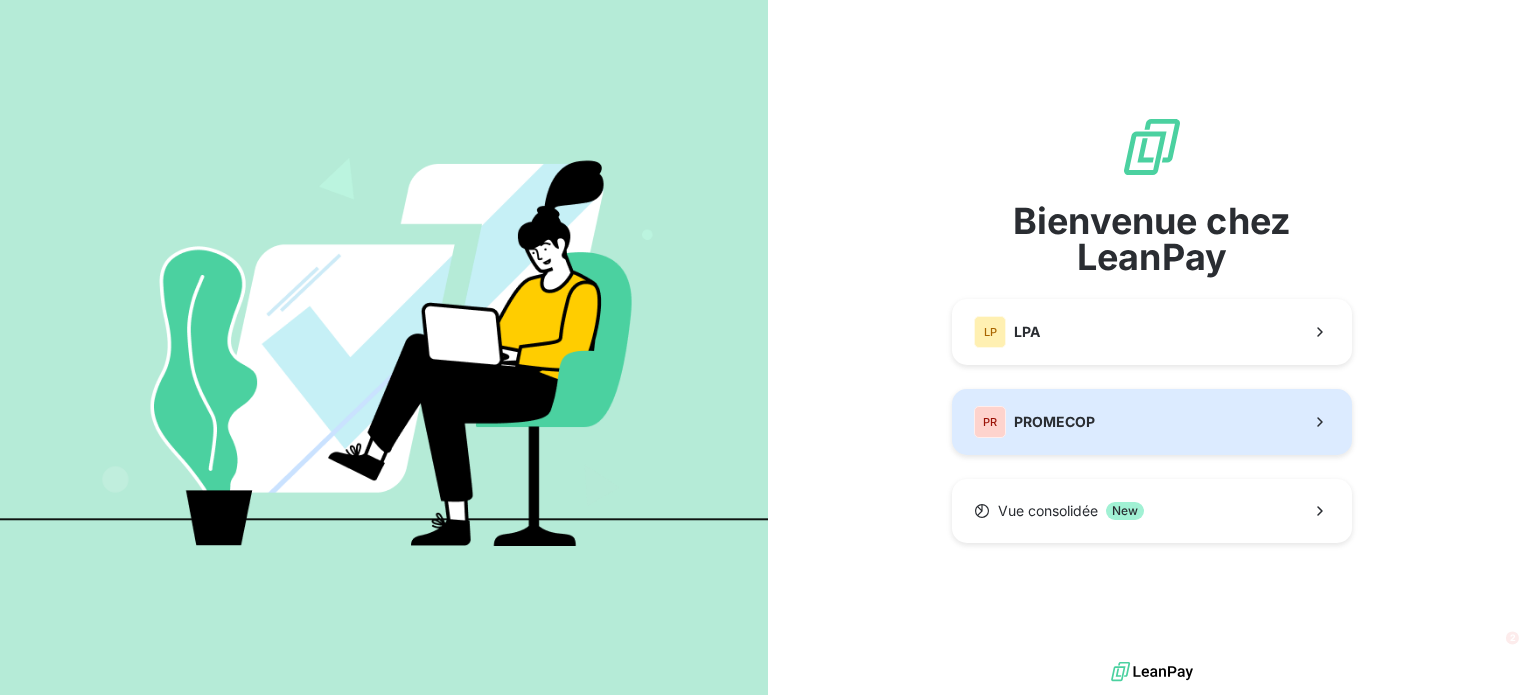 click on "PR PROMECOP" at bounding box center (1152, 422) 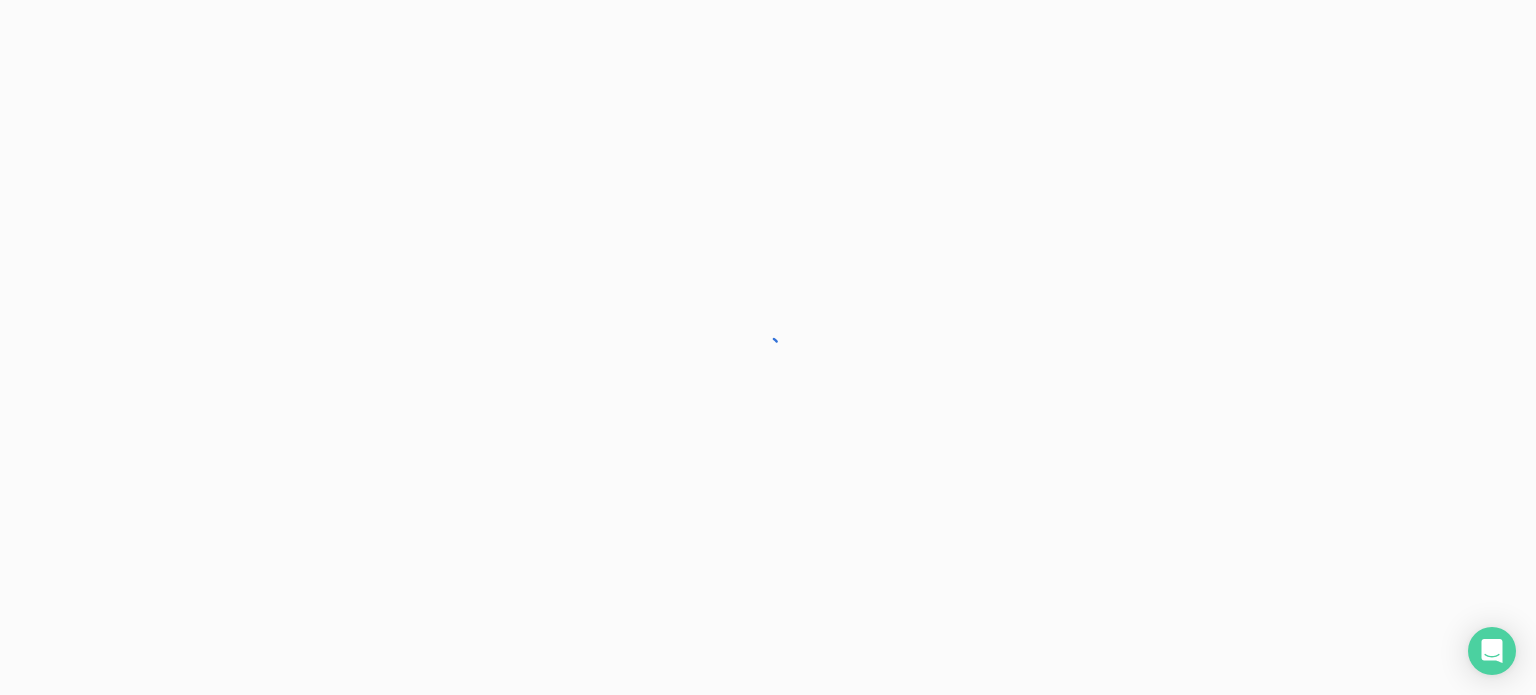 scroll, scrollTop: 0, scrollLeft: 0, axis: both 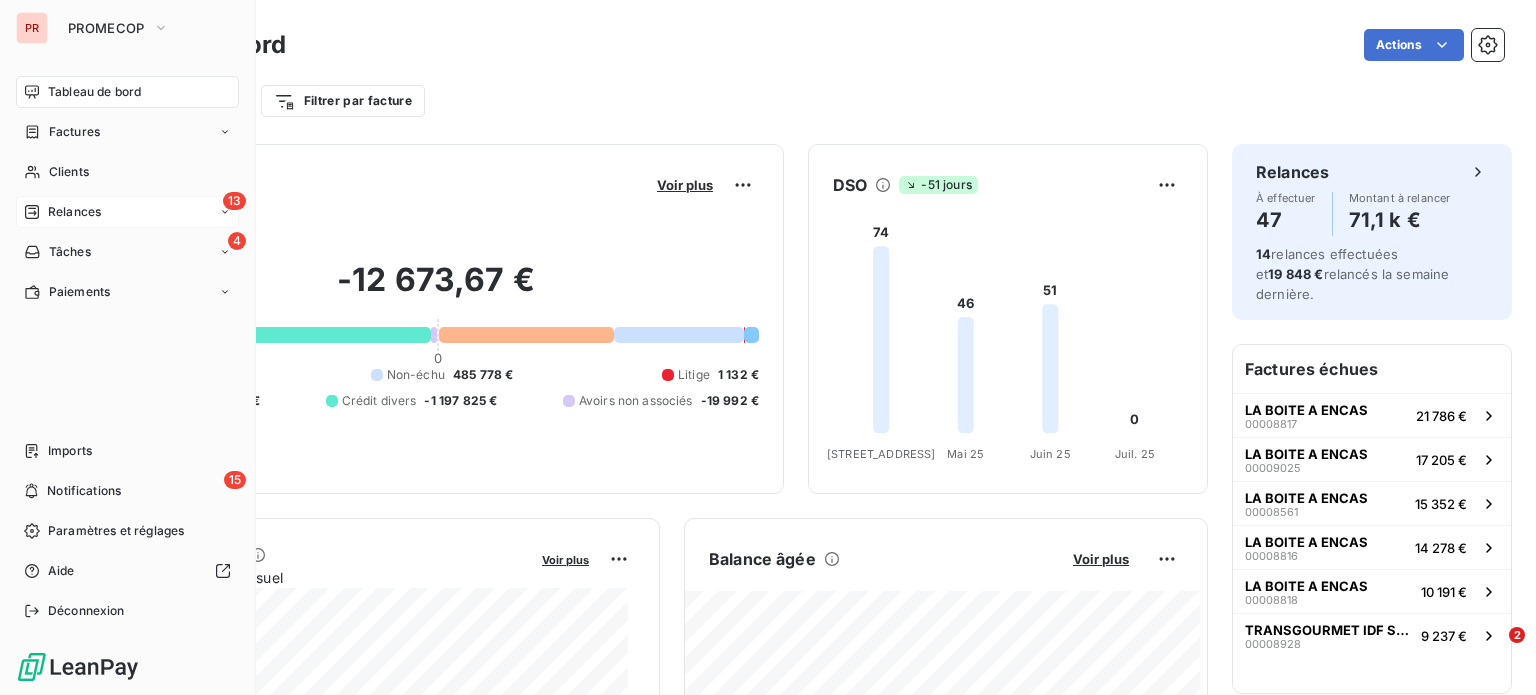 click on "13 Relances" at bounding box center (127, 212) 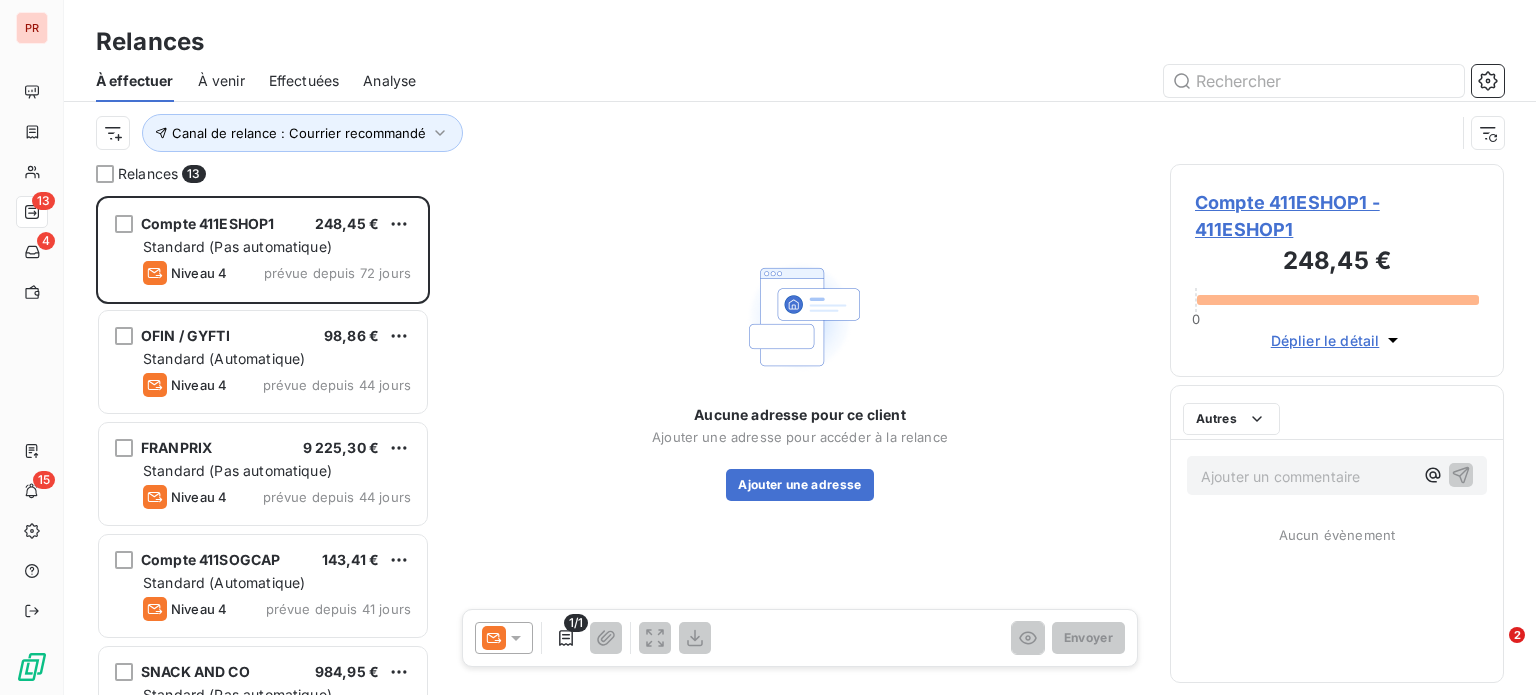 scroll, scrollTop: 16, scrollLeft: 16, axis: both 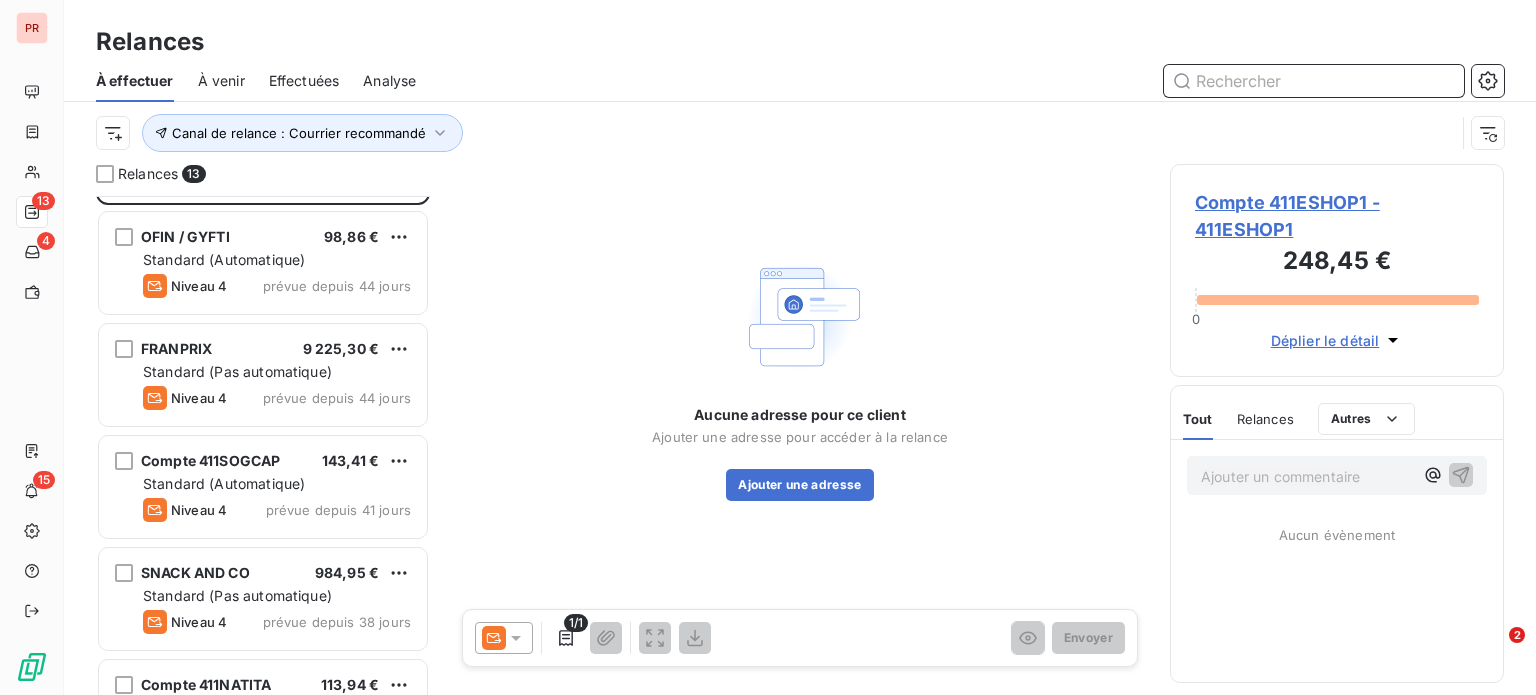 click at bounding box center [1314, 81] 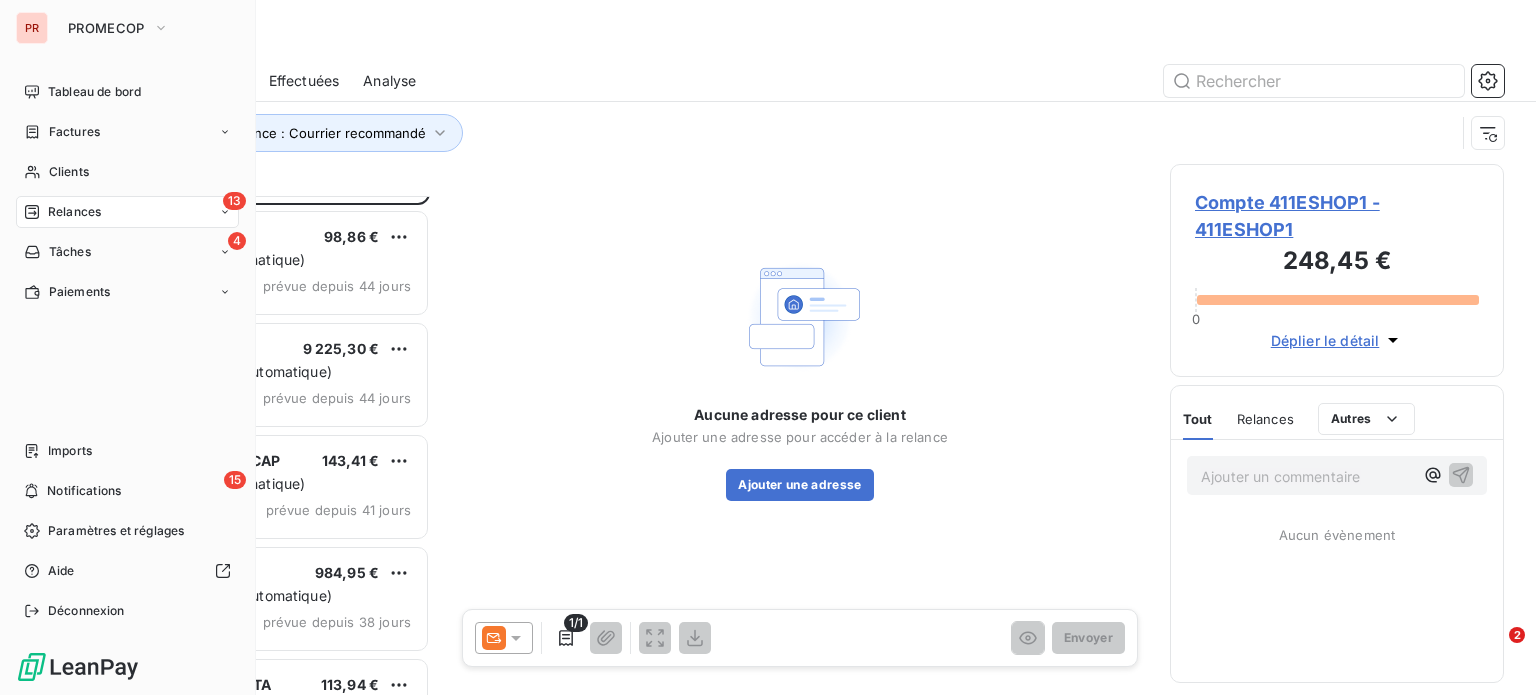 click on "Clients" at bounding box center [69, 172] 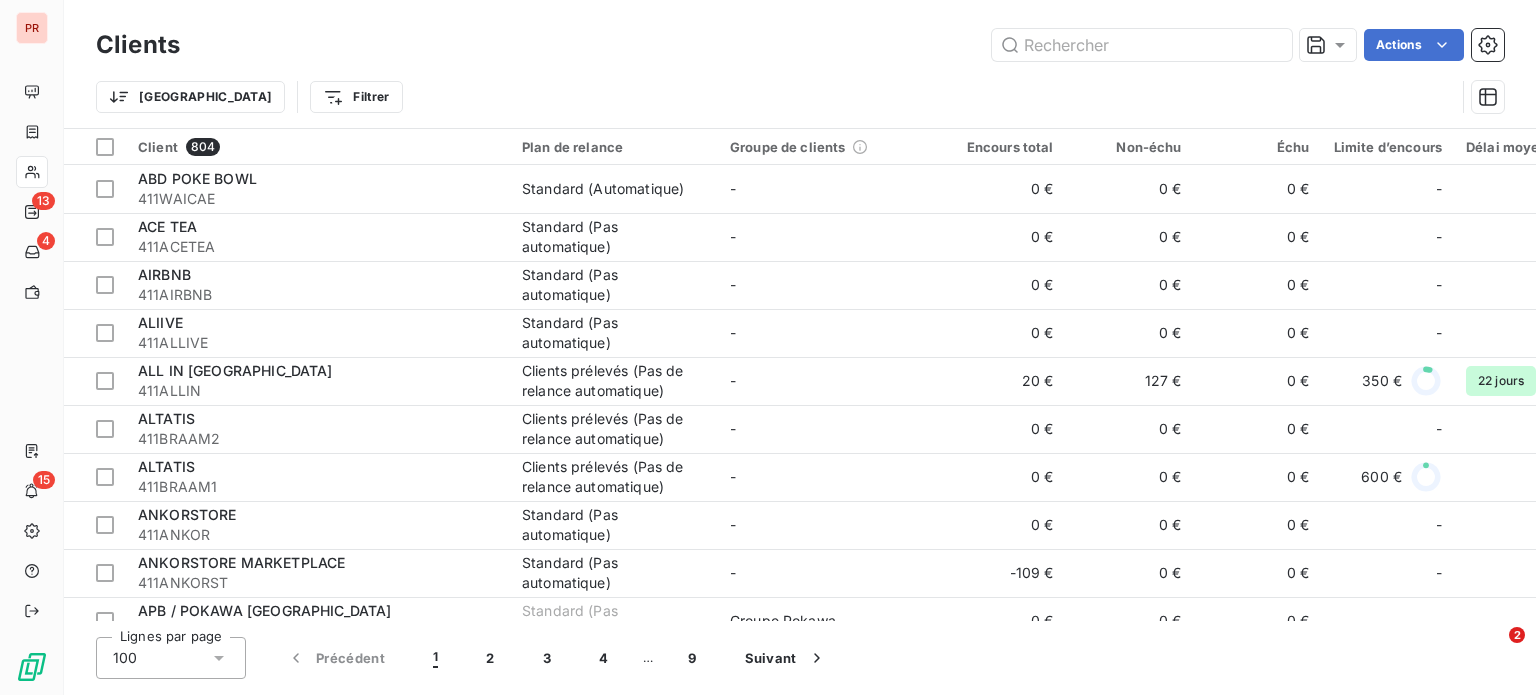 type on "a" 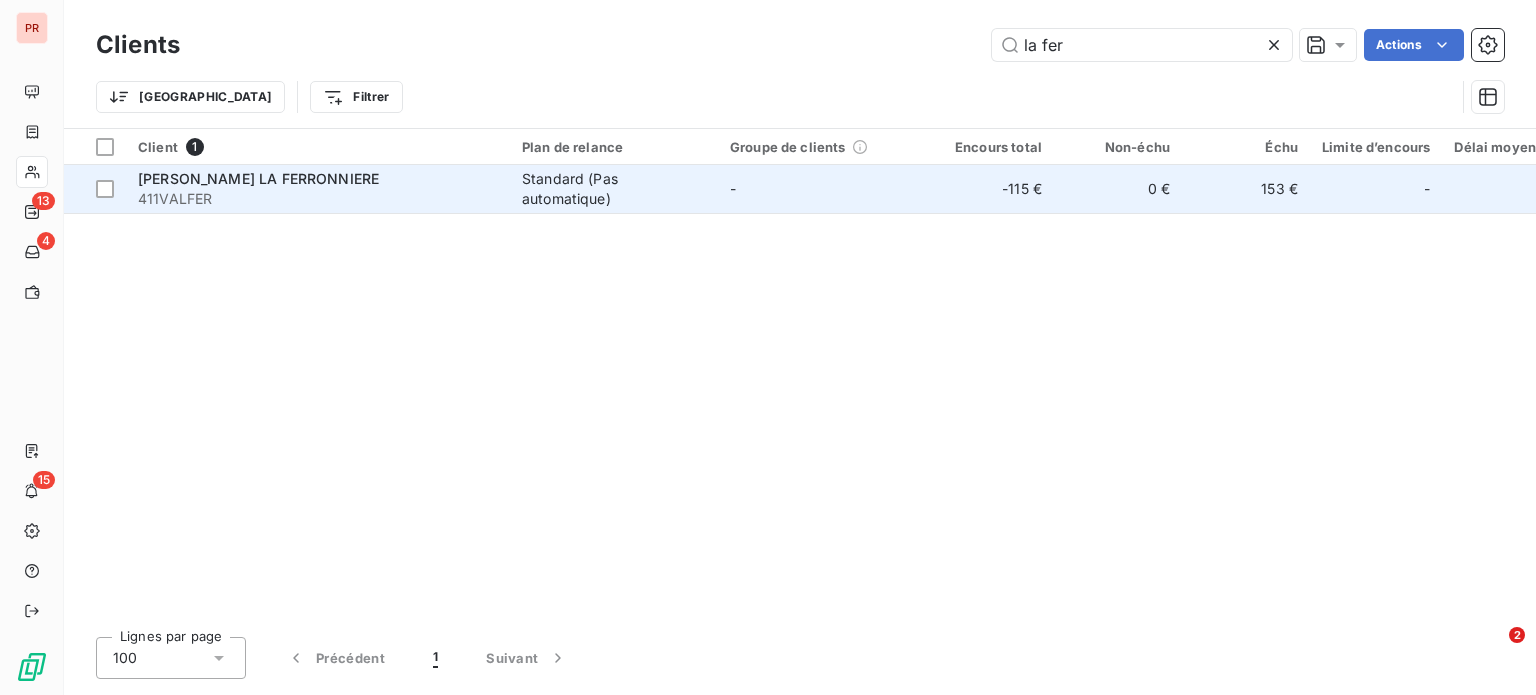 type on "la fer" 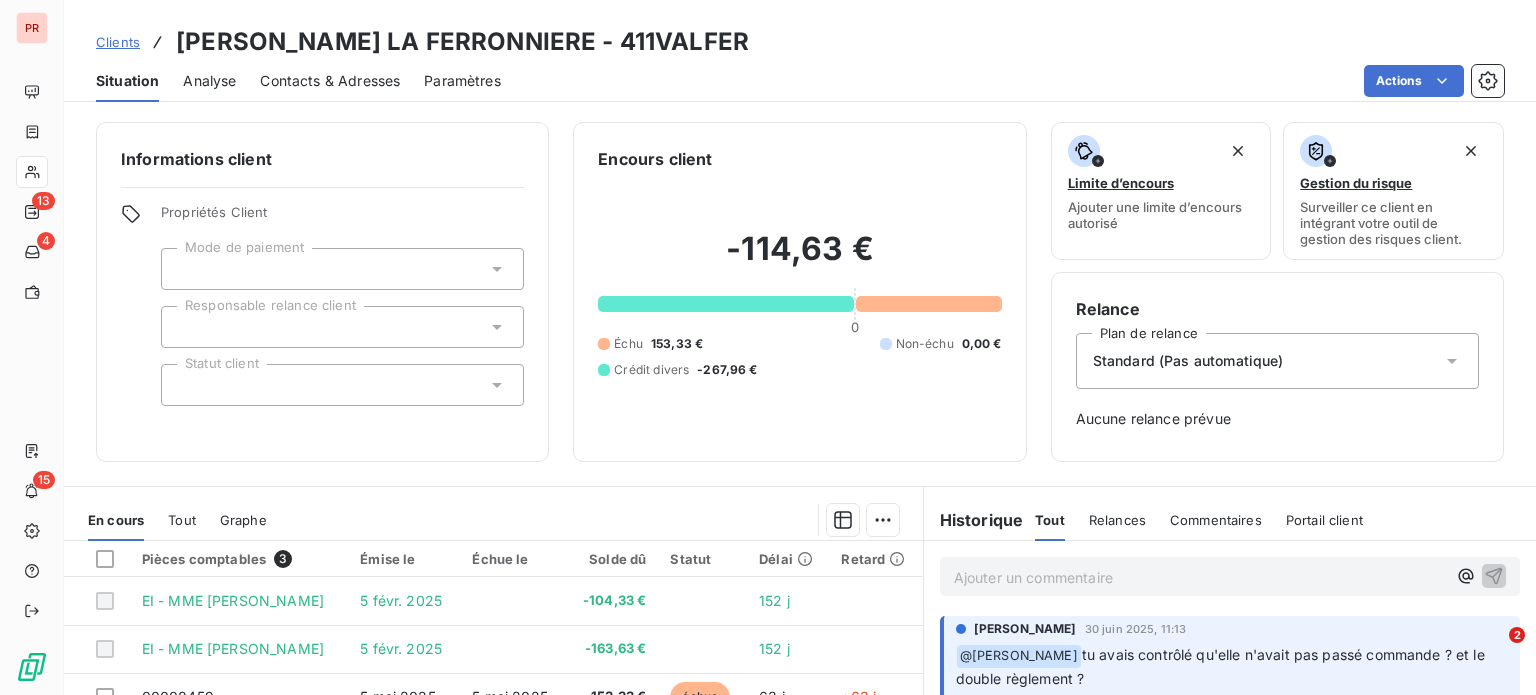 scroll, scrollTop: 289, scrollLeft: 0, axis: vertical 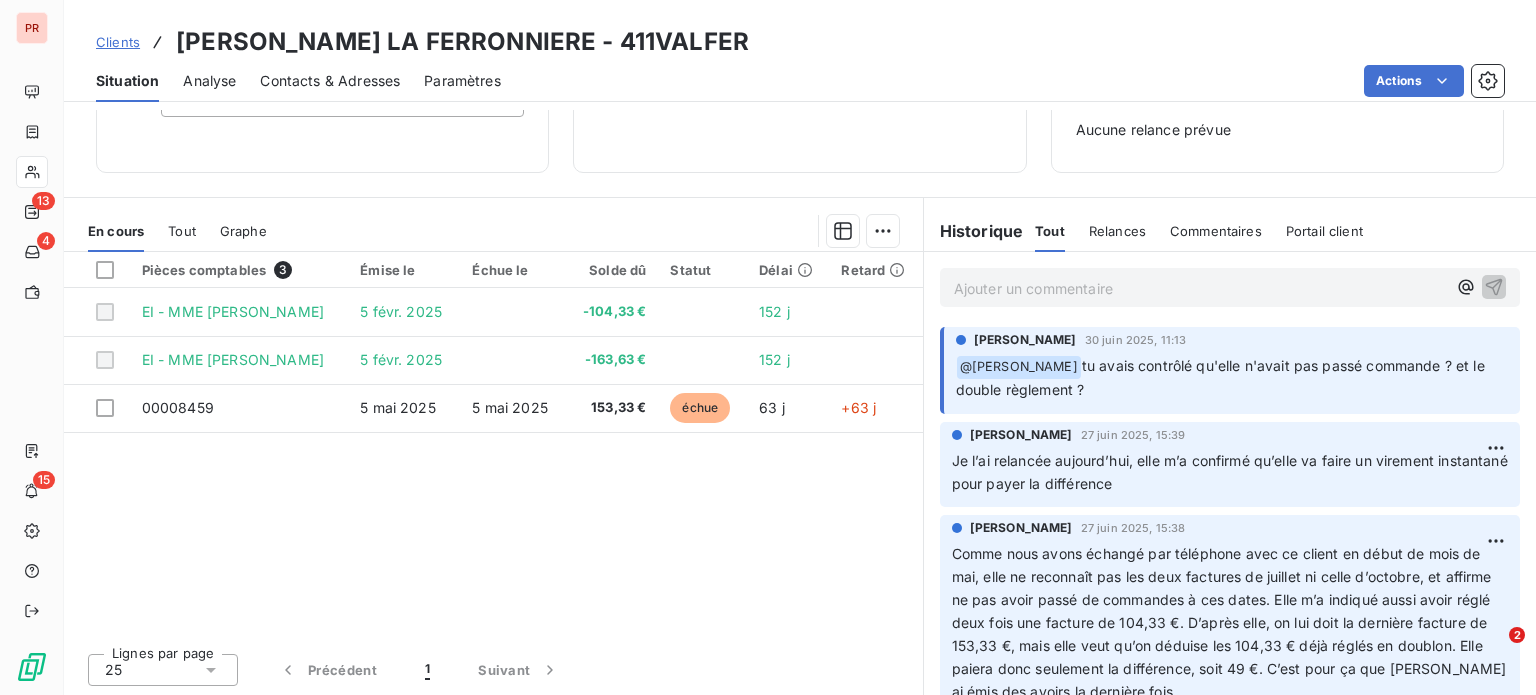 click on "Pièces comptables 3" at bounding box center [239, 270] 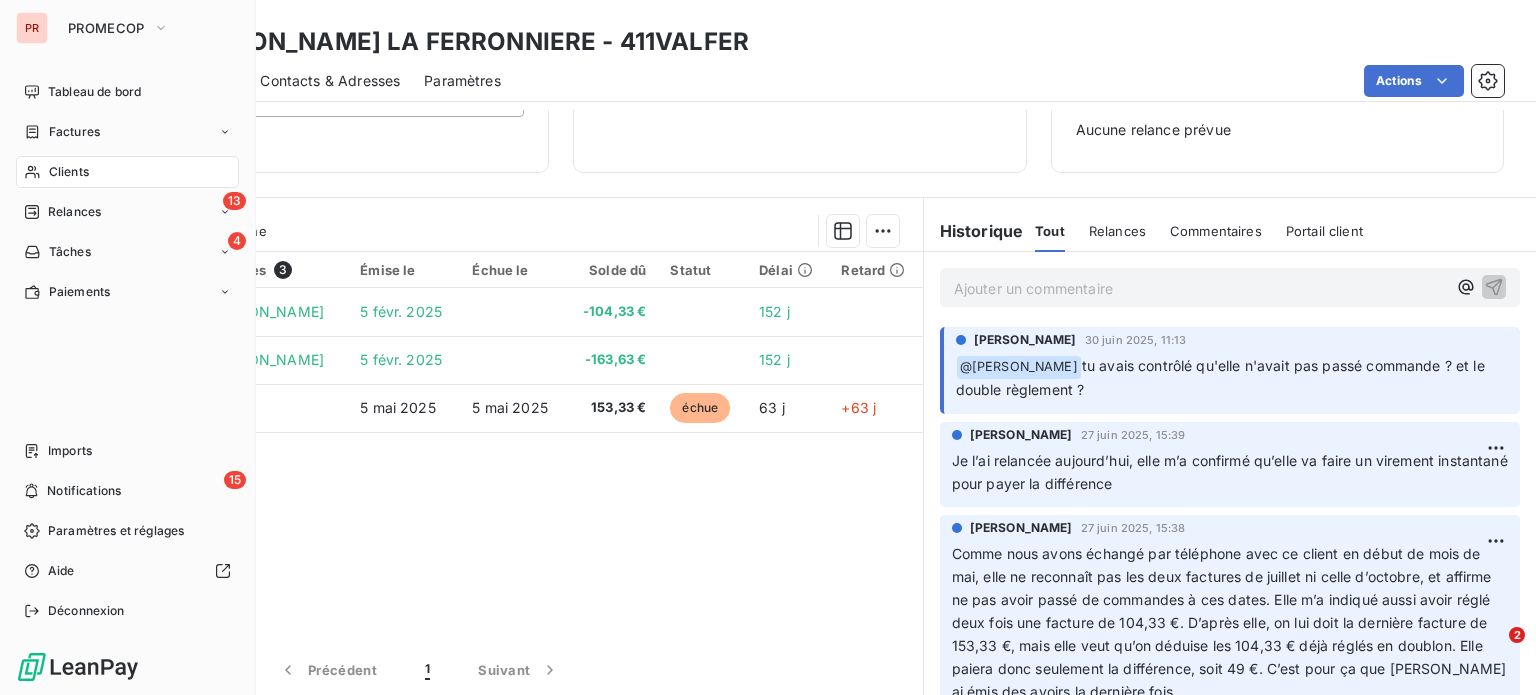 click on "Clients" at bounding box center (127, 172) 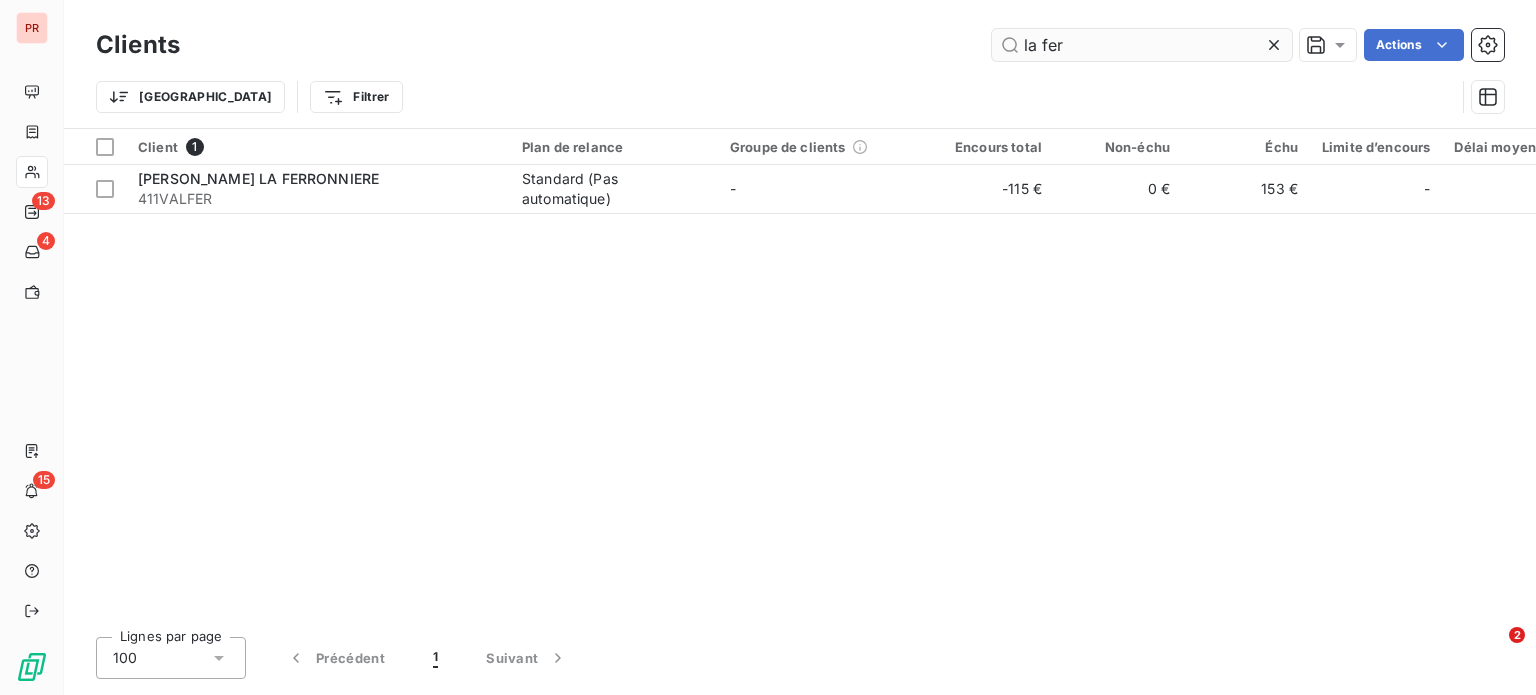 drag, startPoint x: 1065, startPoint y: 47, endPoint x: 1012, endPoint y: 56, distance: 53.75872 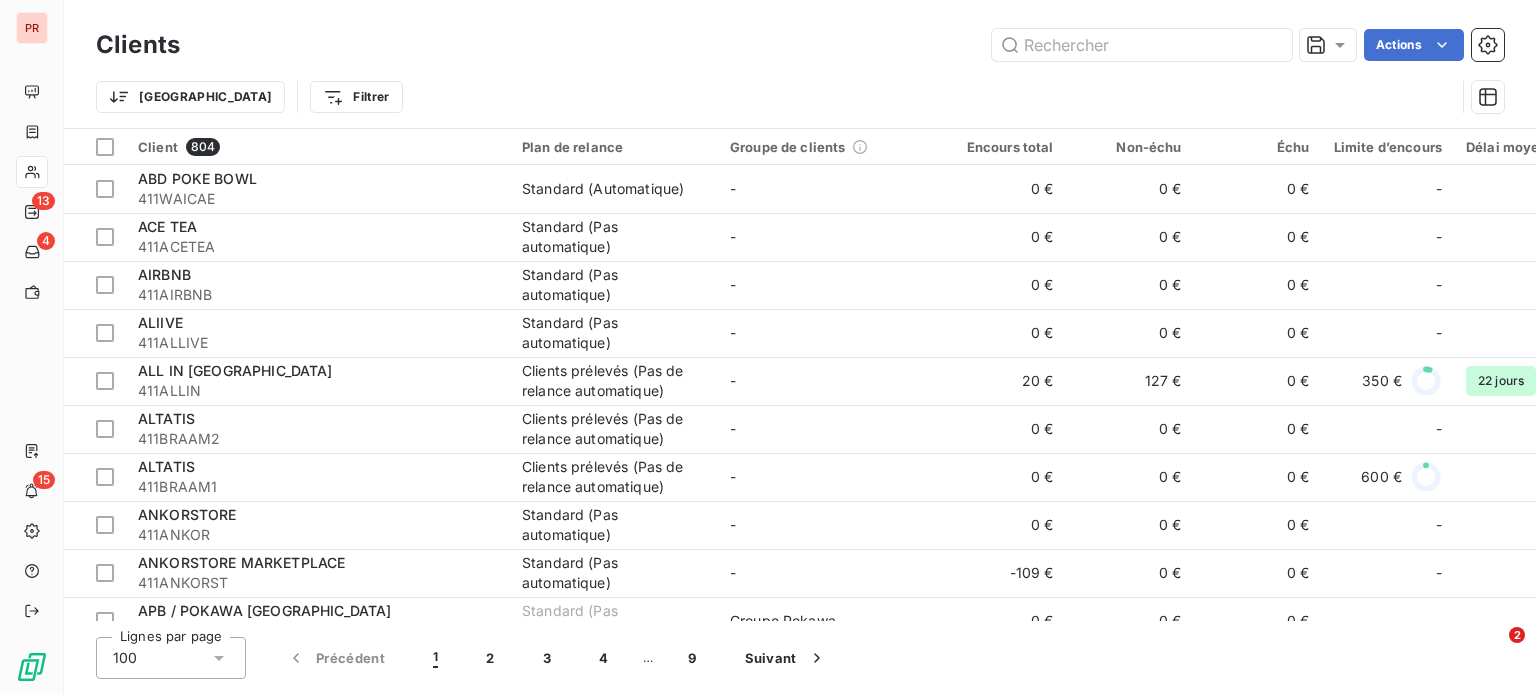 type 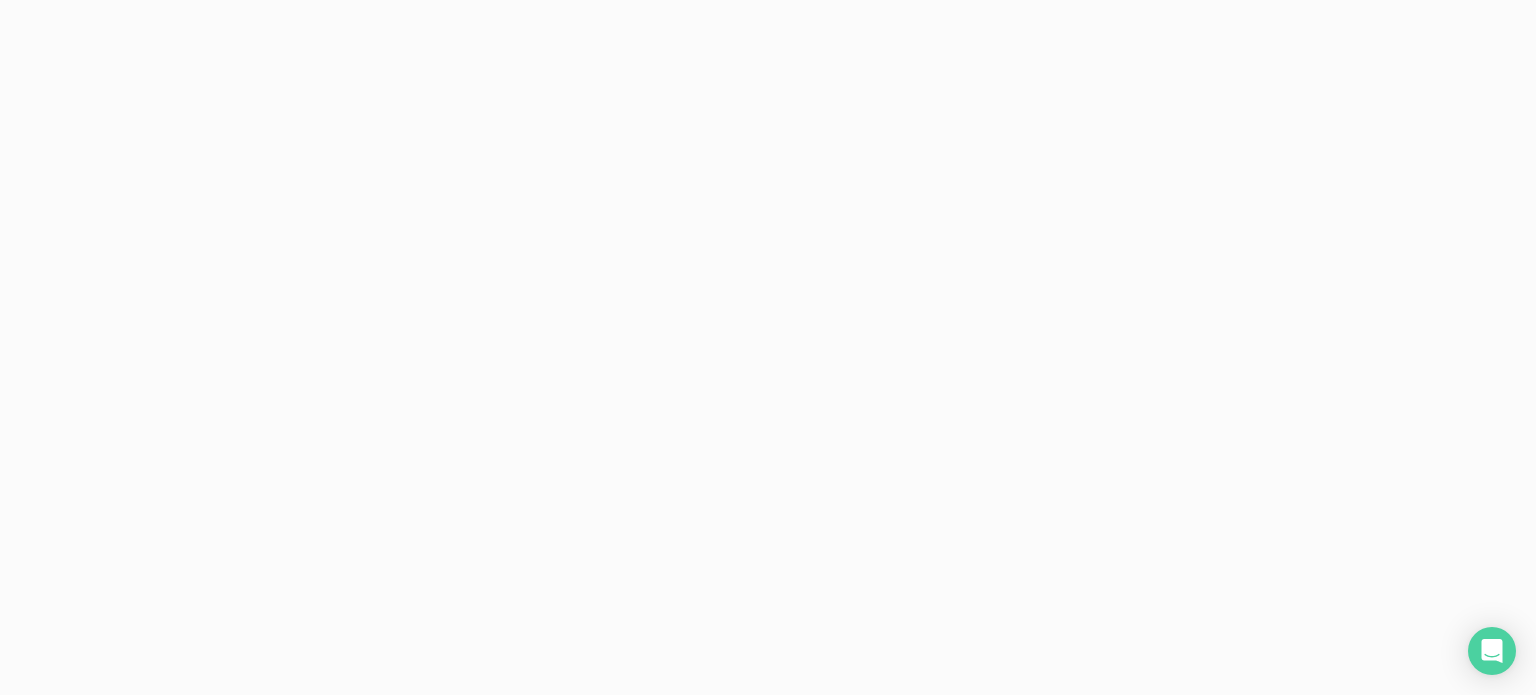 scroll, scrollTop: 0, scrollLeft: 0, axis: both 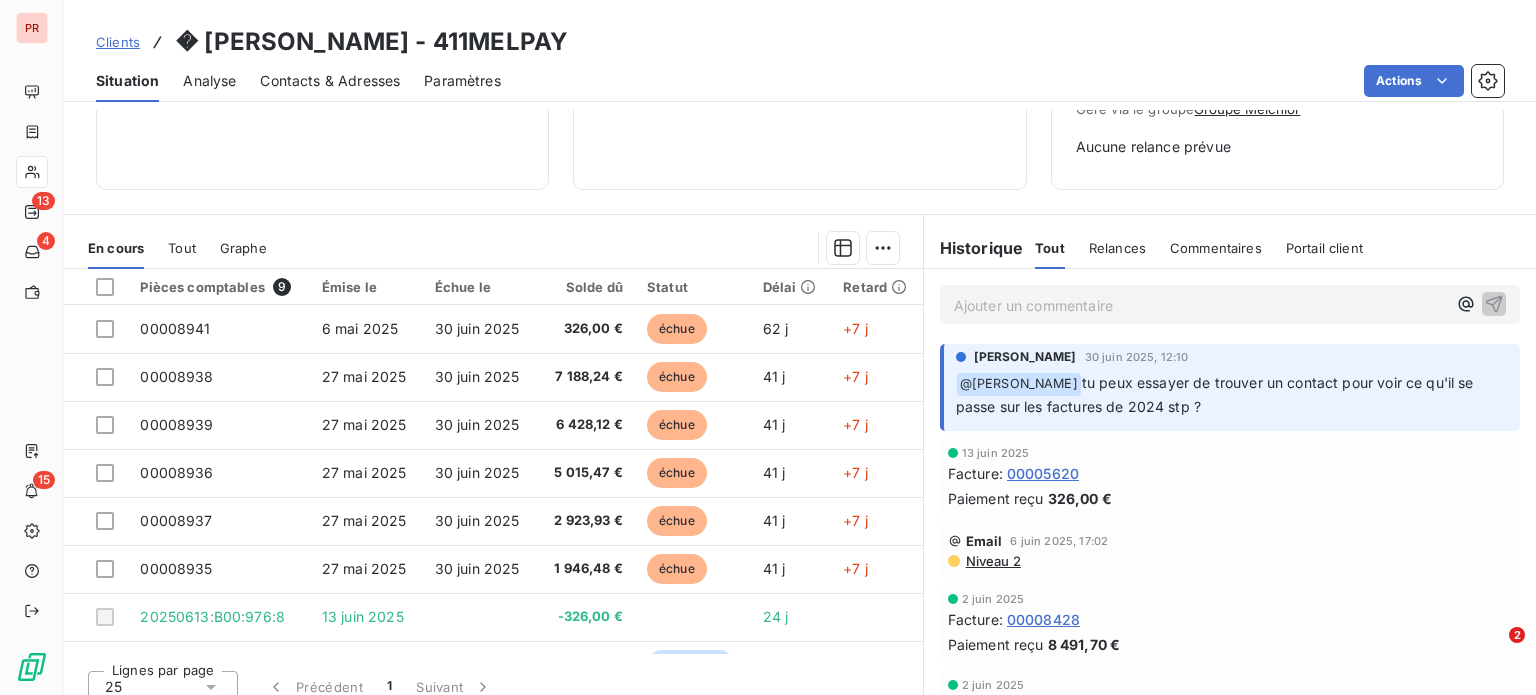 click on "Ajouter un commentaire ﻿" at bounding box center [1200, 305] 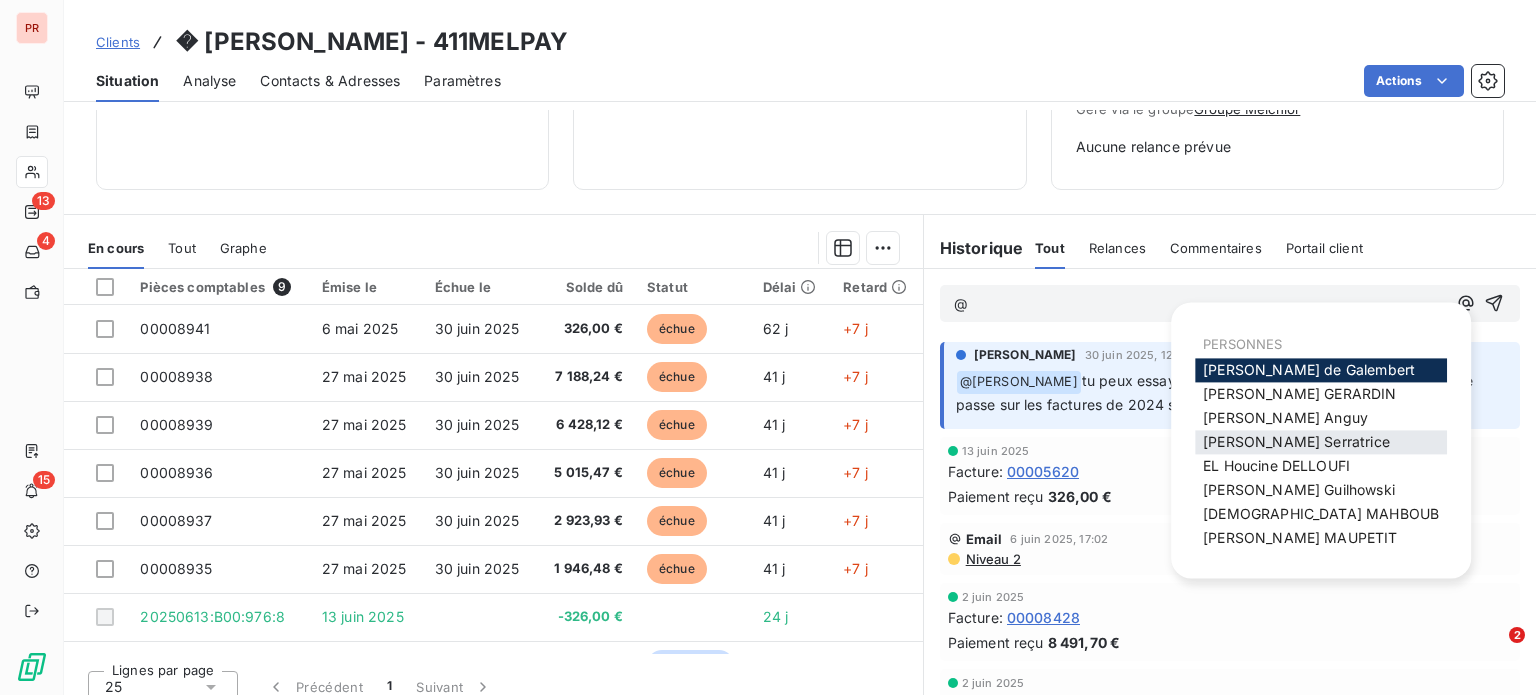 click on "[PERSON_NAME]" at bounding box center (1296, 441) 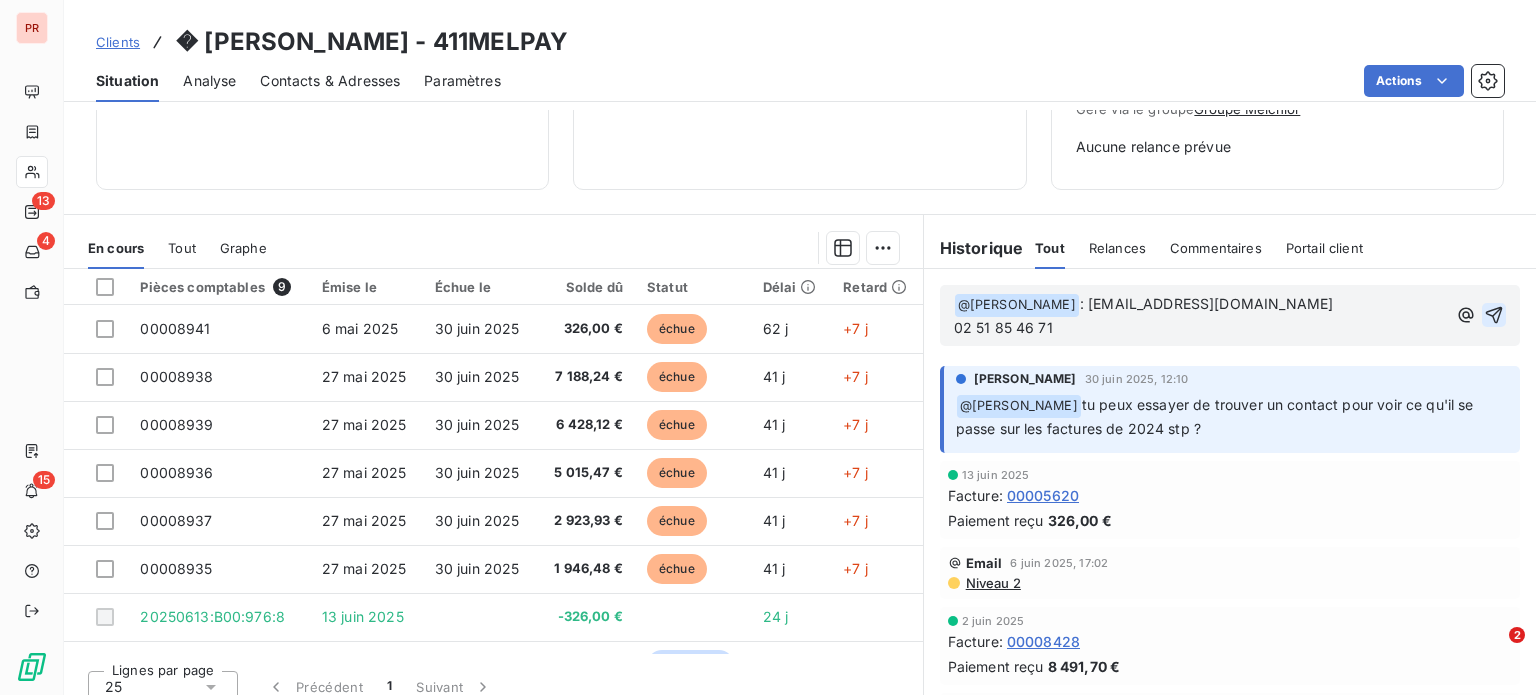 click 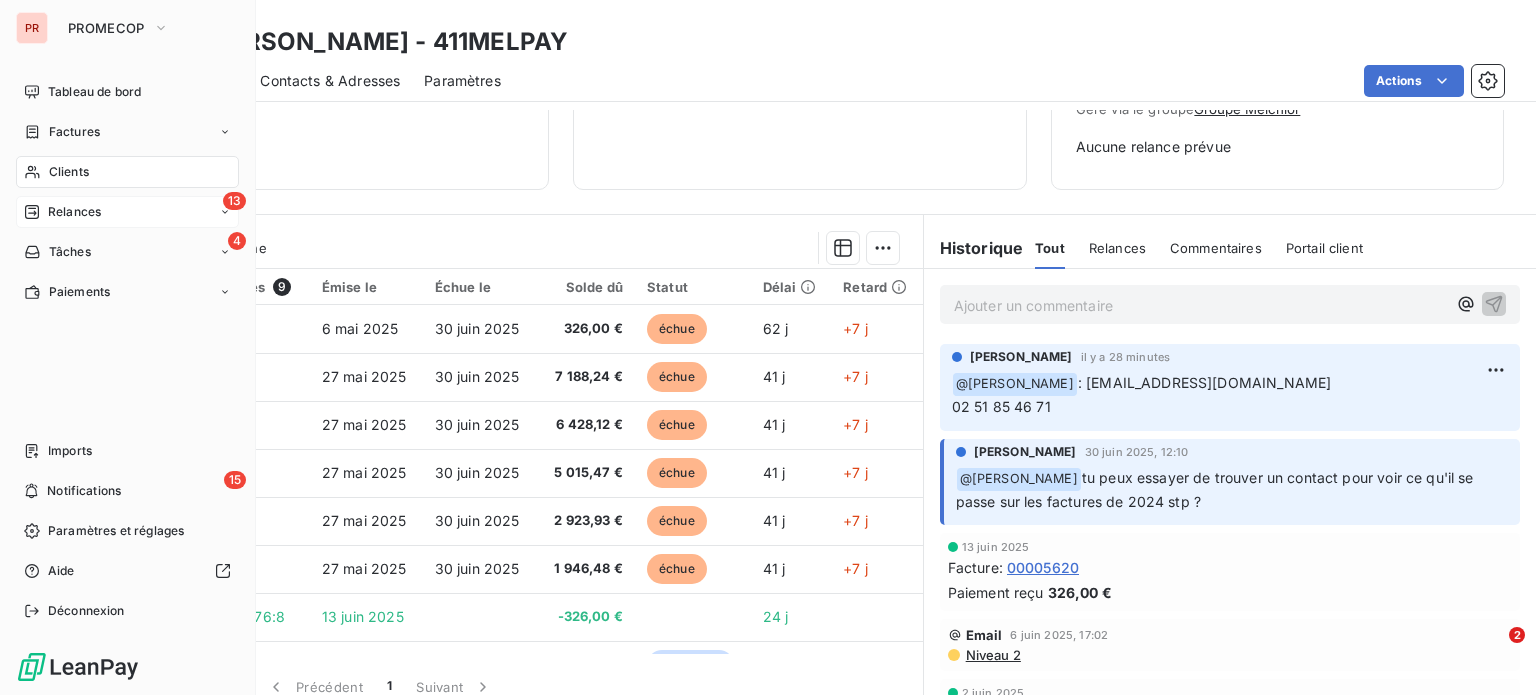 click on "13 Relances" at bounding box center [127, 212] 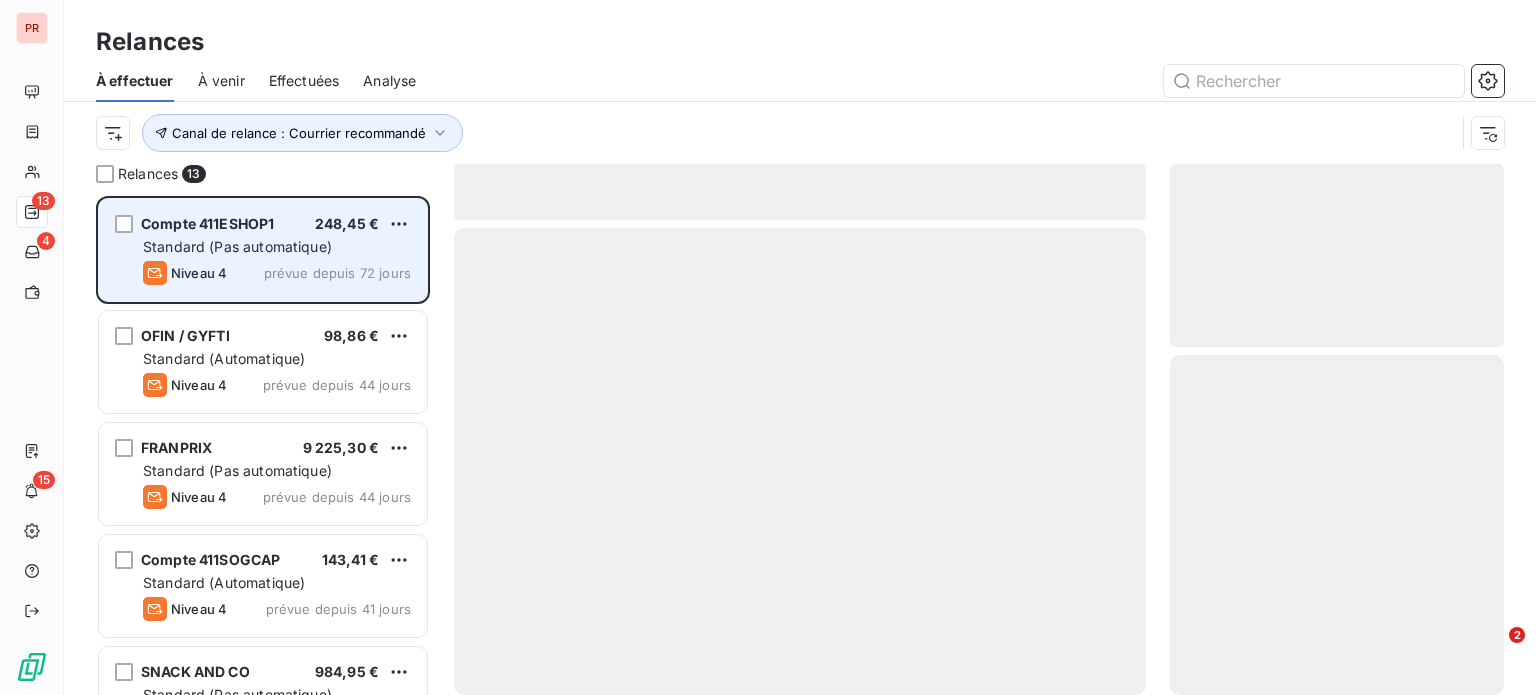 scroll, scrollTop: 16, scrollLeft: 16, axis: both 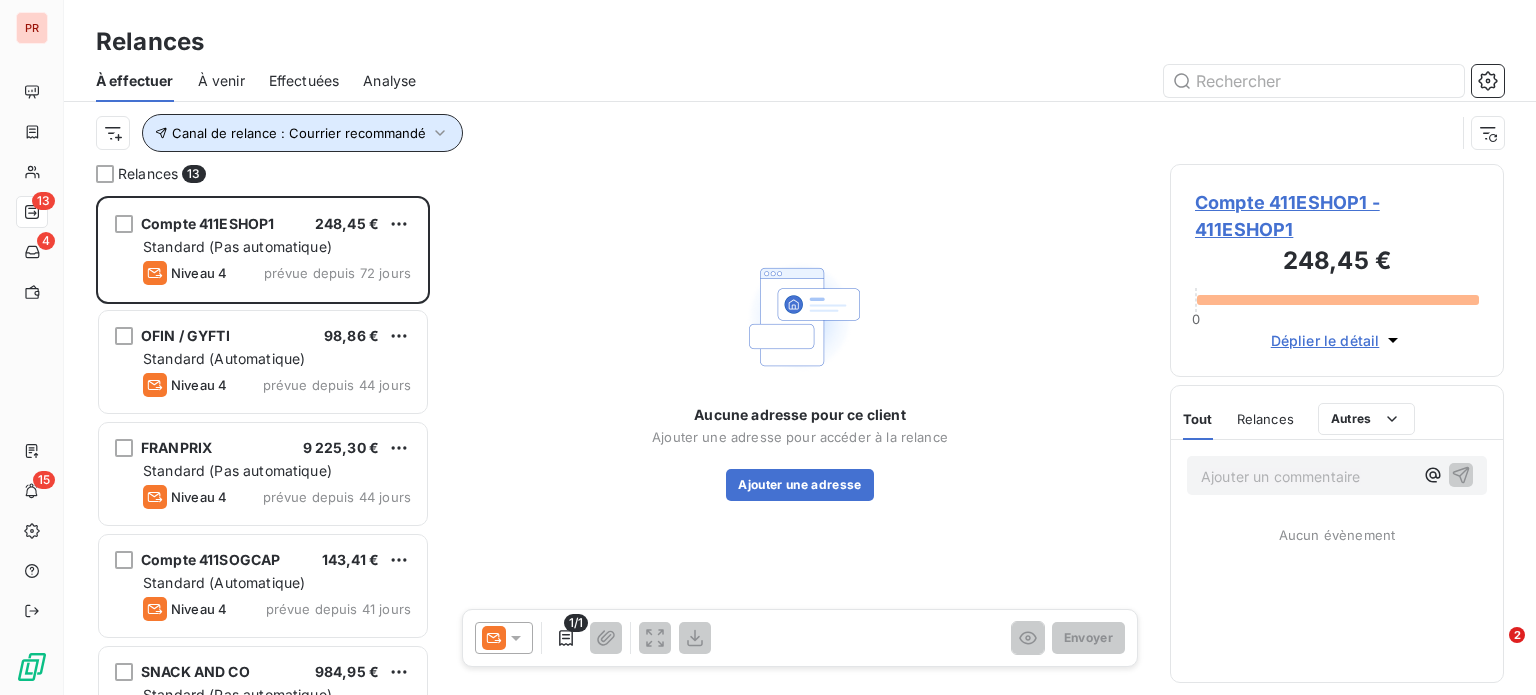 click 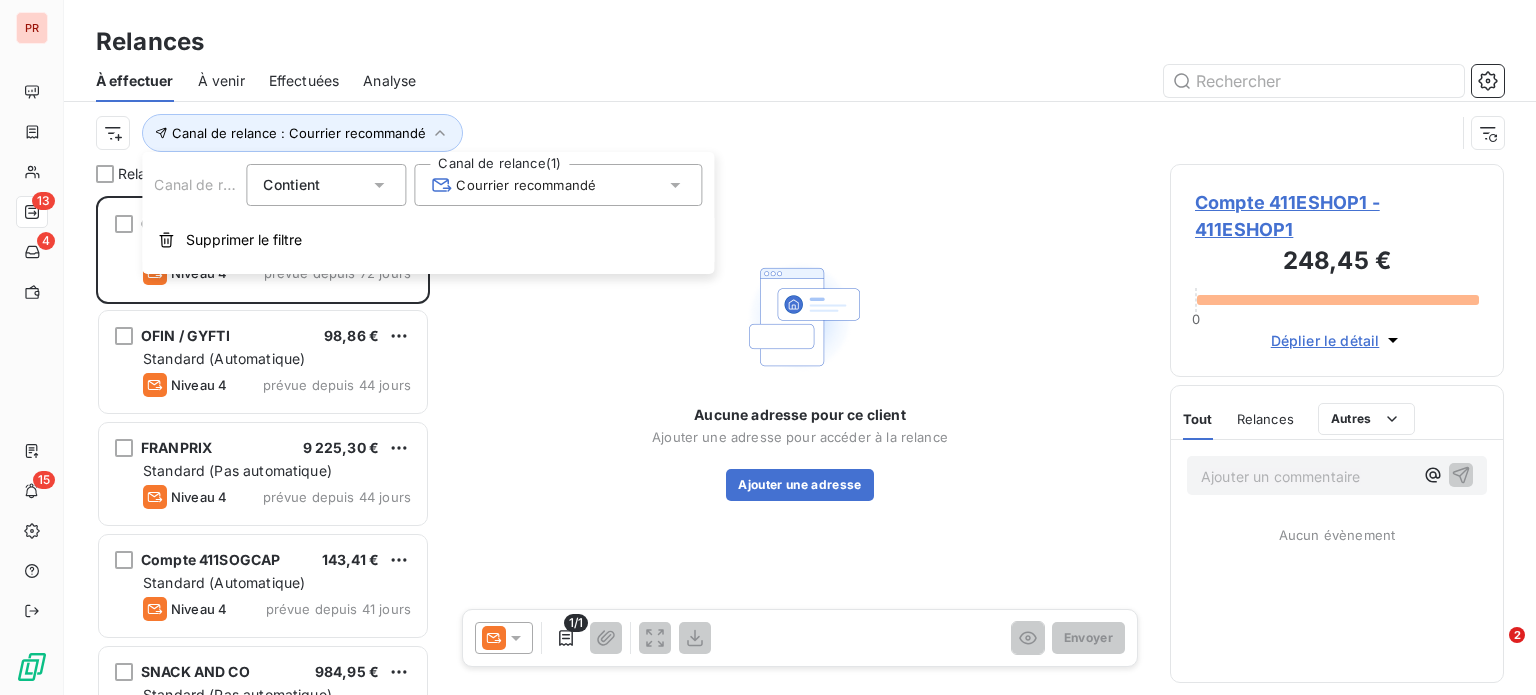 click on "Courrier recommandé" at bounding box center (558, 185) 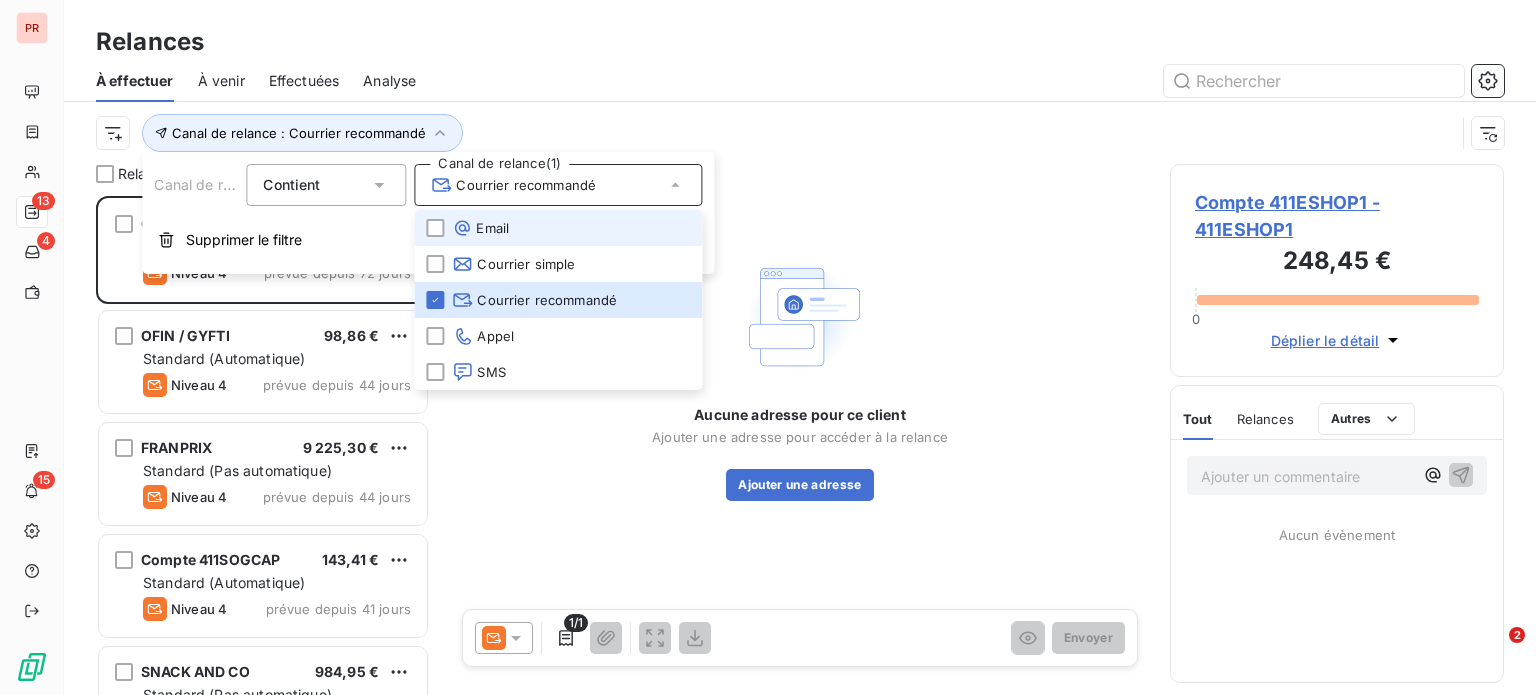 click on "Email" at bounding box center [558, 228] 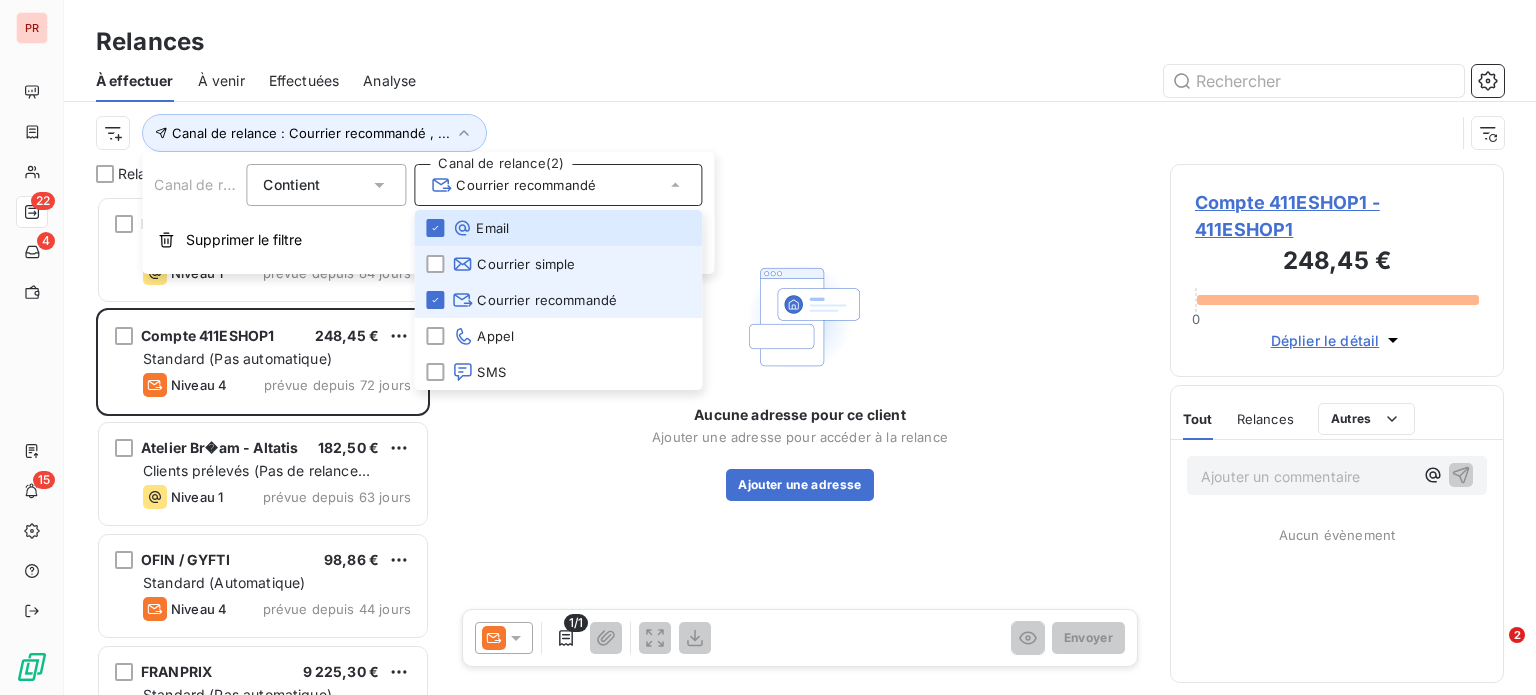 scroll, scrollTop: 16, scrollLeft: 16, axis: both 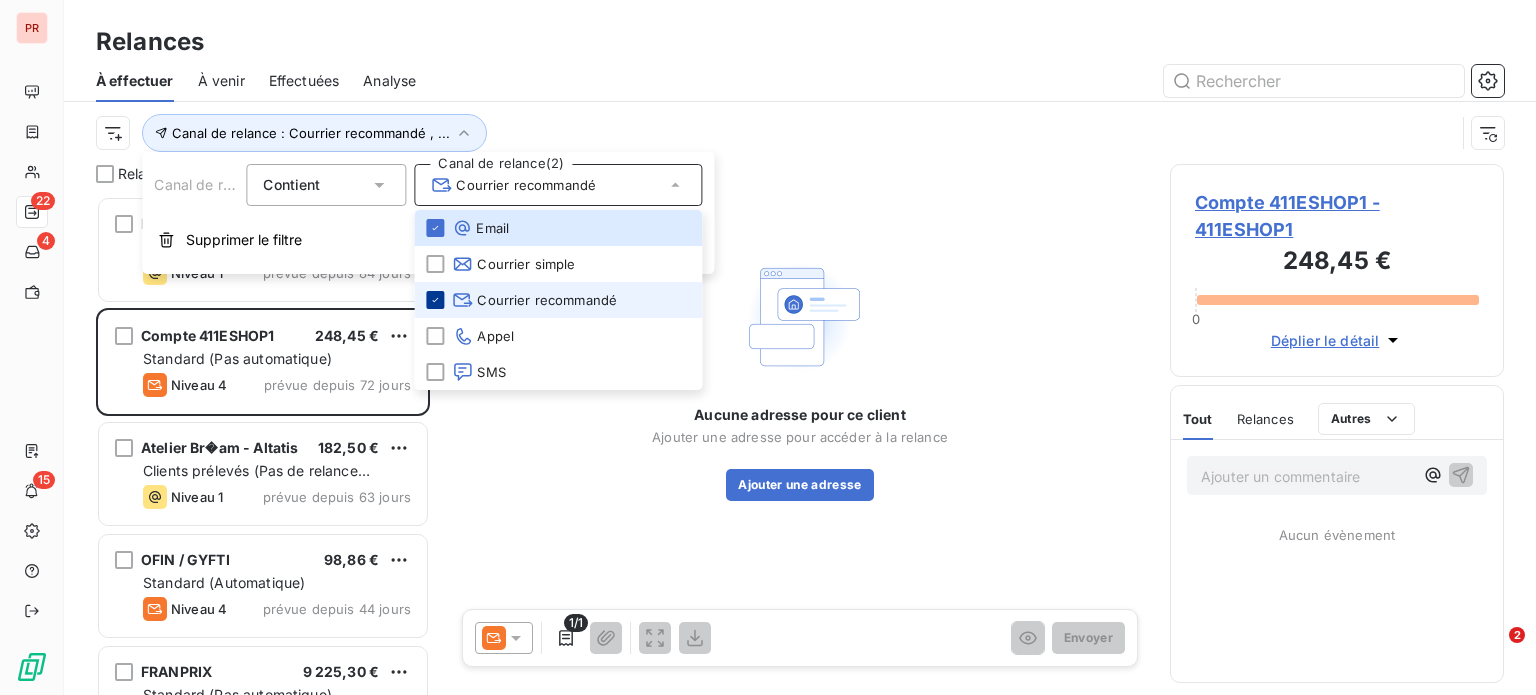 click 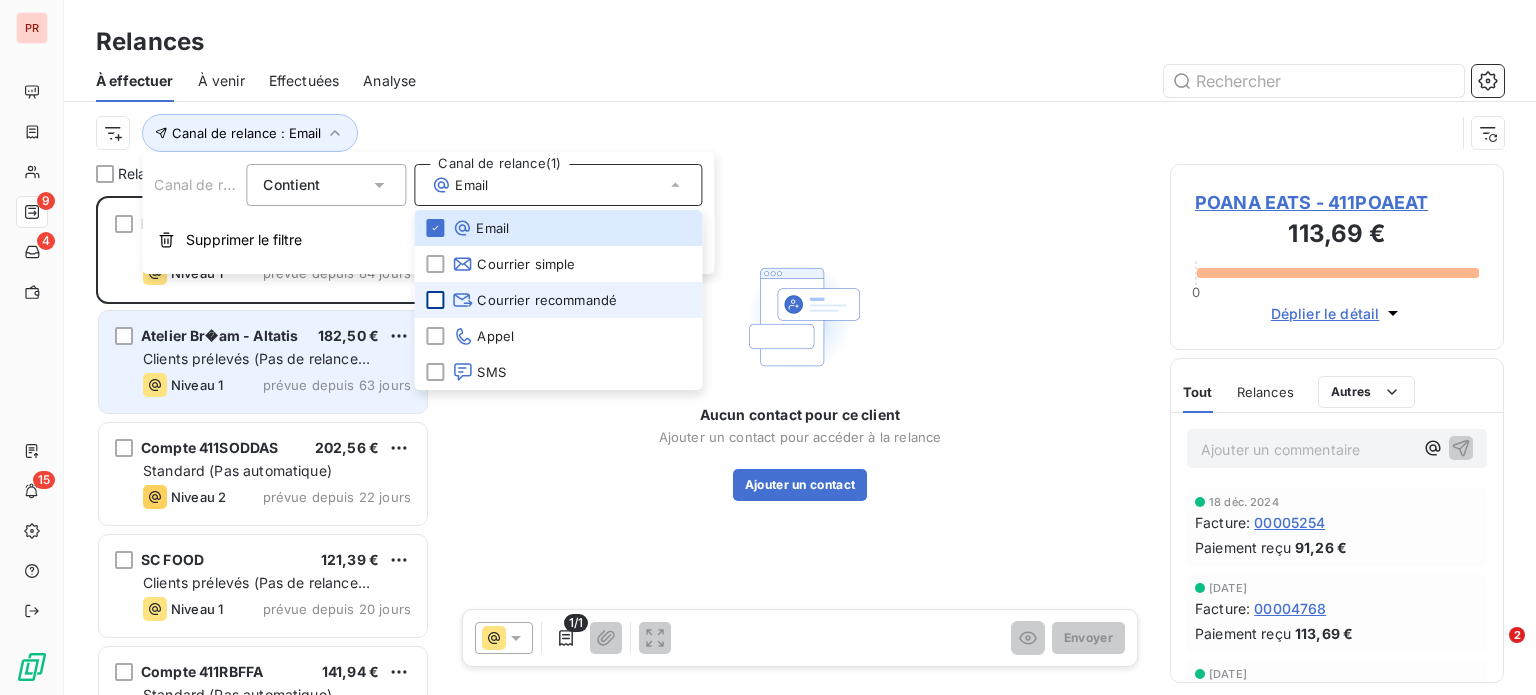 scroll, scrollTop: 16, scrollLeft: 16, axis: both 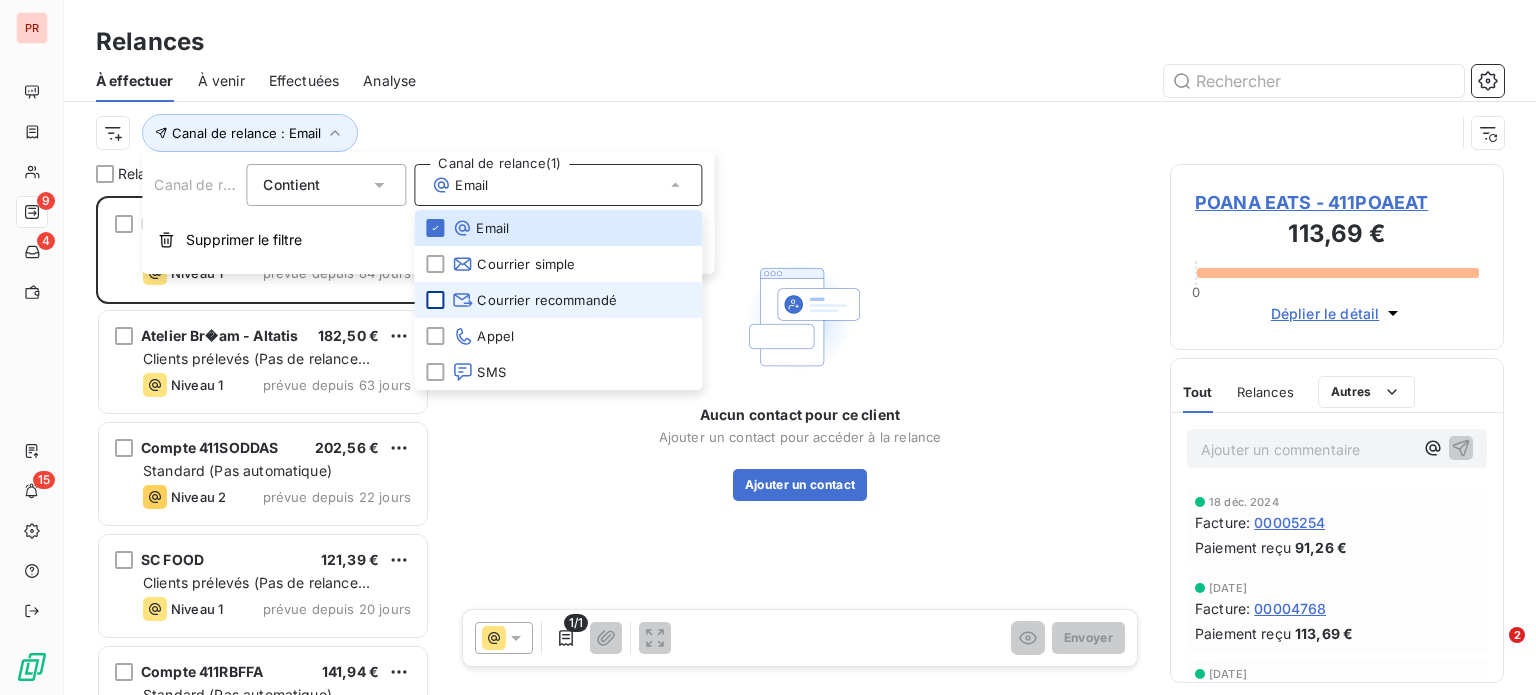 click on "Aucun contact pour ce client Ajouter un contact pour accéder à la relance Ajouter un contact" at bounding box center (800, 376) 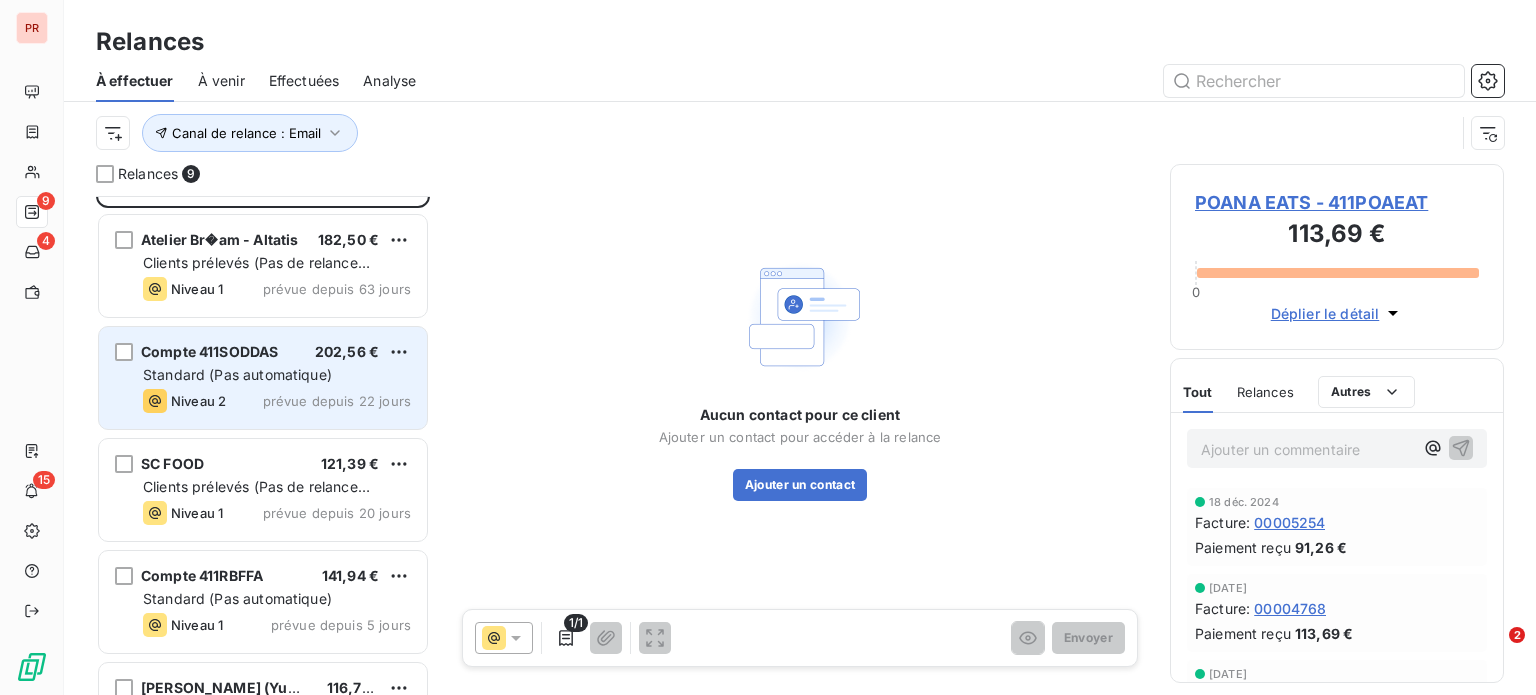 scroll, scrollTop: 100, scrollLeft: 0, axis: vertical 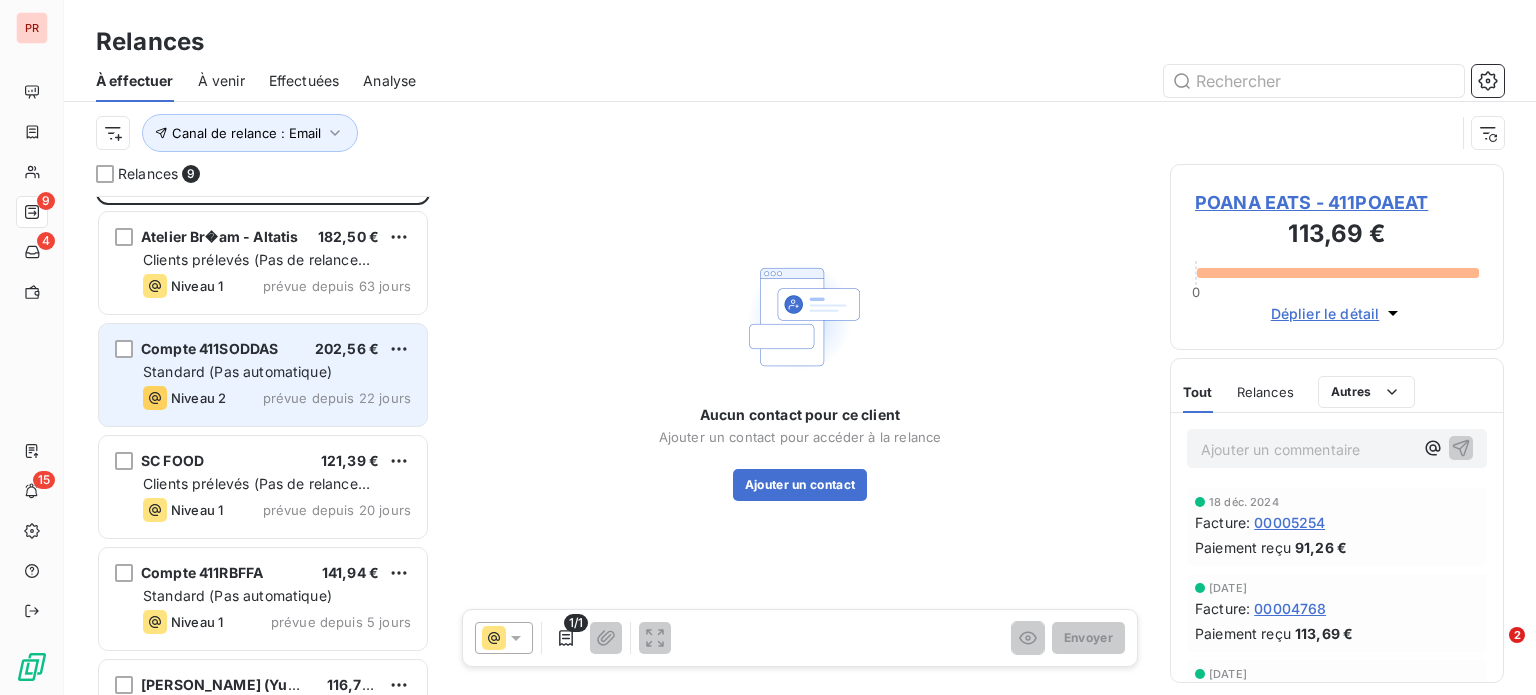 click on "prévue depuis 22 jours" at bounding box center (337, 398) 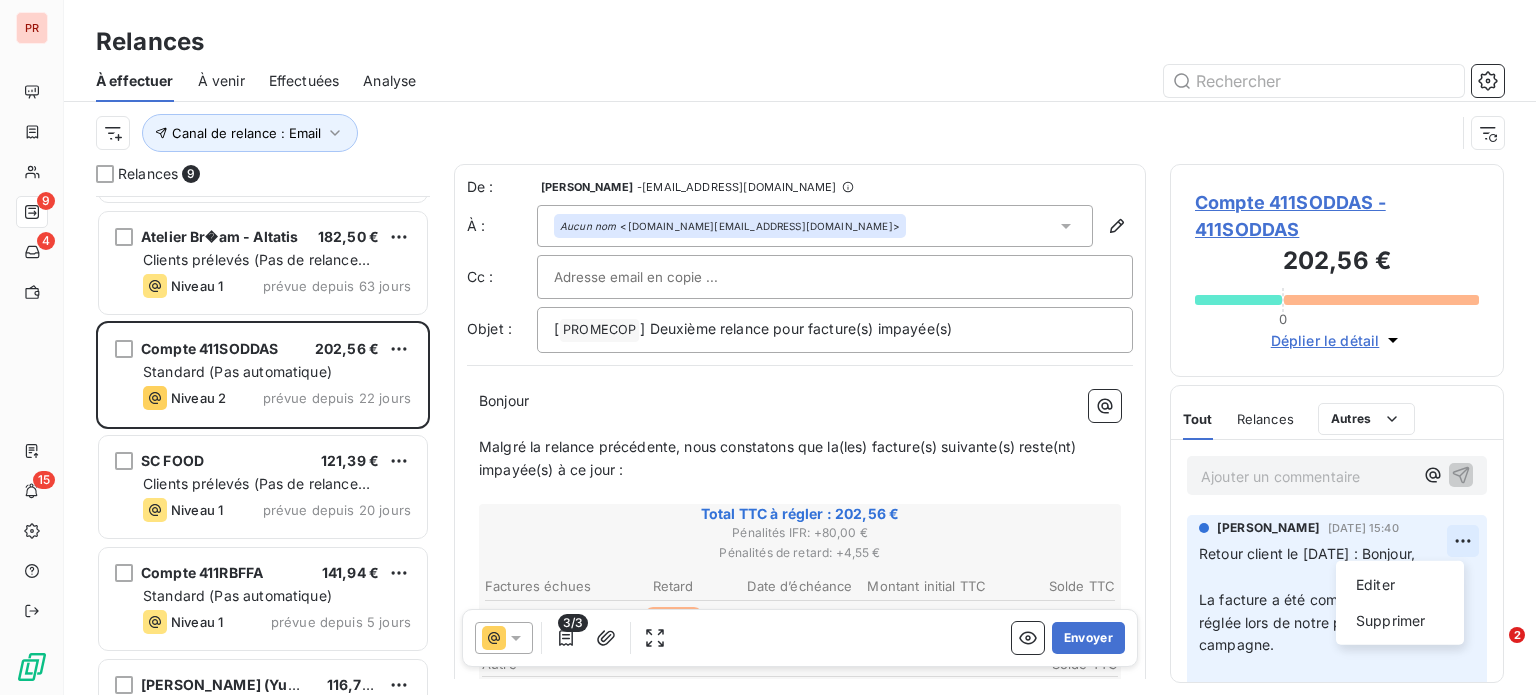 click on "PR 9 4 15 Relances À effectuer À venir Effectuées Analyse Canal de relance  : Email  Relances 9 POANA EATS 113,69 € Clients prélevés (Pas de relance automatique) Niveau 1 prévue depuis 84 jours Atelier Br�am - Altatis 182,50 € Clients prélevés (Pas de relance automatique) Niveau 1 prévue depuis 63 jours Compte 411SODDAS 202,56 € Standard (Pas automatique) Niveau 2 prévue depuis 22 jours SC FOOD 121,39 € Clients prélevés (Pas de relance automatique) Niveau 1 prévue depuis 20 jours Compte 411RBFFA 141,94 € Standard (Pas automatique) Niveau 1 prévue depuis 5 jours CHONG CHING (Yummy) 116,73 € Standard (Pas automatique) Niveau 2 prévue depuis 2 jours Compte 411RESTOB2 283,58 € Clients prélevés (Pas de relance automatique) Niveau 1 prévue depuis hier Compte 411LESUDFA 166,75 € Standard (Pas automatique) Niveau 2 prévue depuis hier TEAMPAG (POKE SENS) 162,05 € Standard (Pas automatique) Niveau 2 prévue depuis hier De : Zakaria ABDI FARENE -  À :   [" at bounding box center (768, 347) 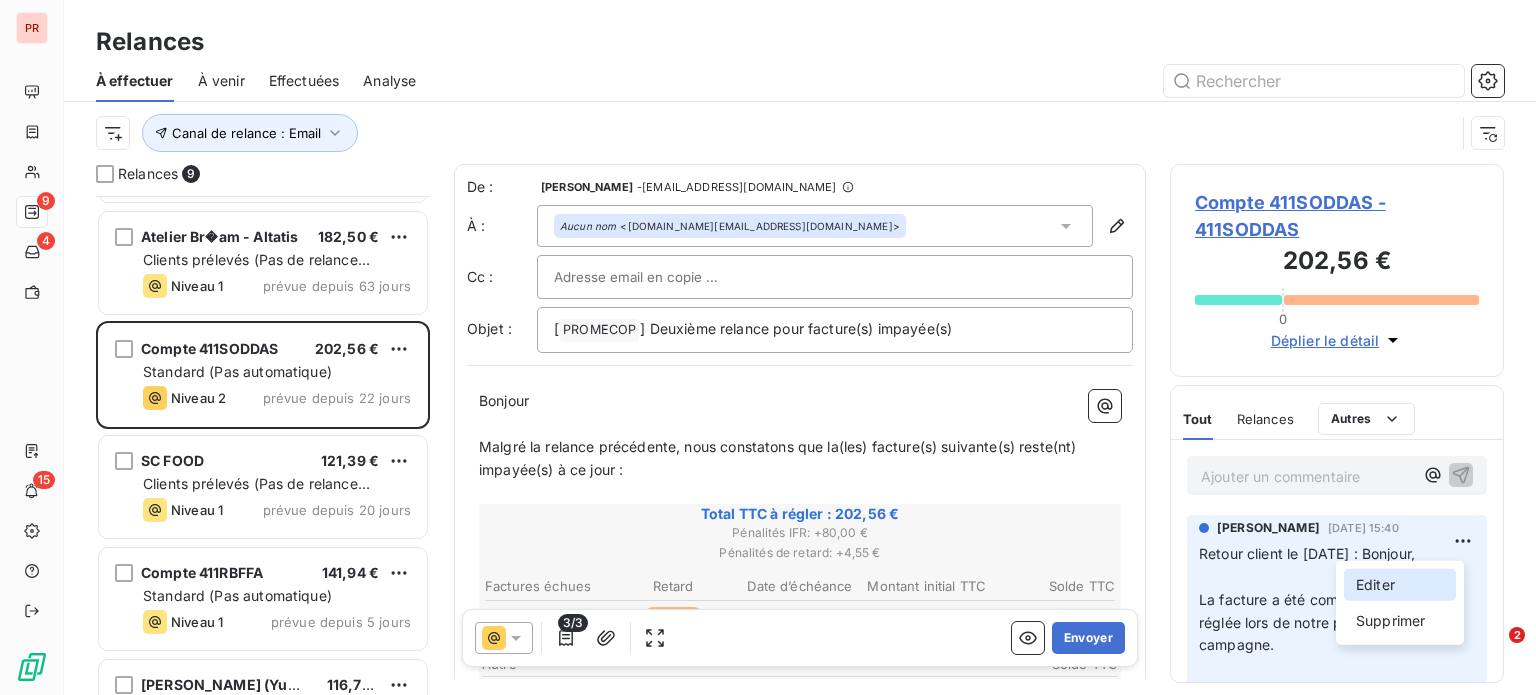 click on "Editer" at bounding box center [1400, 585] 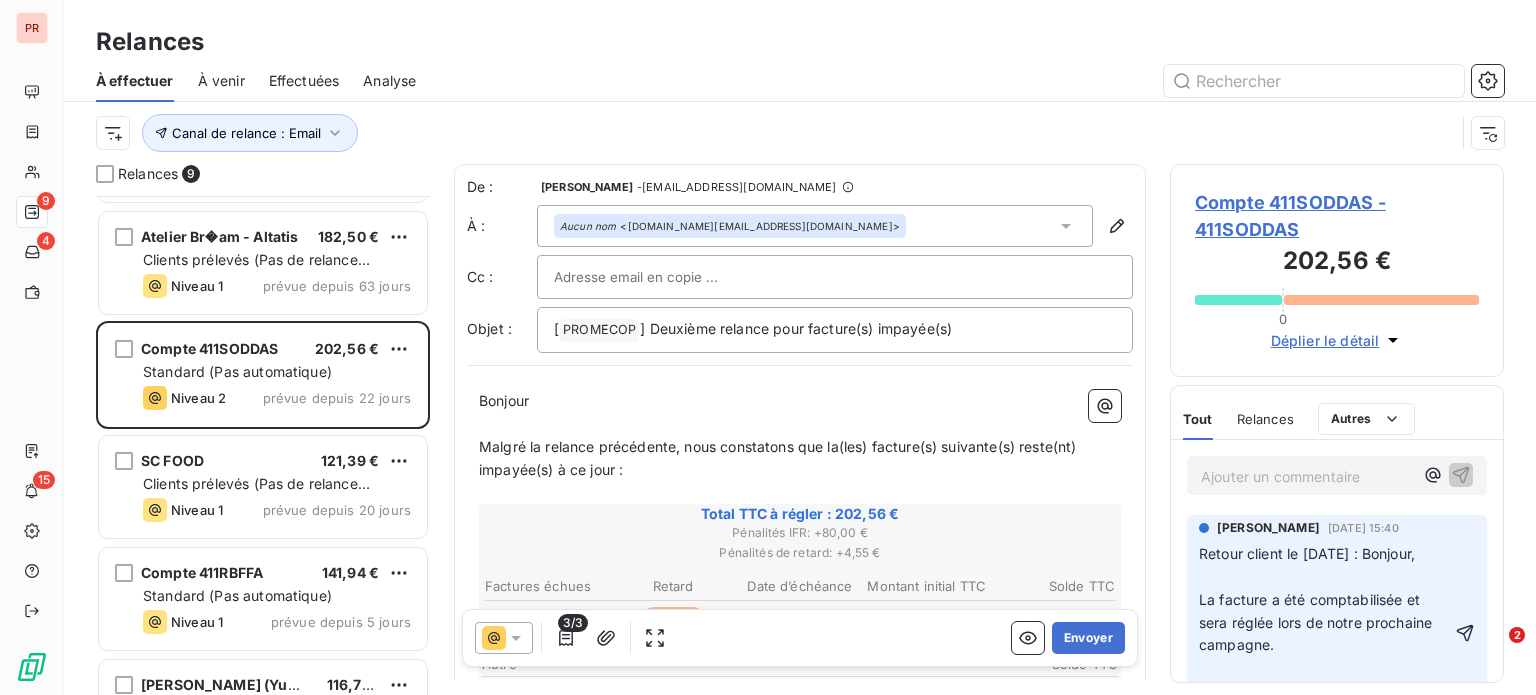 click on "Retour client le 12/06/25 : Bonjour," at bounding box center (1307, 553) 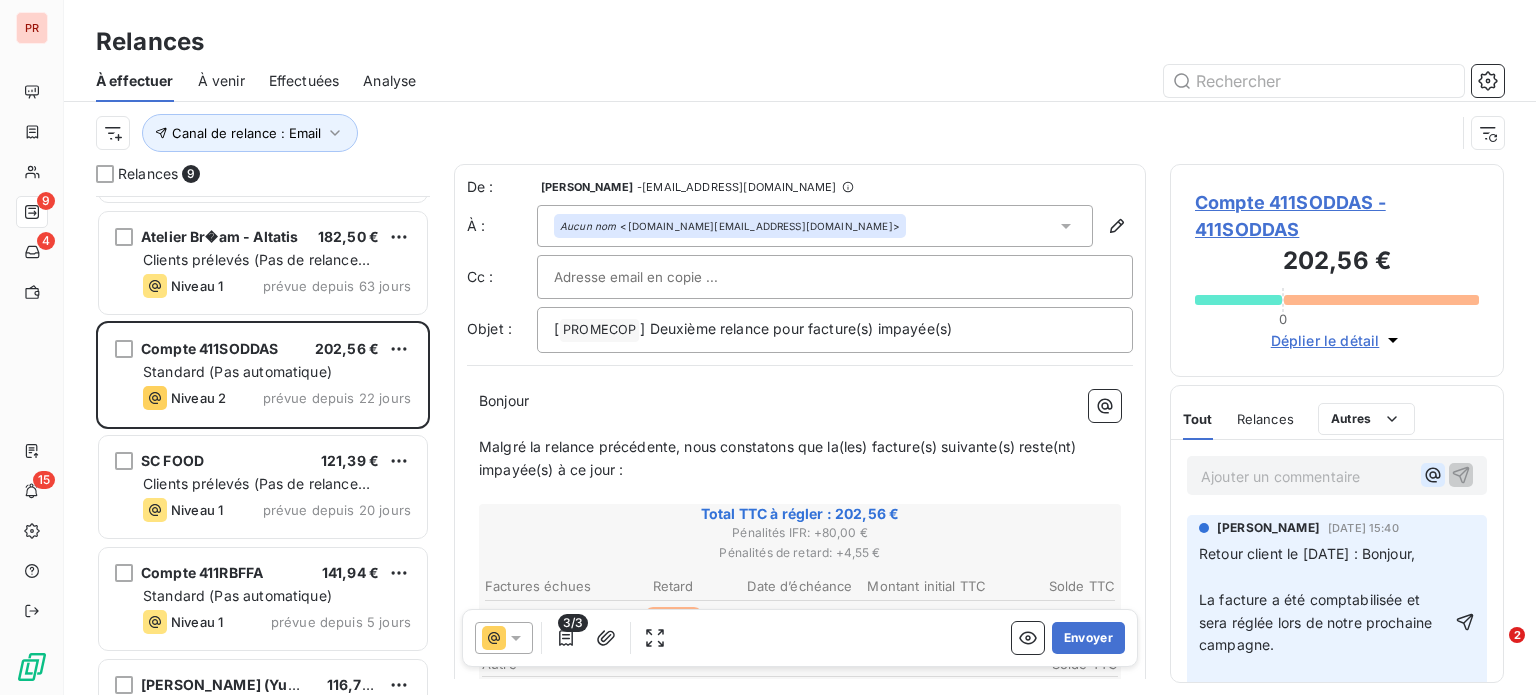 click 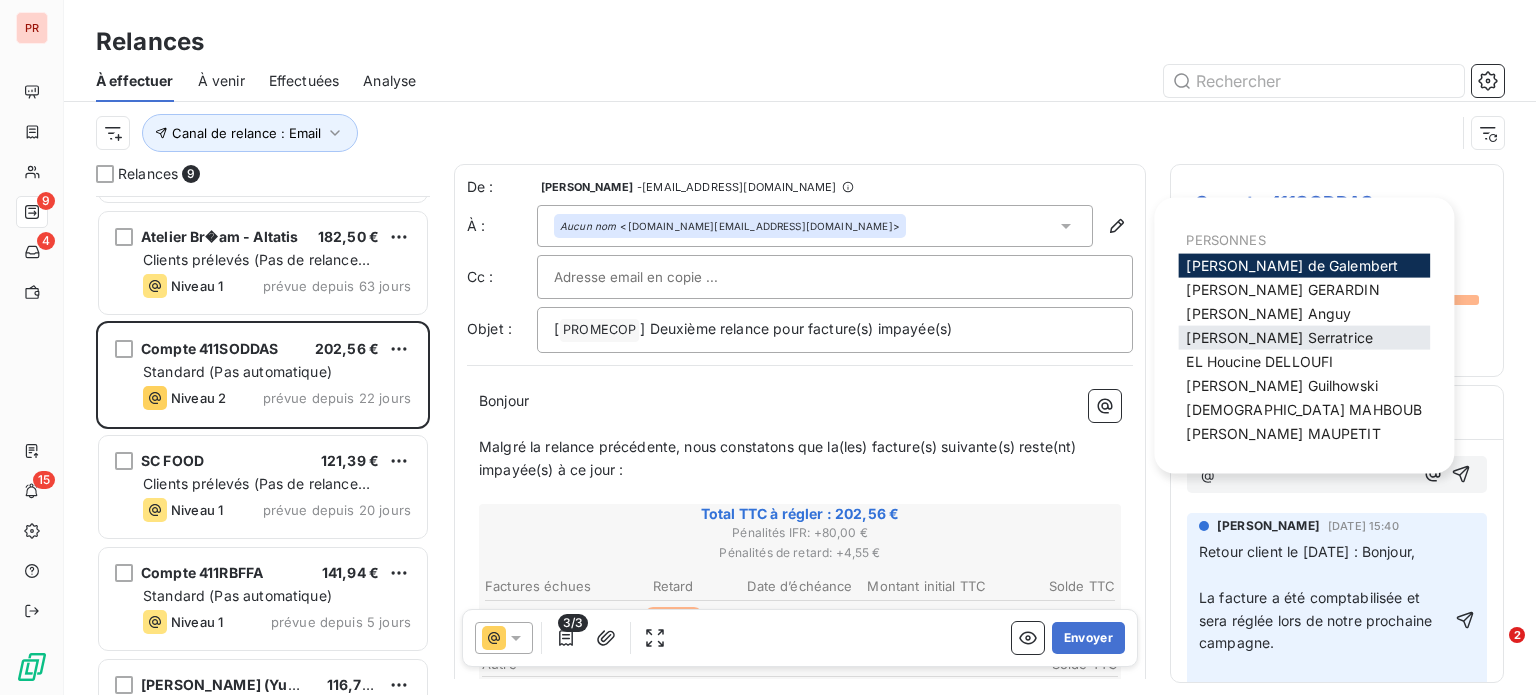 click on "David   Serratrice" at bounding box center (1279, 337) 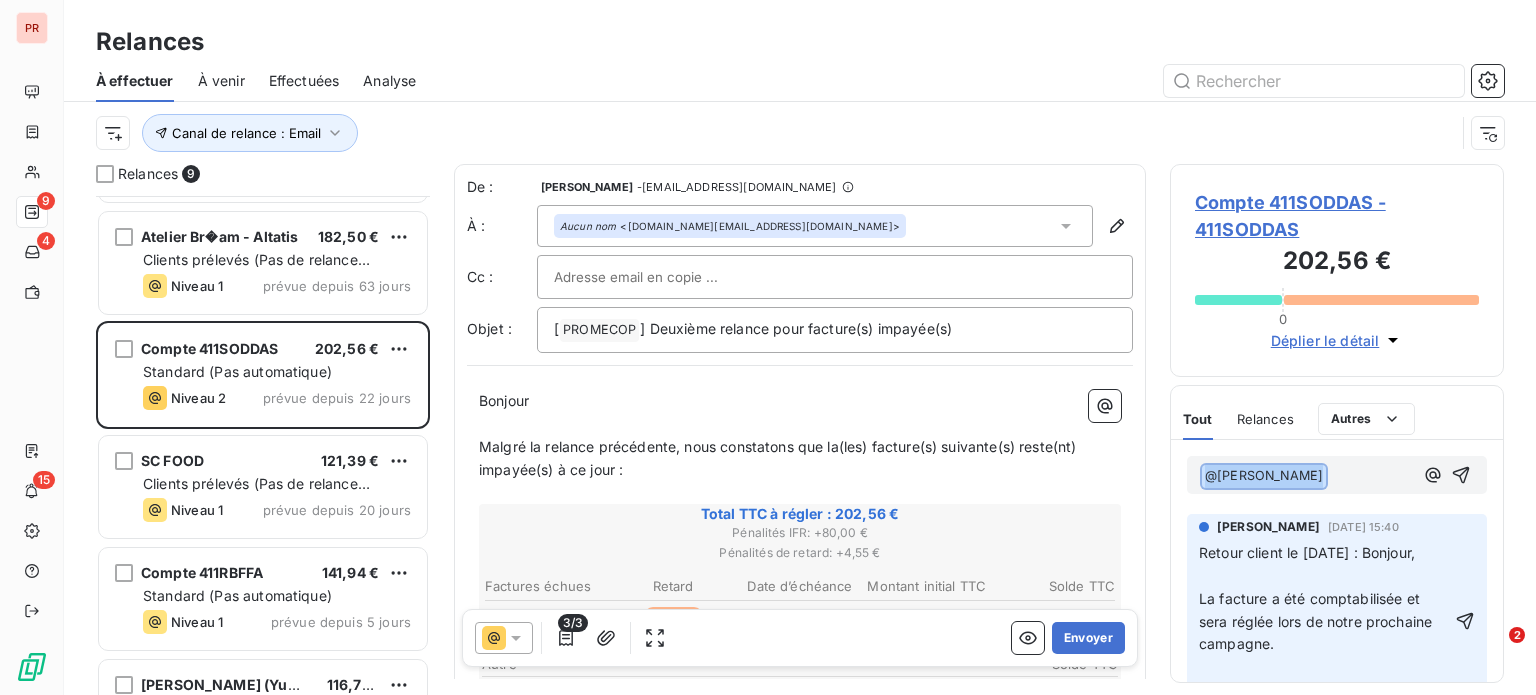 drag, startPoint x: 1332, startPoint y: 475, endPoint x: 1207, endPoint y: 478, distance: 125.035995 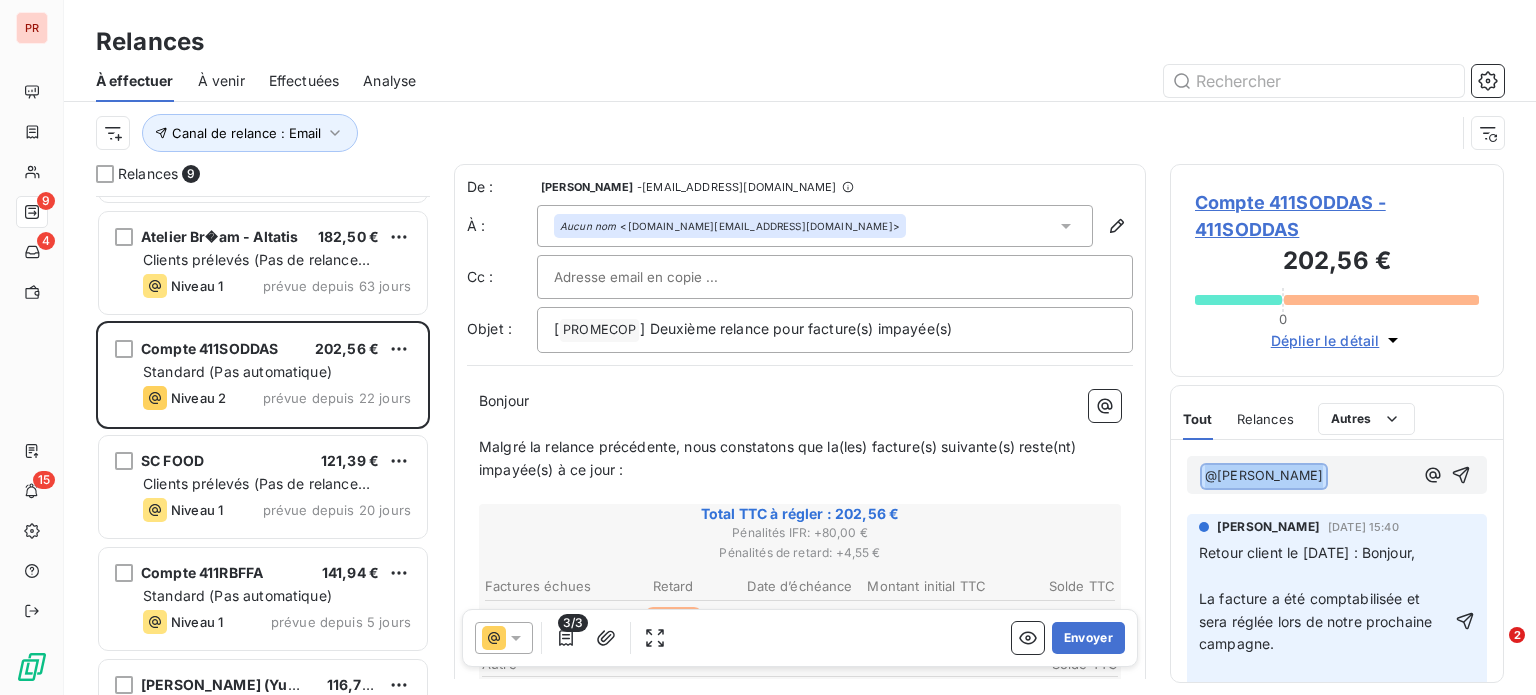 click on "﻿ @ David Serratrice ﻿ ﻿" at bounding box center [1307, 476] 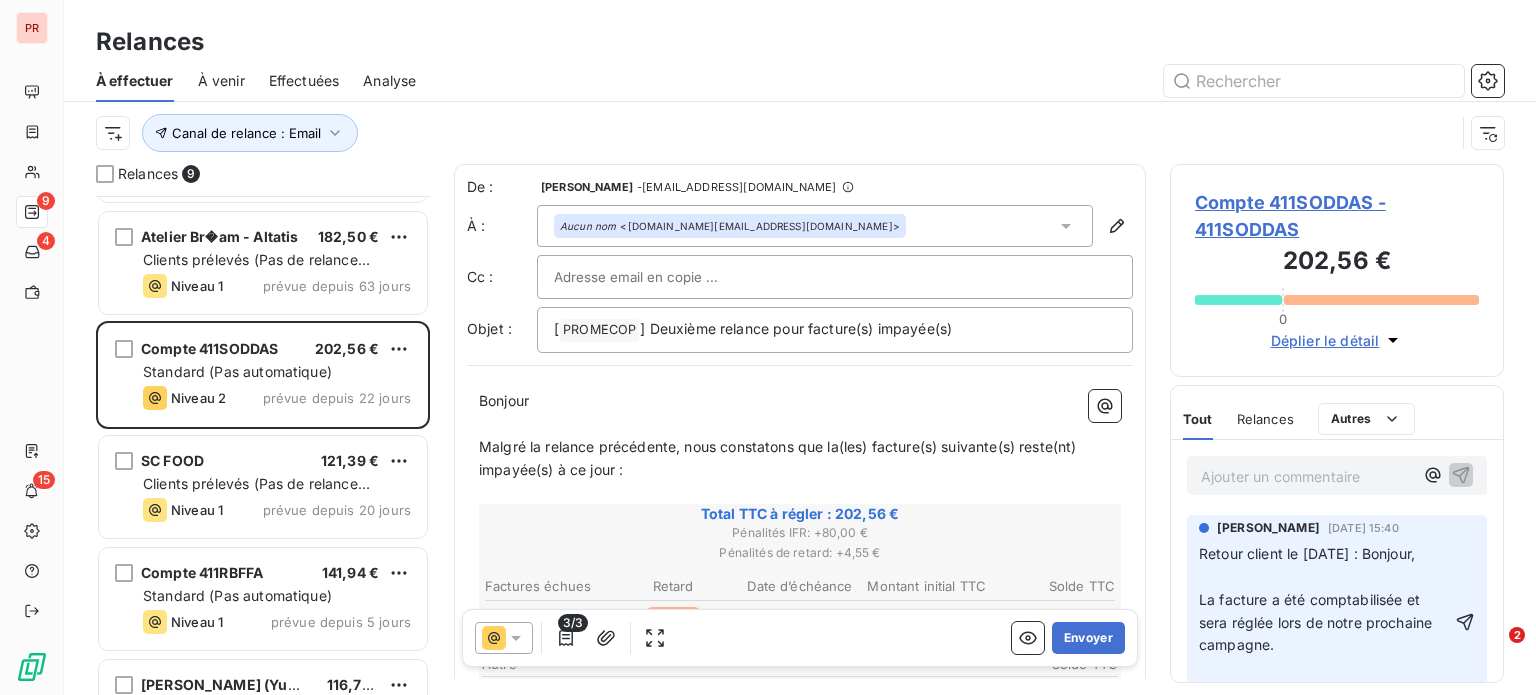 click on "Retour client le 12/06/25 : Bonjour,
La facture a été comptabilisée et sera réglée lors de notre prochaine campagne.
Cordialement" at bounding box center [1317, 622] 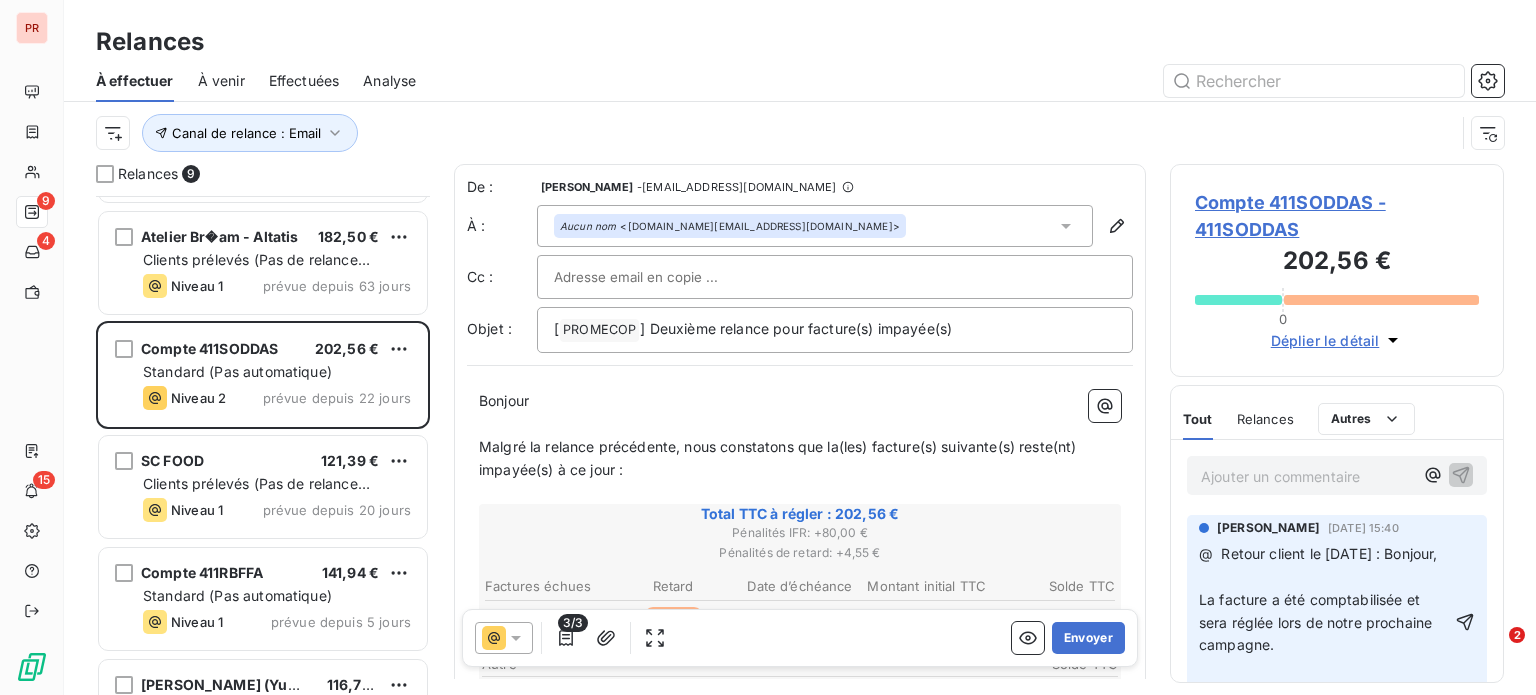 click on "@  Retour client le 12/06/25 : Bonjour,
La facture a été comptabilisée et sera réglée lors de notre prochaine campagne.
Cordialement" at bounding box center [1318, 622] 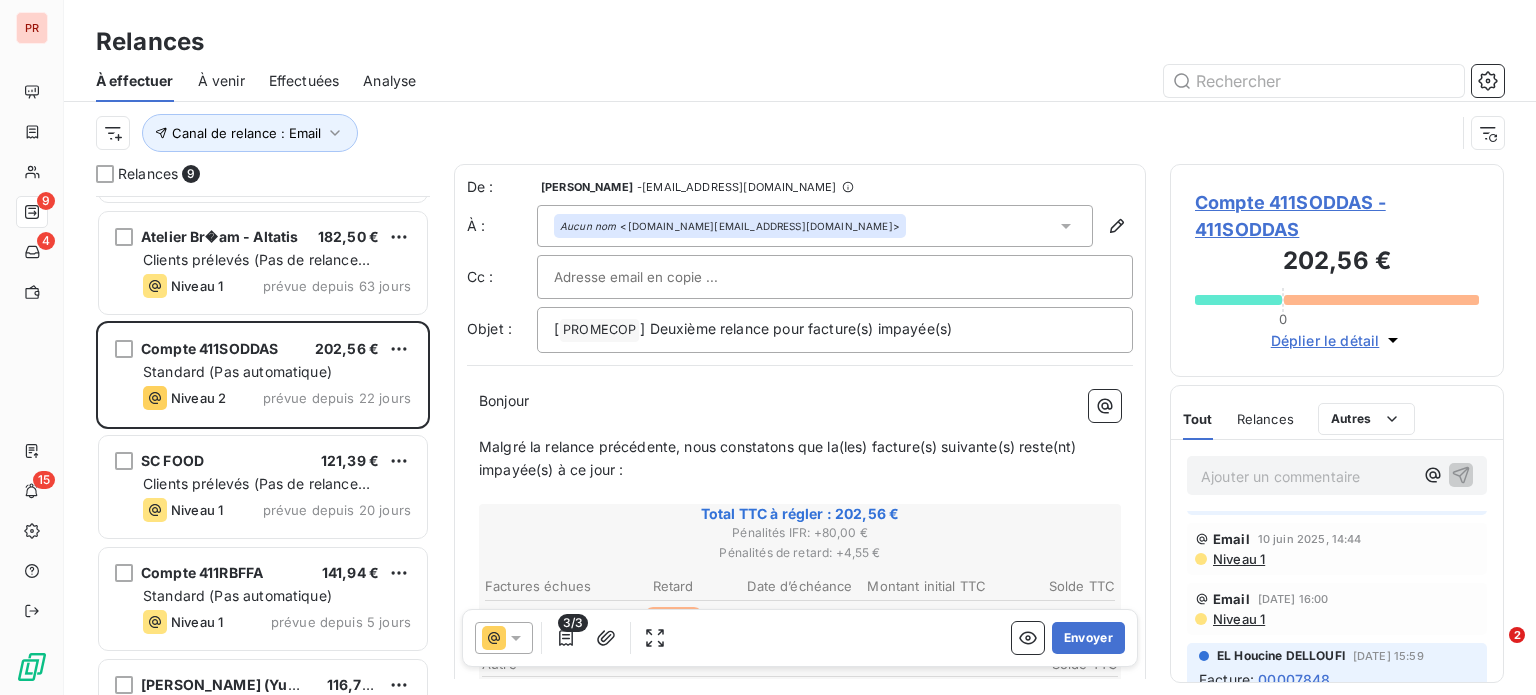 scroll, scrollTop: 0, scrollLeft: 0, axis: both 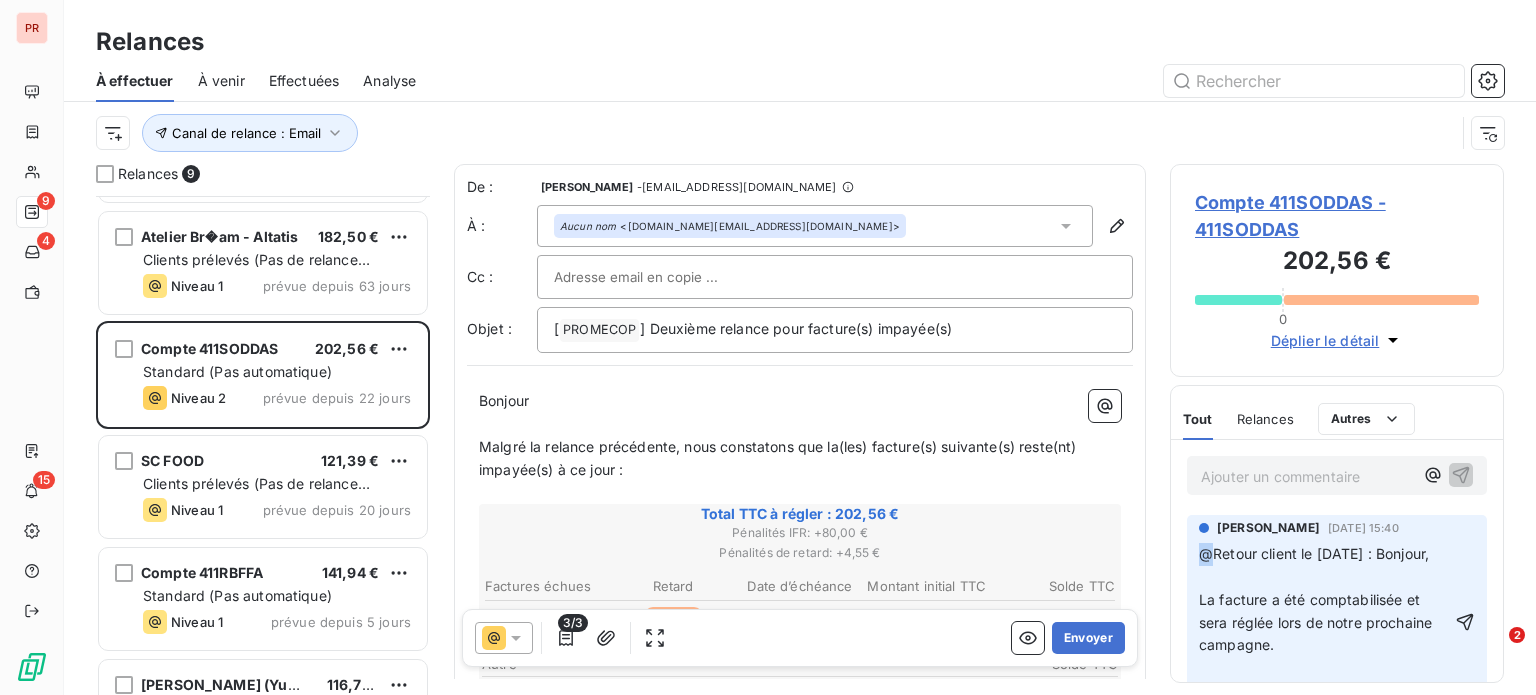 drag, startPoint x: 1210, startPoint y: 551, endPoint x: 1197, endPoint y: 551, distance: 13 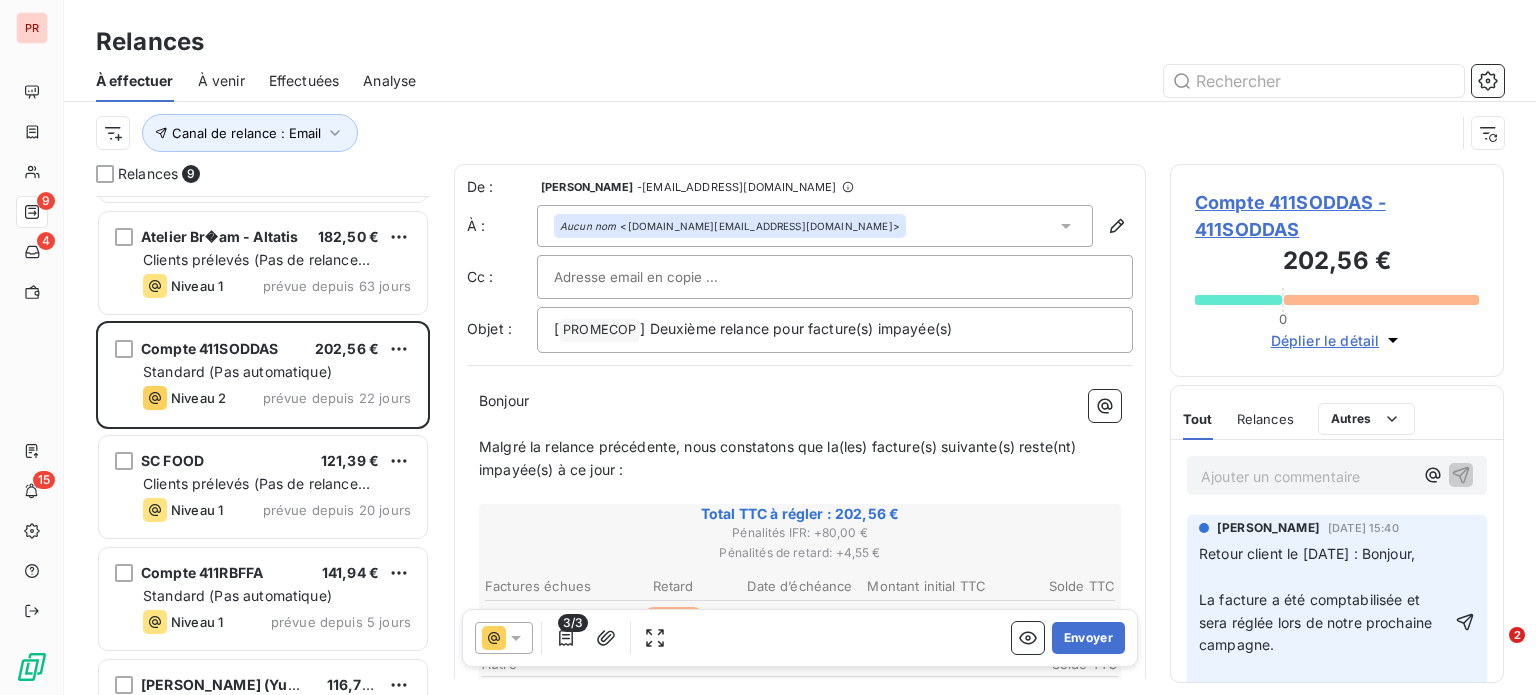 click on "De : Zakaria ABDI FARENE -  comptabilite@lafabrique-cookies.fr À : Aucun nom   <finance.sbs.fr@sodexo.com> Cc : Objet : [ PROMECOP ﻿ ] Deuxième relance pour facture(s) impayée(s) Bonjour  ﻿ Malgré la relance précédente, nous constatons que la(les) facture(s) suivante(s) reste(nt) impayée(s) à ce jour : ﻿ Total TTC à régler :   202,56 € Pénalités IFR  : +  80,00 € Pénalités de retard  : +  4,55 € Factures échues Retard Date d’échéance Montant initial TTC Solde TTC 00007848 67 jours   1 mai 2025 162,19 € 162,19 € 00009102 3 jours   4 juil. 2025 202,56 € 202,56 € Autre Solde TTC Paiements reçus non affectés -162,19 € Pénalités Nbr de factures Total Indemnités forfaitaires de recouvrement (IFR) 40,00 € 2 +  80,00 € Pénalités de retard 14,5 % 2 +  4,55 € Voir   les factures ﻿ ﻿ Nous vous demandons de bien vouloir procéder au règlement du solde dû dans un délai de cinq (5) jours. ﻿ ﻿ ﻿ ﻿ ﻿ Cordialement,  ﻿ ﻿ ﻿ ﻿" at bounding box center (800, 813) 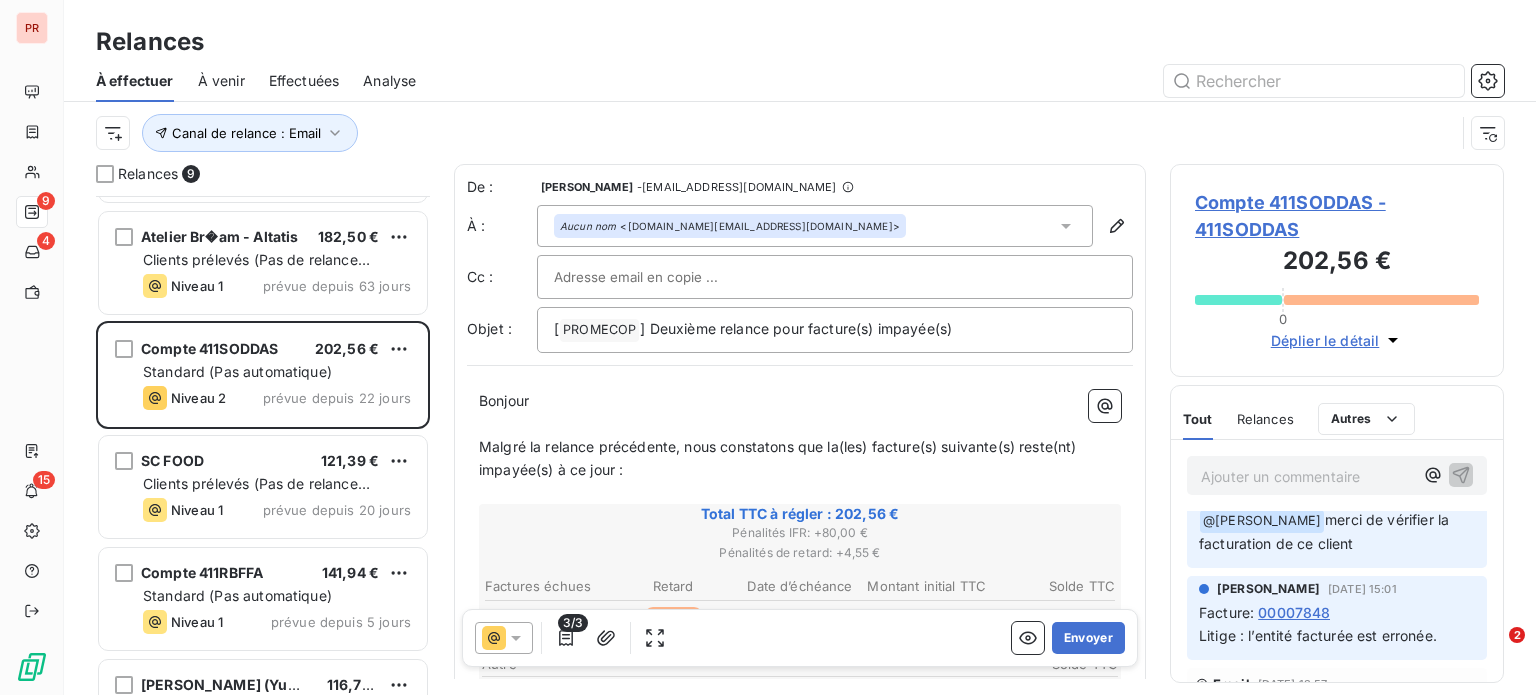scroll, scrollTop: 500, scrollLeft: 0, axis: vertical 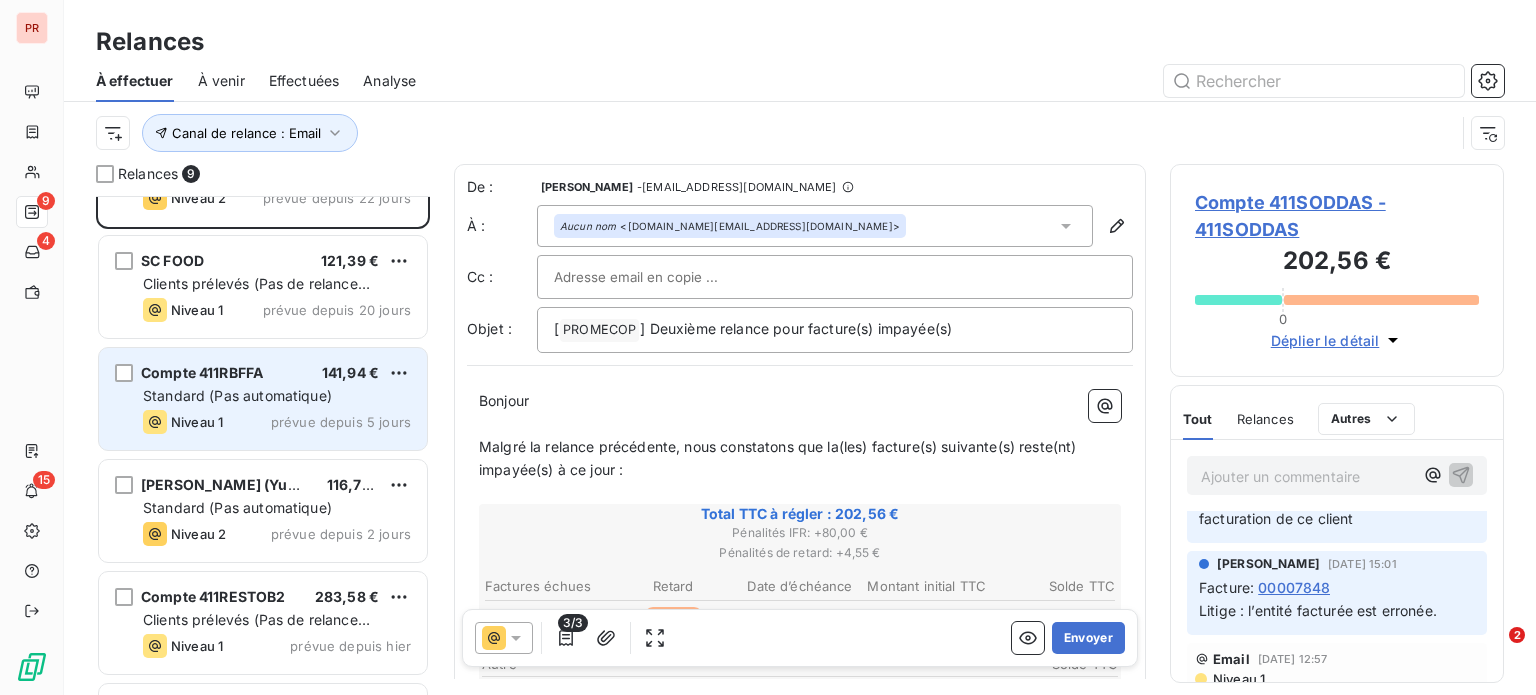 click on "Niveau 1 prévue depuis 5 jours" at bounding box center [277, 422] 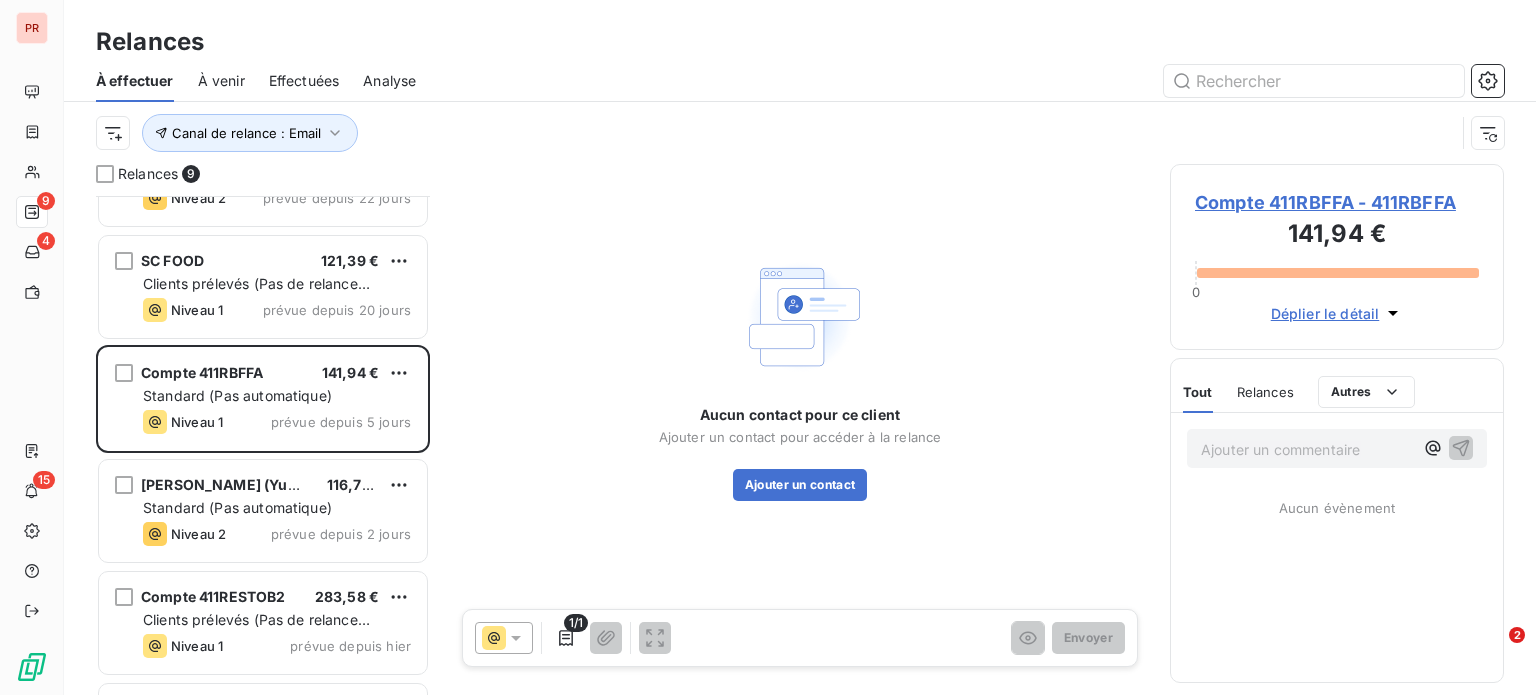 click 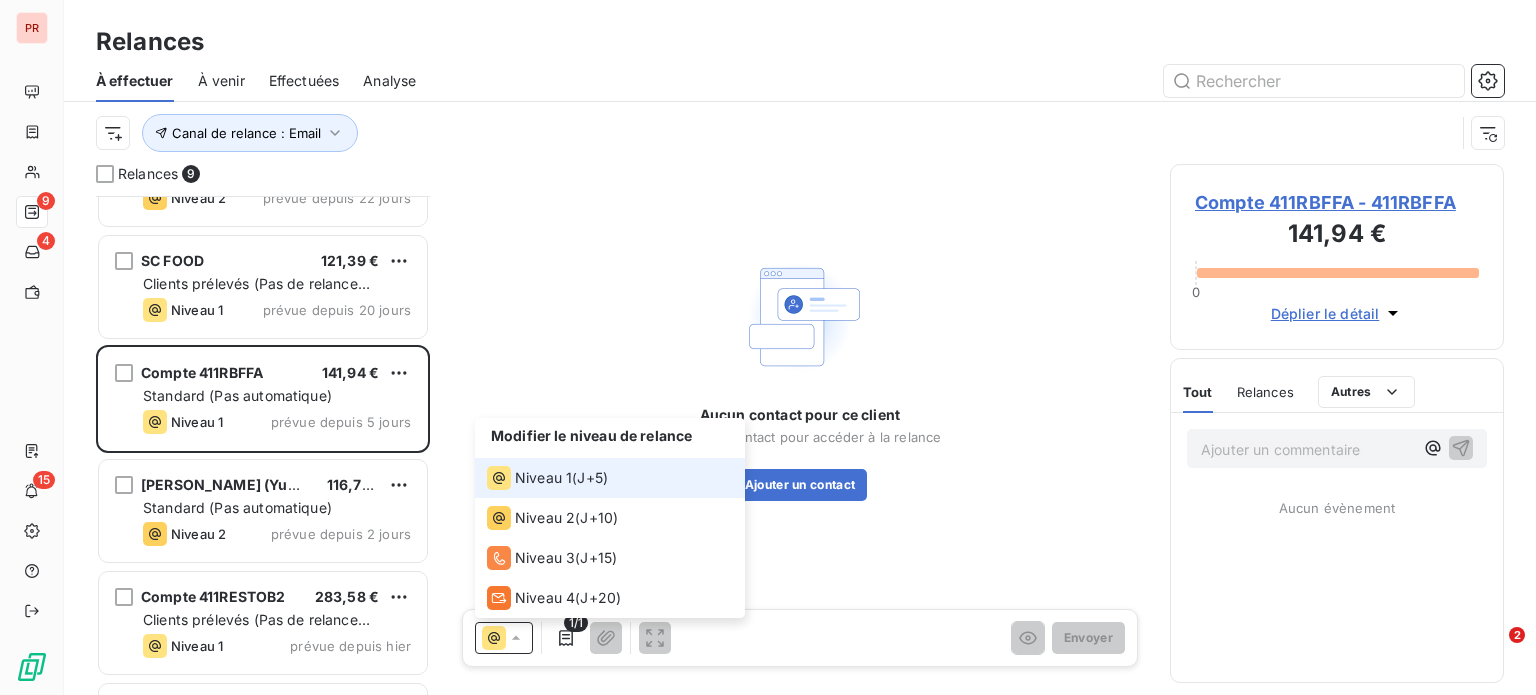 click on "Niveau 1  ( J+5 )" at bounding box center (610, 478) 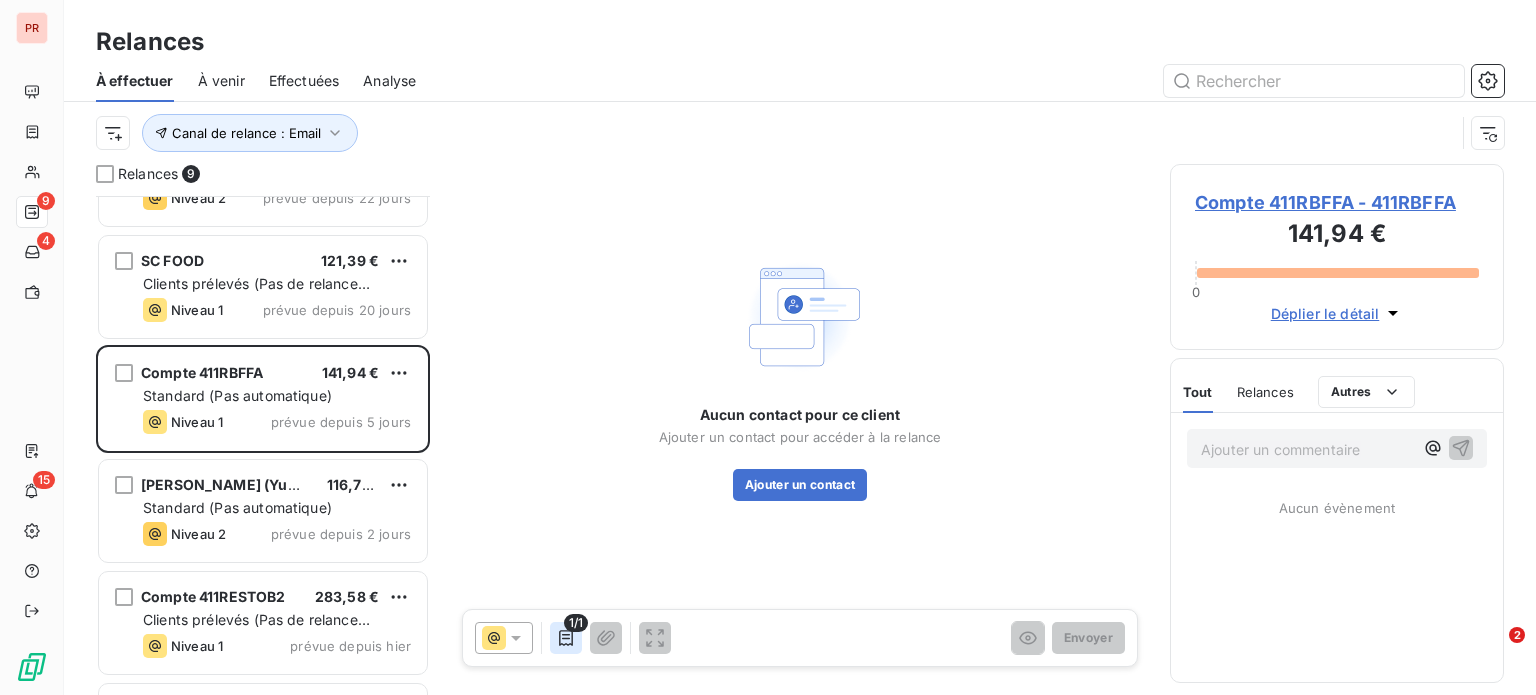 click 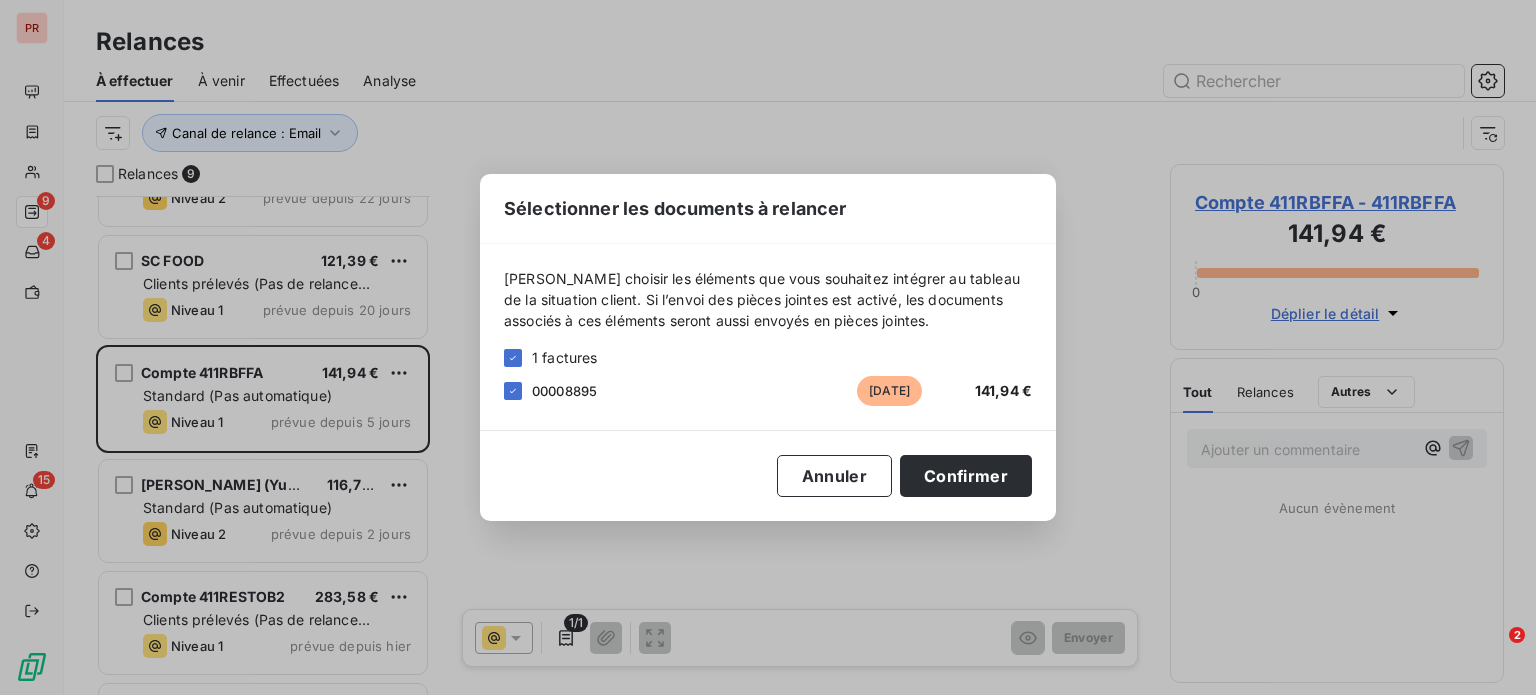 click on "141,94 €" at bounding box center (1003, 390) 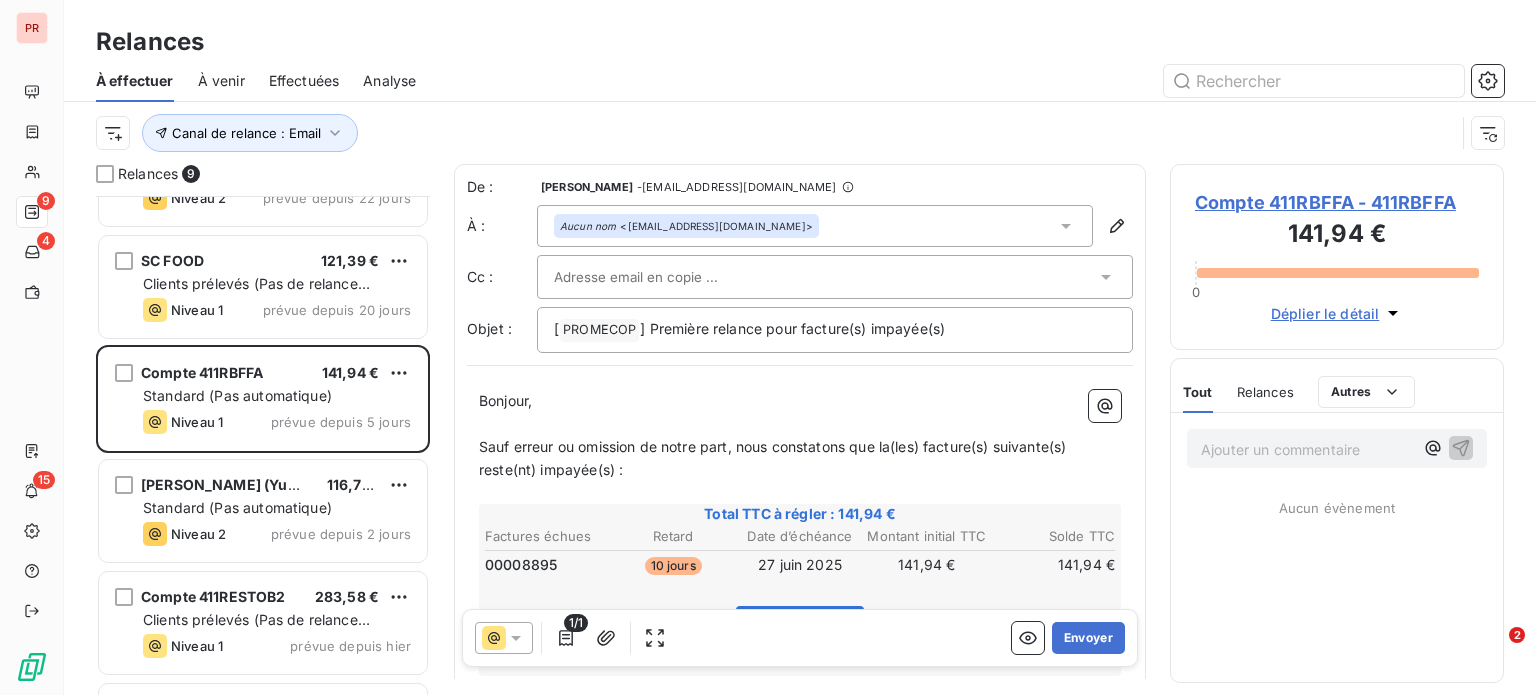click at bounding box center [825, 277] 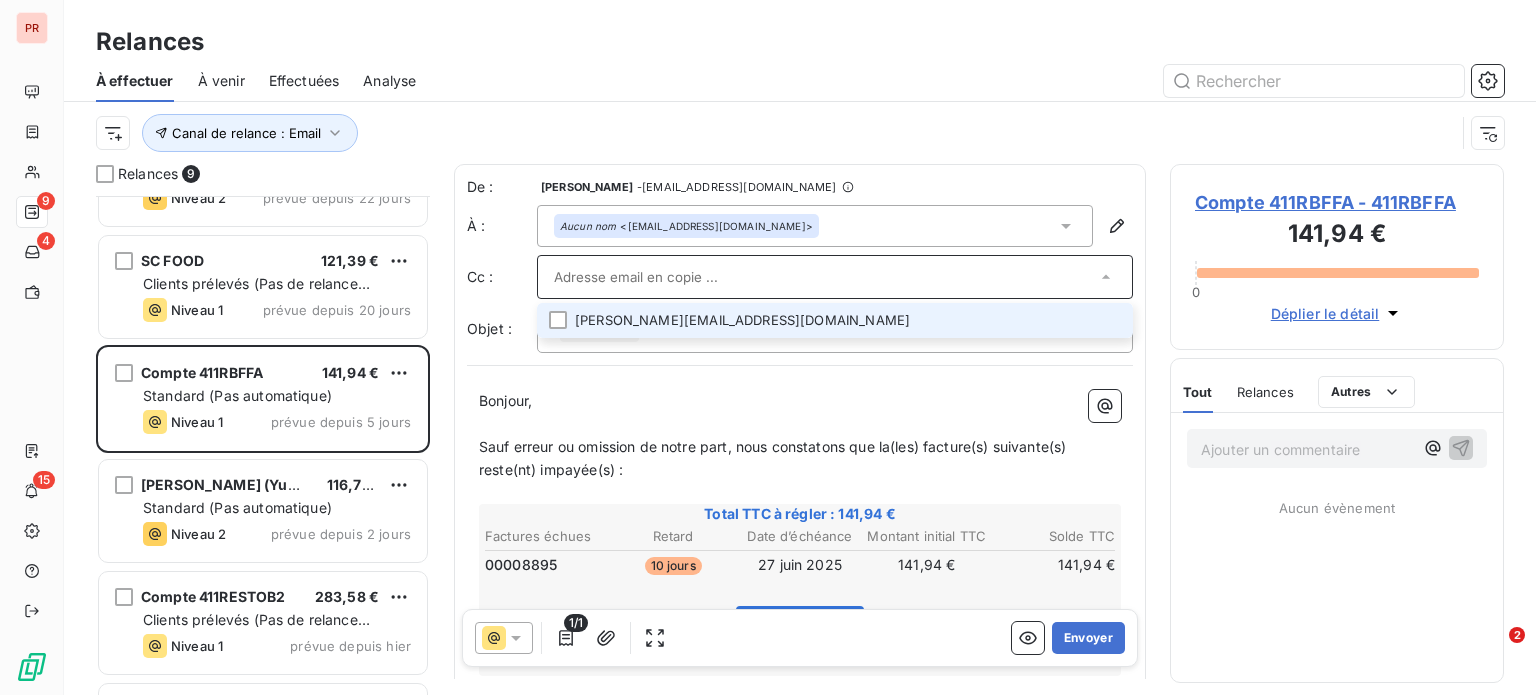 click on "lucile@robochef.com" at bounding box center [835, 320] 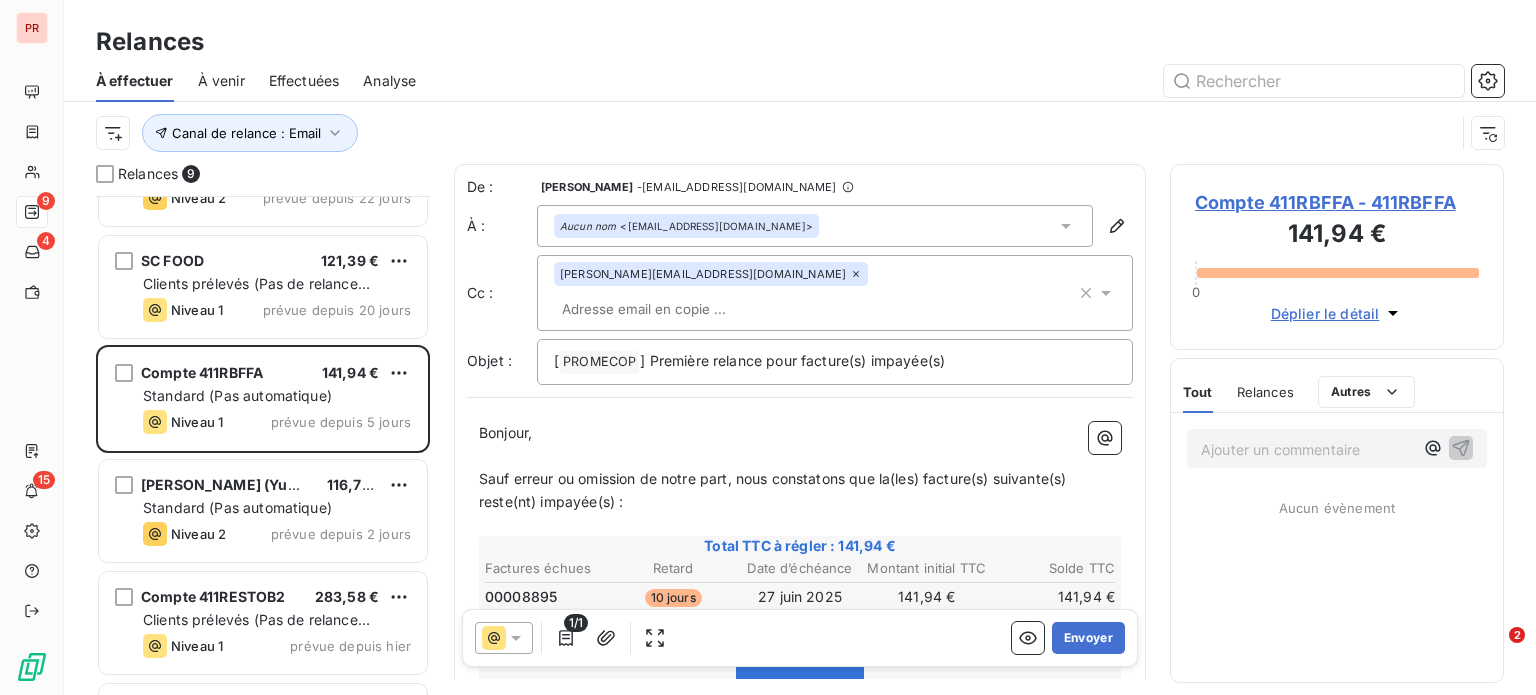 click on "﻿" at bounding box center (800, 456) 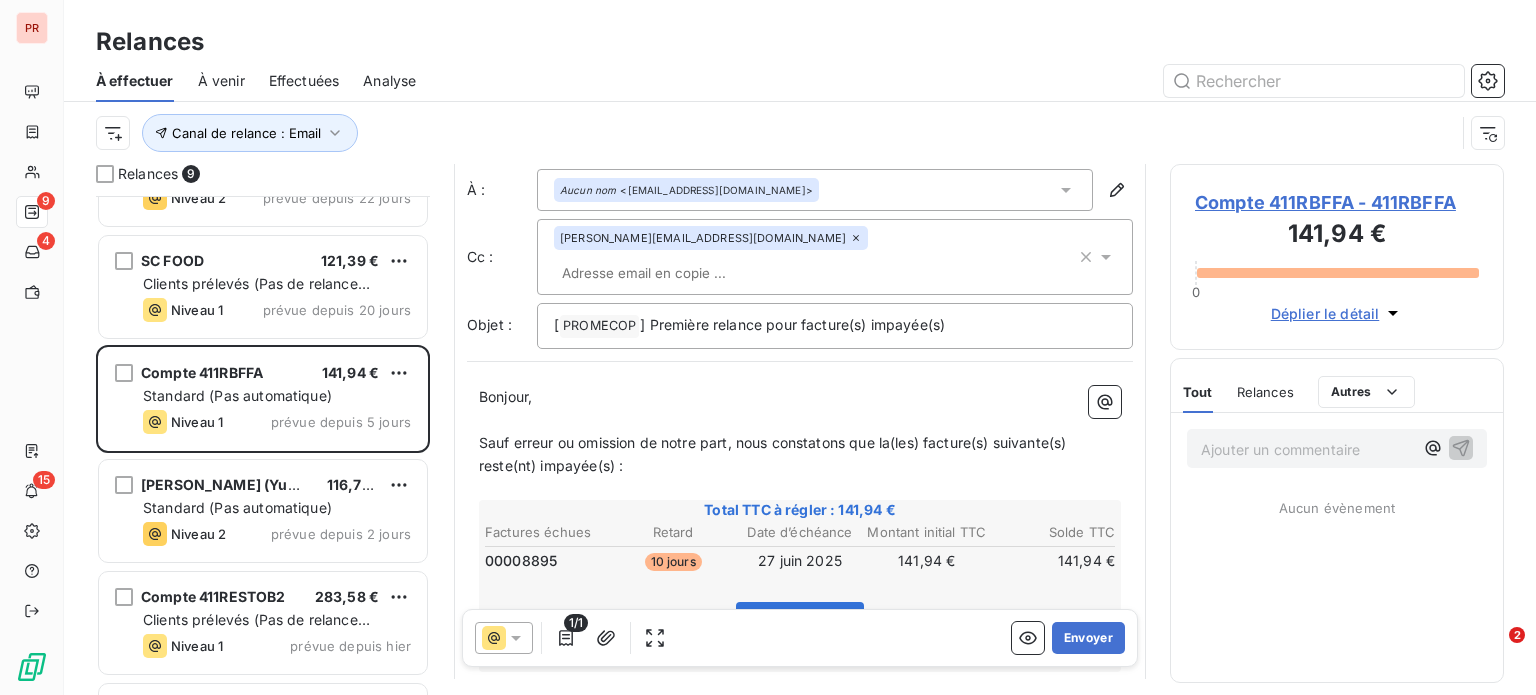 scroll, scrollTop: 0, scrollLeft: 0, axis: both 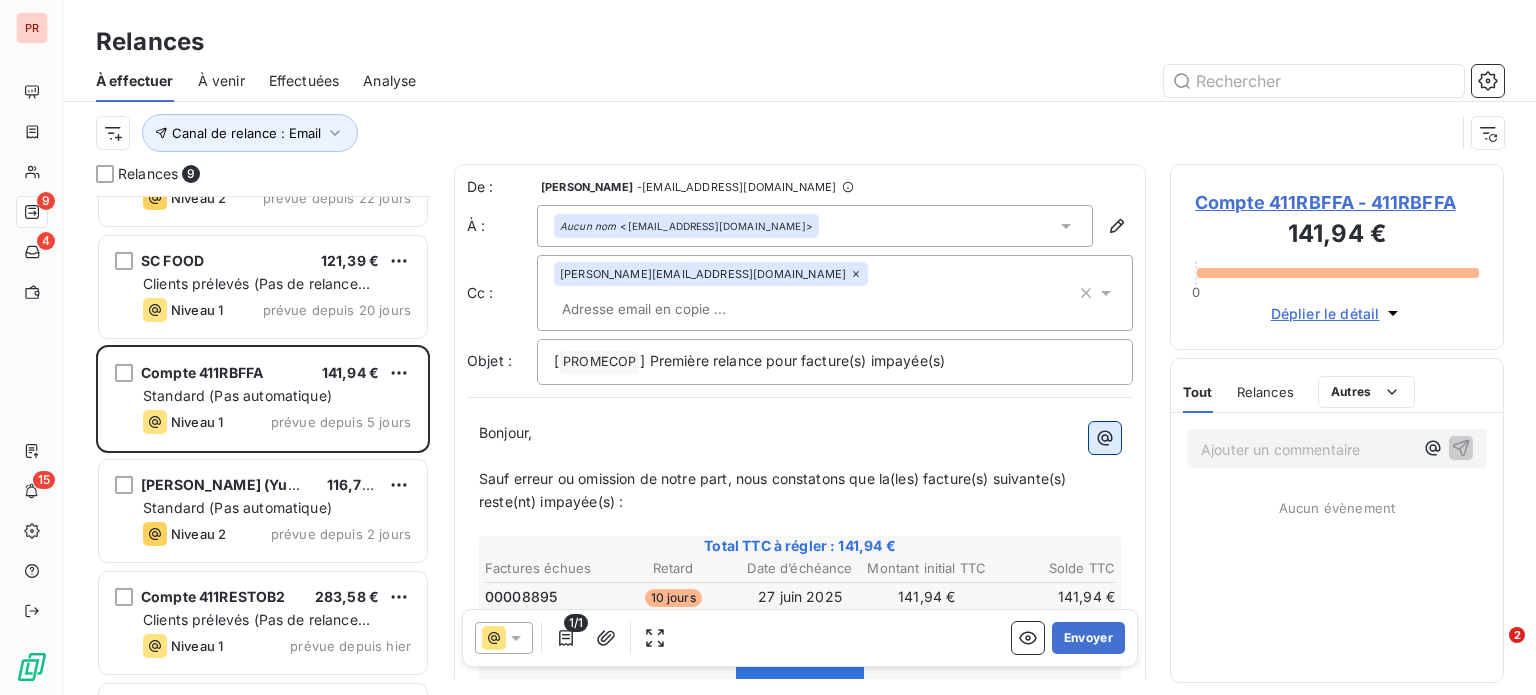 click 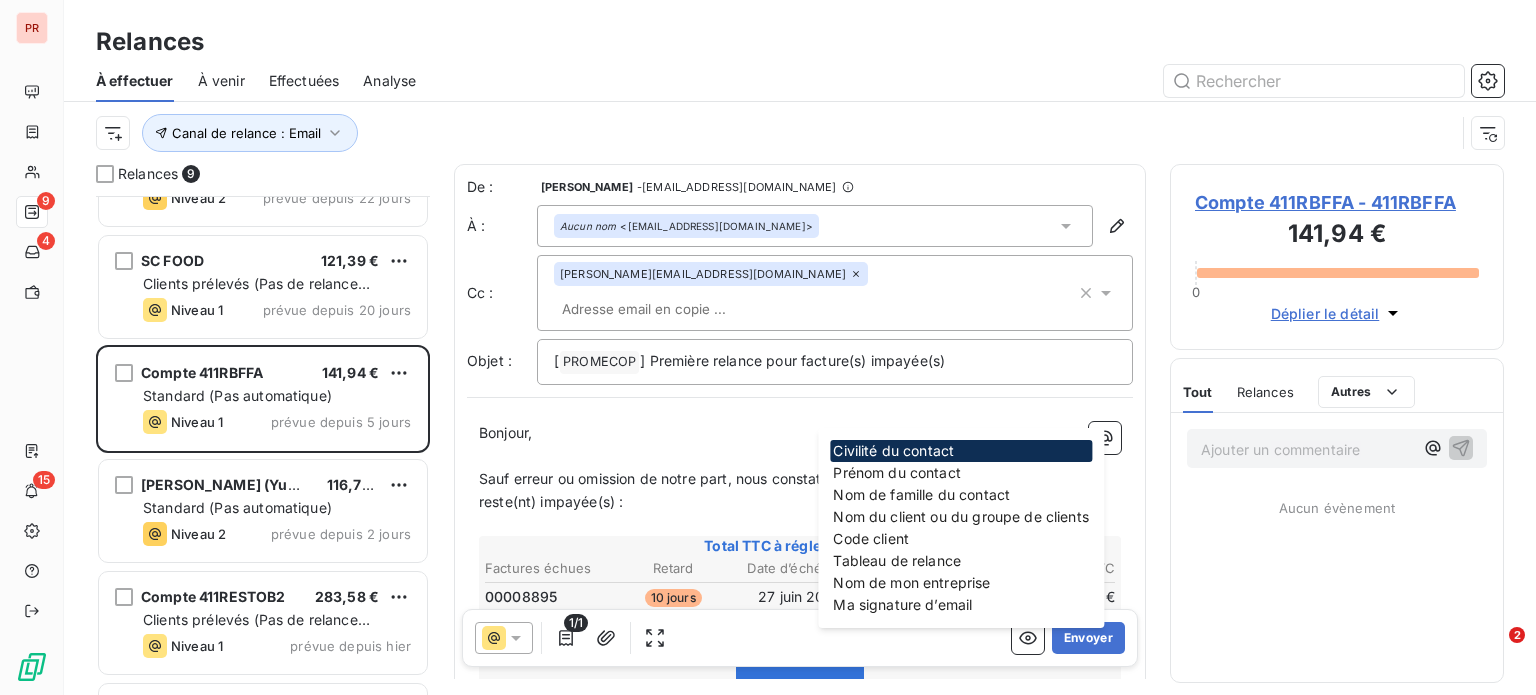 click on "De : Zakaria ABDI FARENE -  comptabilite@lafabrique-cookies.fr À : Aucun nom   <elyot@robochef.com> Cc : lucile@robochef.com Objet : [ PROMECOP ﻿ ] Première relance pour facture(s) impayée(s) Bonjour, ﻿ Sauf erreur ou omission de notre part, nous constatons que la(les) facture(s) suivante(s) reste(nt) impayée(s) : ﻿ Total TTC à régler :   141,94 € Factures échues Retard Date d’échéance Montant initial TTC Solde TTC 00008895 10 jours   27 juin 2025 141,94 € 141,94 € Voir   la facture ﻿ ﻿ Nous vous serions reconnaissants de bien vouloir procéder à son règlement dans les meilleurs délais. ﻿ Si votre règlement a déjà été effectué, nous vous prions de ne pas tenir compte de ce message. ﻿ Restant à votre disposition pour toute information complémentaire. ﻿ Bien cordialement,  ﻿ ﻿ Zakaria ABDI FARENE  Service Comptabilité 09 86 50 70 72 ﻿ ﻿ ﻿" at bounding box center (800, 635) 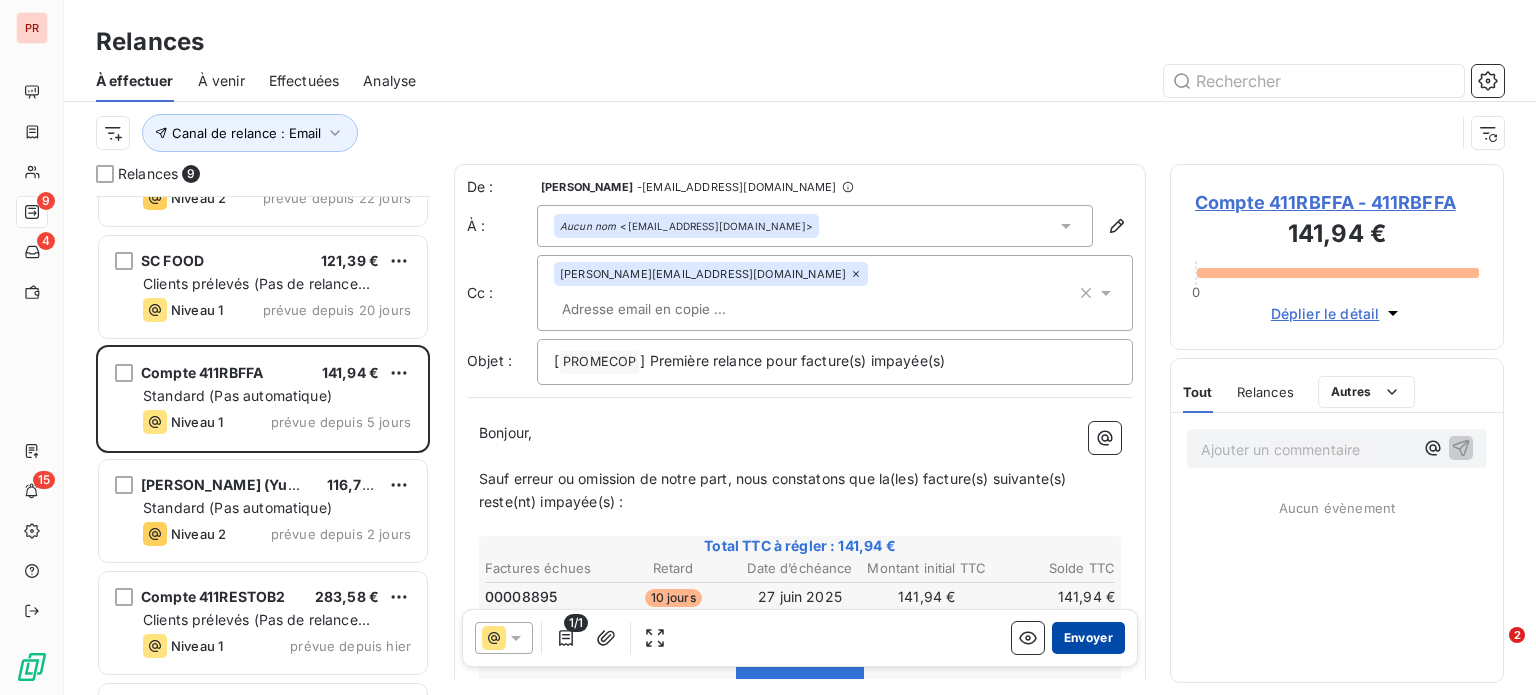 click on "Envoyer" at bounding box center [1088, 638] 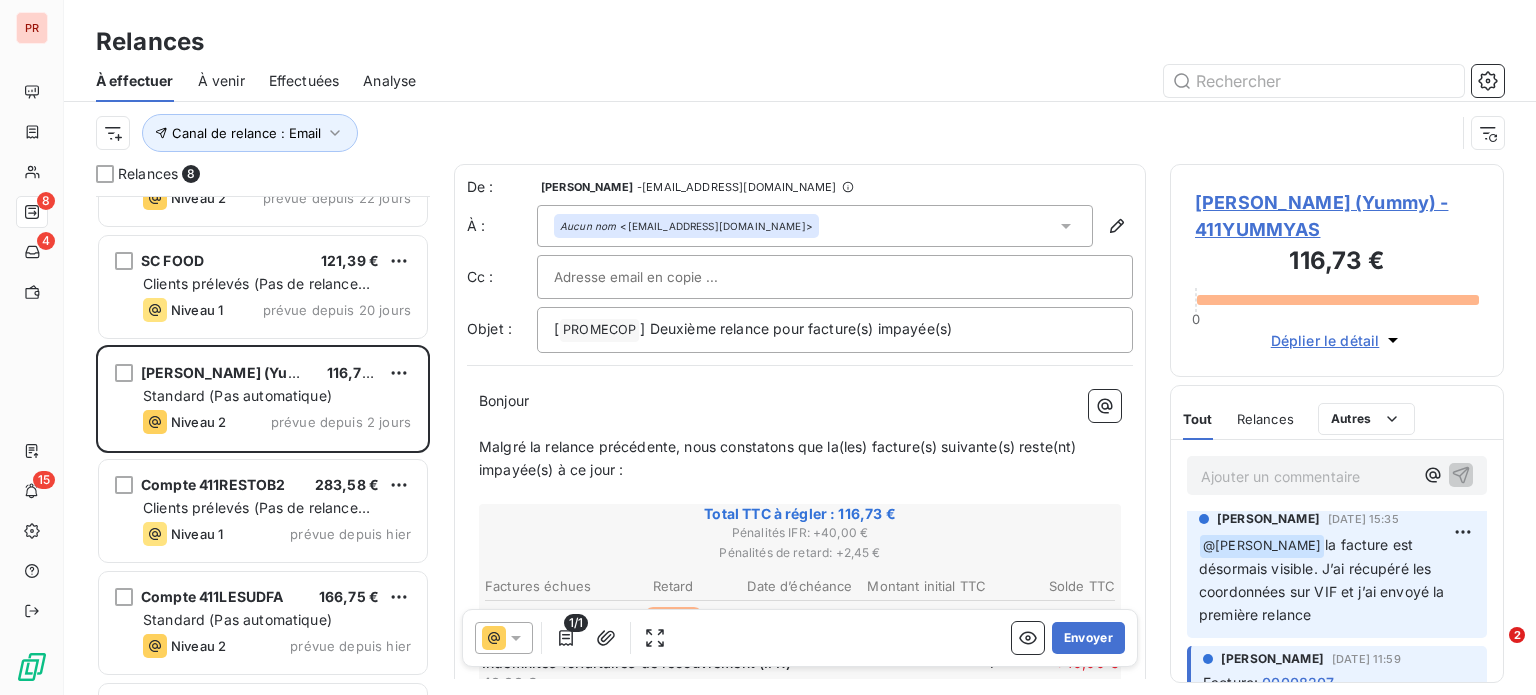 scroll, scrollTop: 100, scrollLeft: 0, axis: vertical 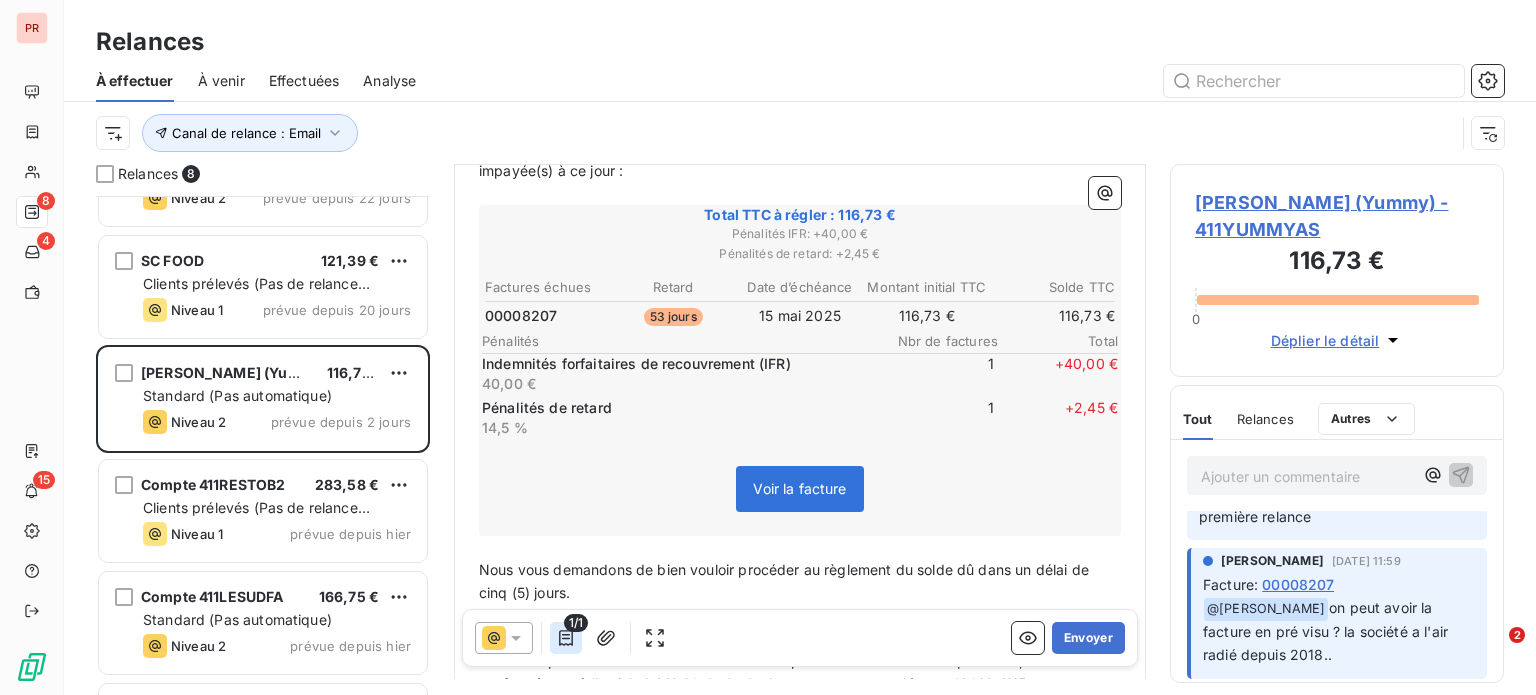 click 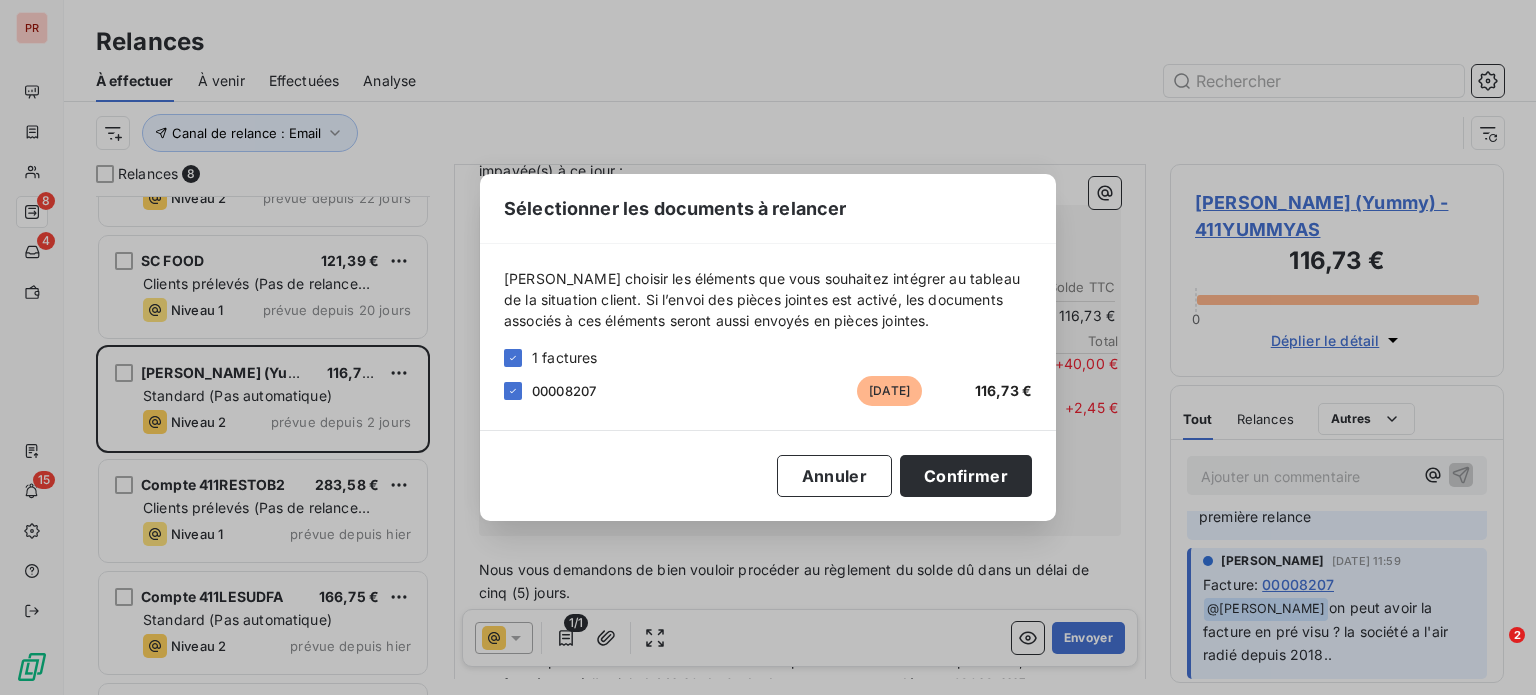 click on "Sélectionner les documents à relancer Veuillez choisir les éléments que vous souhaitez intégrer au tableau de la situation client. Si l’envoi des pièces jointes est activé, les documents associés à ces éléments seront aussi envoyés en pièces jointes. 1 factures 00008207 il y a 53 jours   116,73 € Annuler Confirmer" at bounding box center (768, 347) 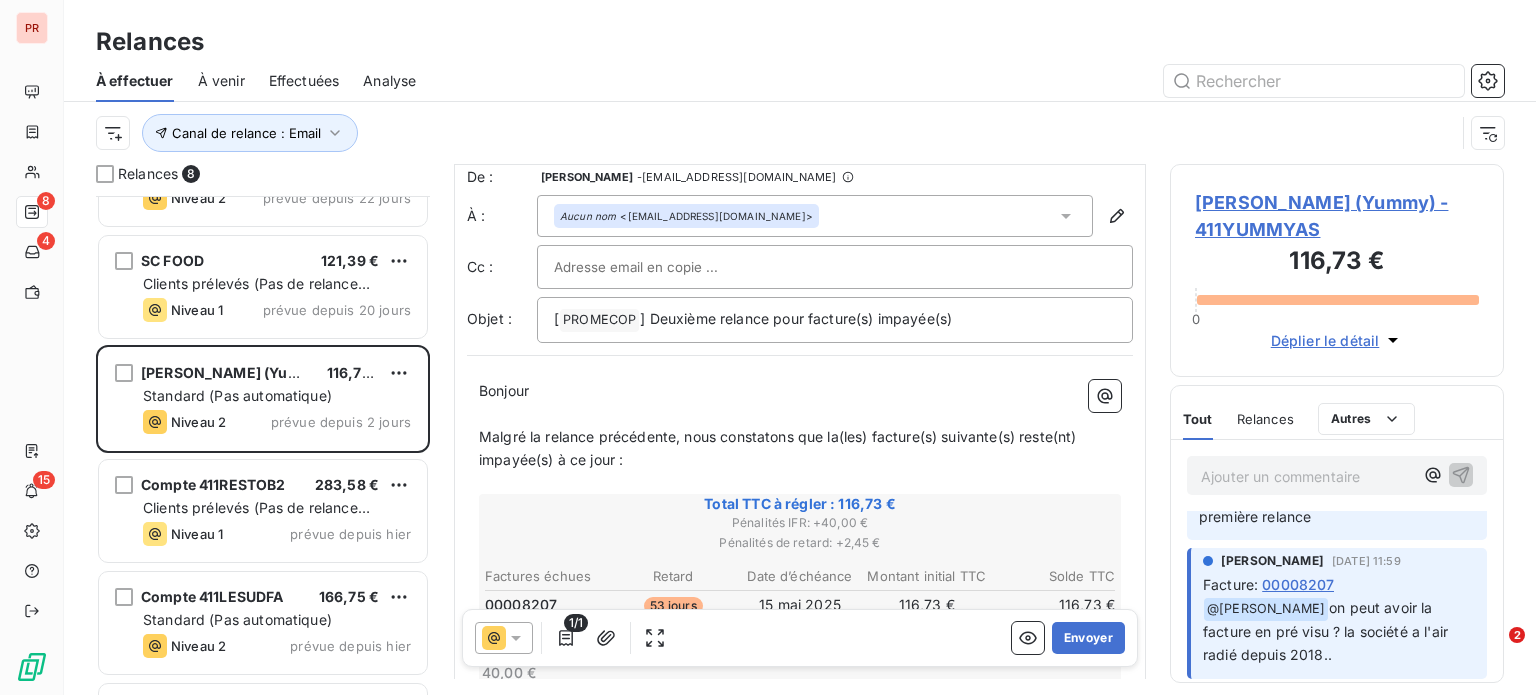 scroll, scrollTop: 0, scrollLeft: 0, axis: both 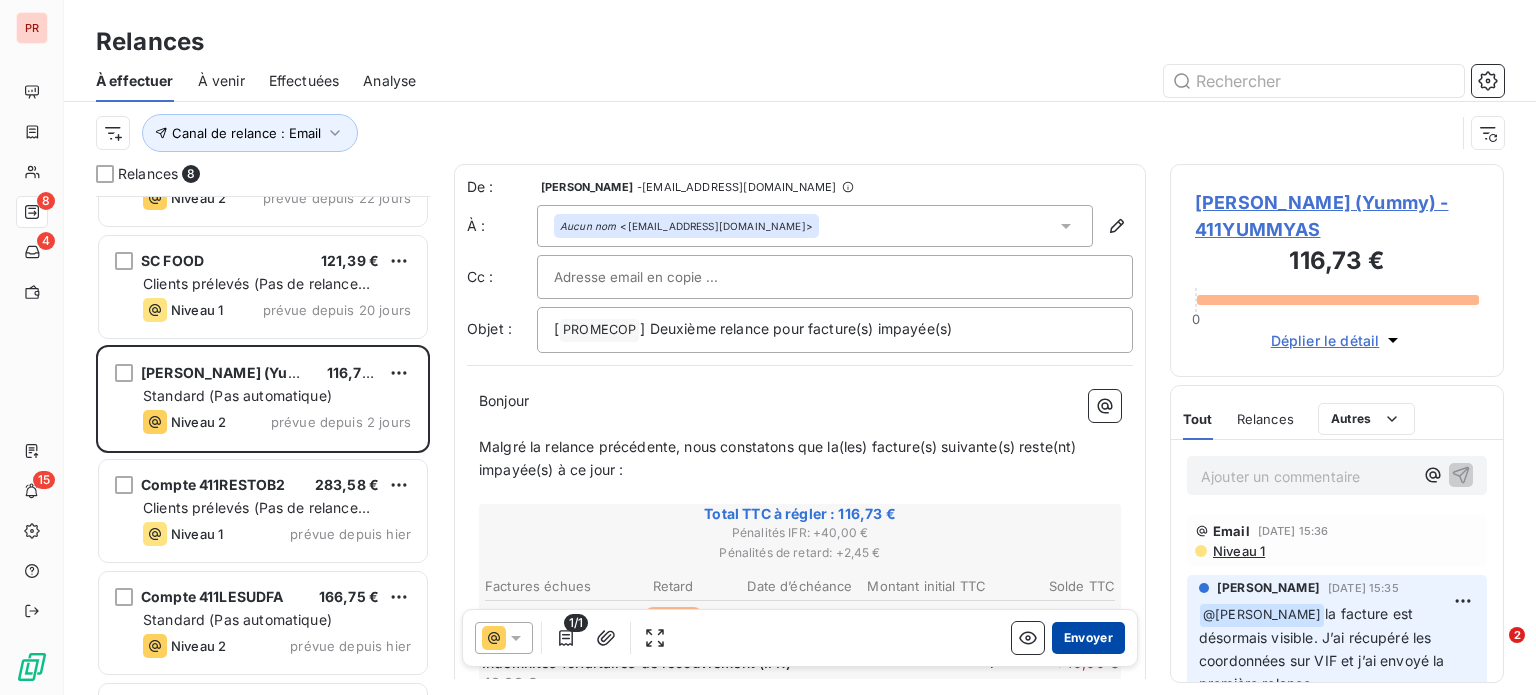 click on "Envoyer" at bounding box center [1088, 638] 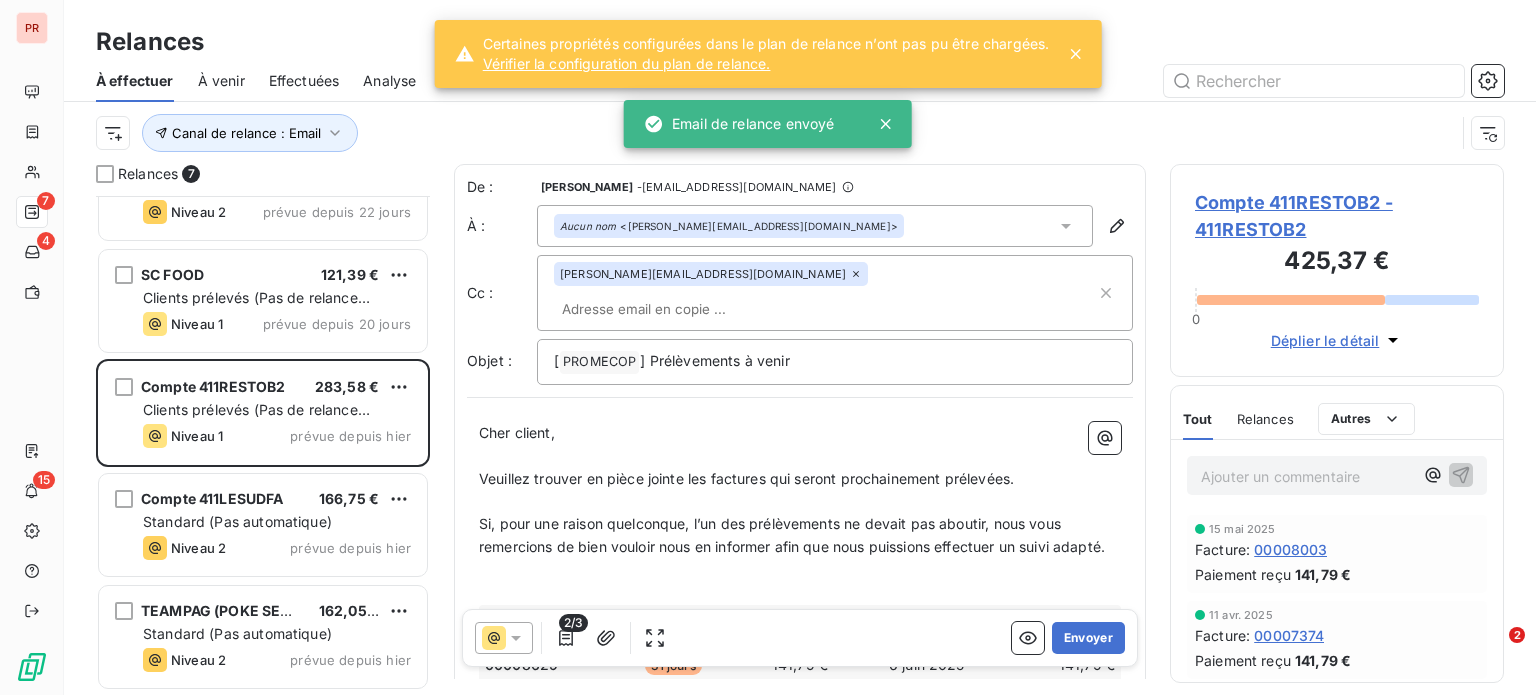 scroll, scrollTop: 284, scrollLeft: 0, axis: vertical 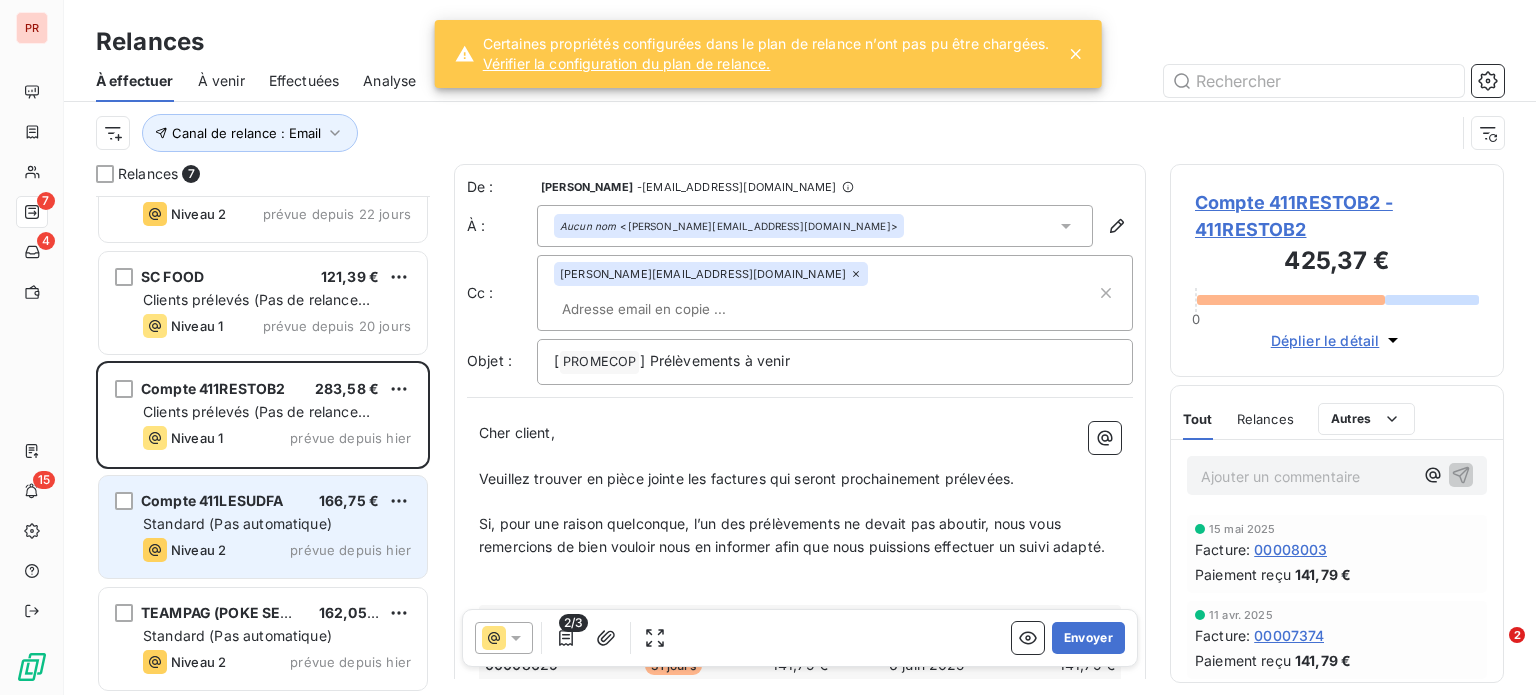click on "Standard (Pas automatique)" at bounding box center [237, 523] 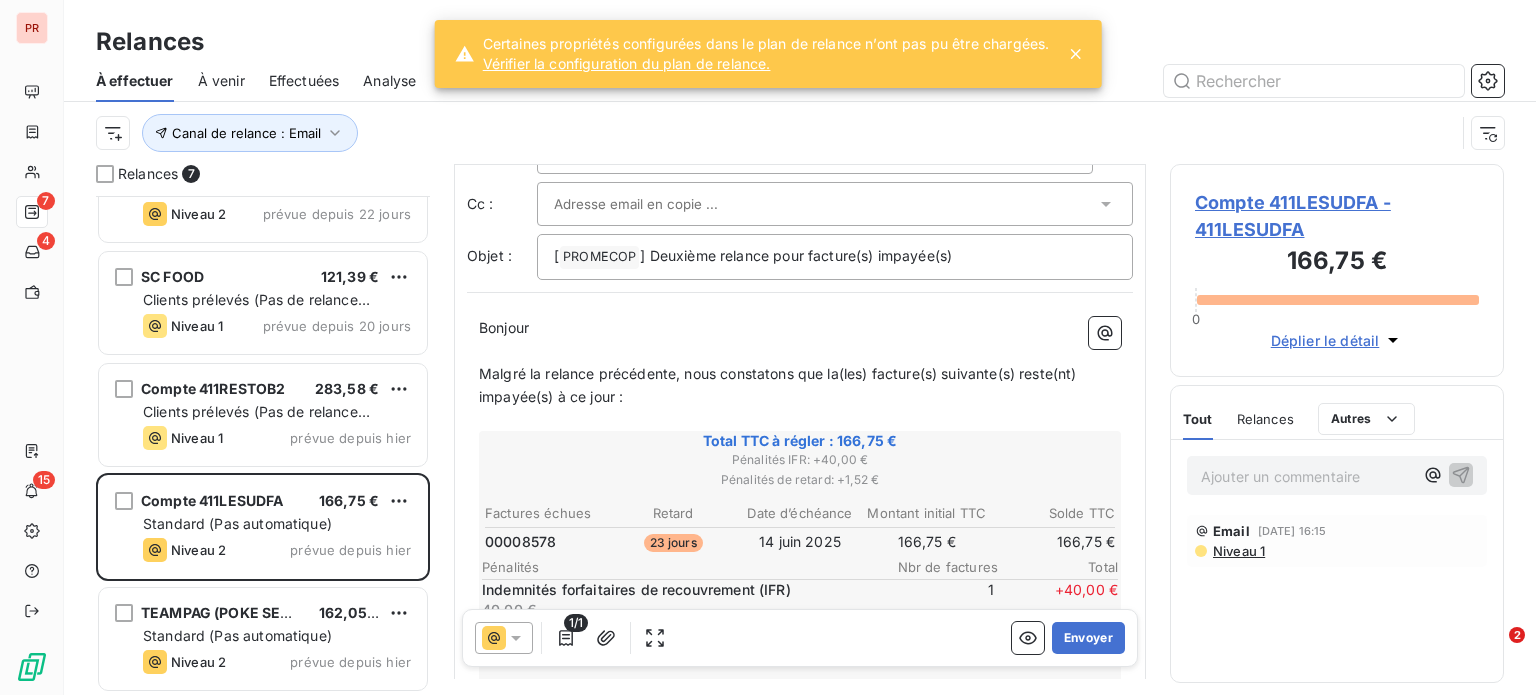 scroll, scrollTop: 0, scrollLeft: 0, axis: both 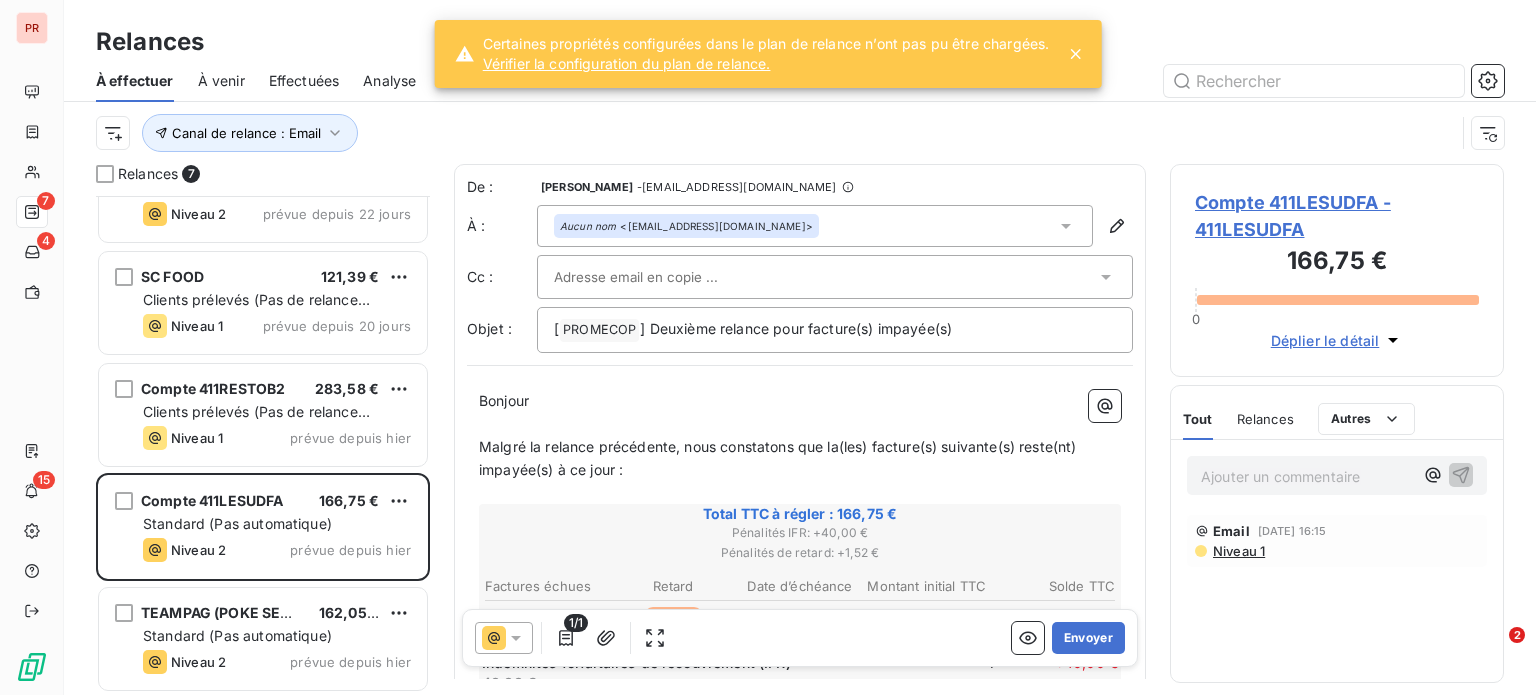 click at bounding box center [835, 277] 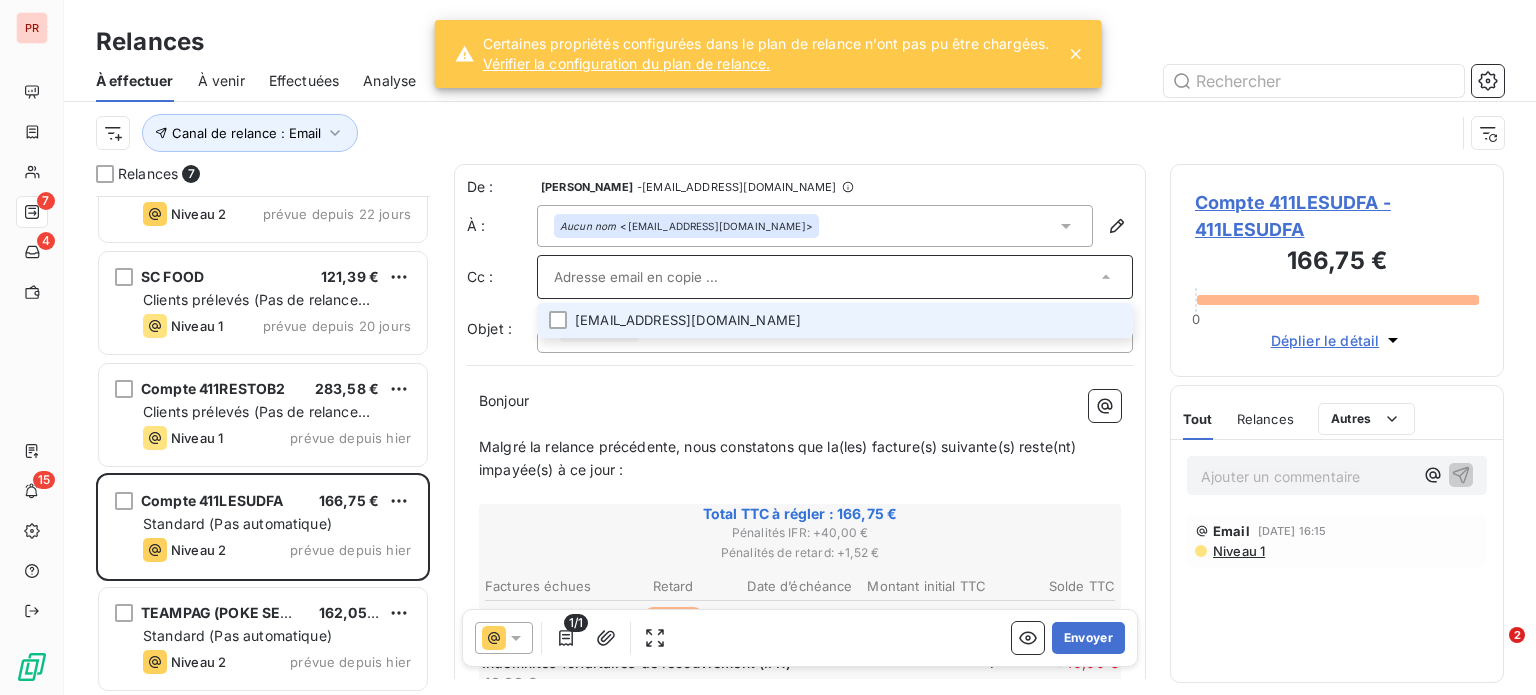click on "yoann@lizee.com" at bounding box center (835, 320) 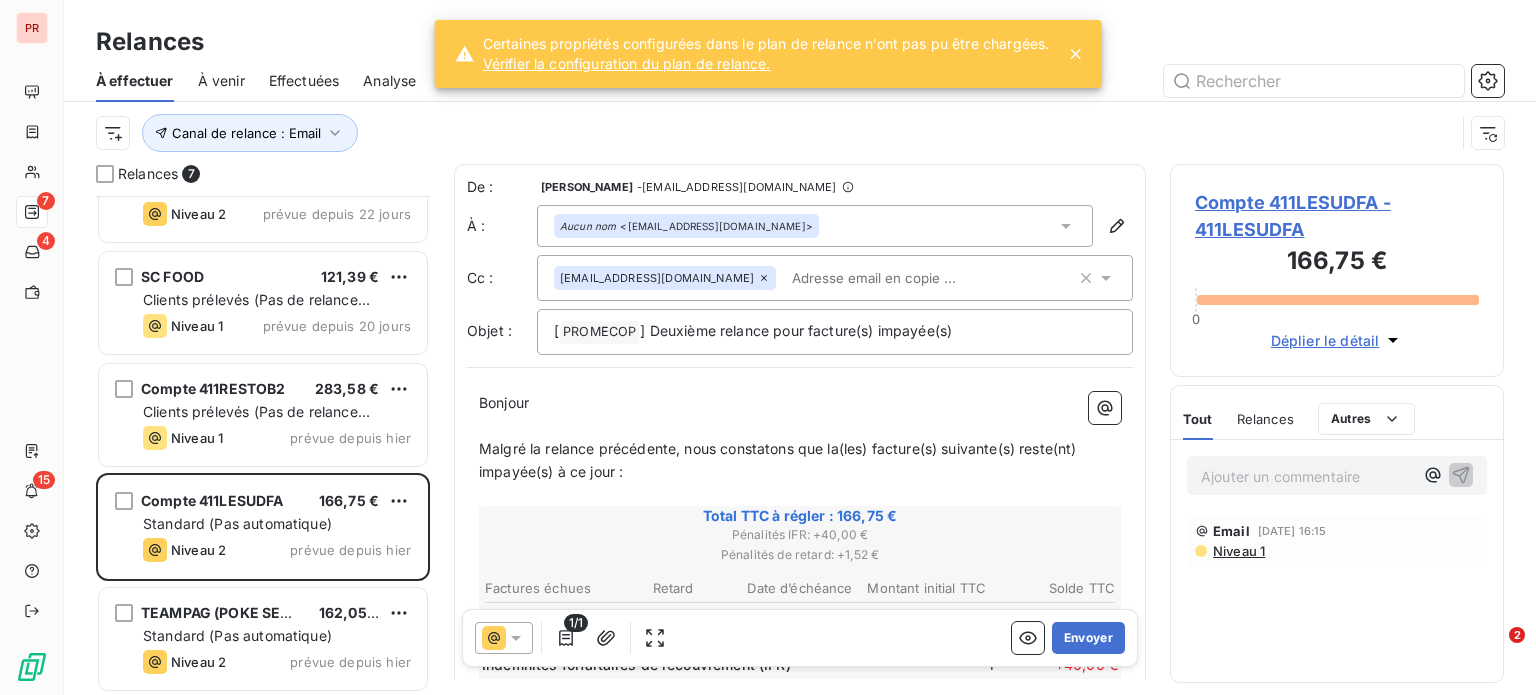 click on "﻿" at bounding box center [800, 494] 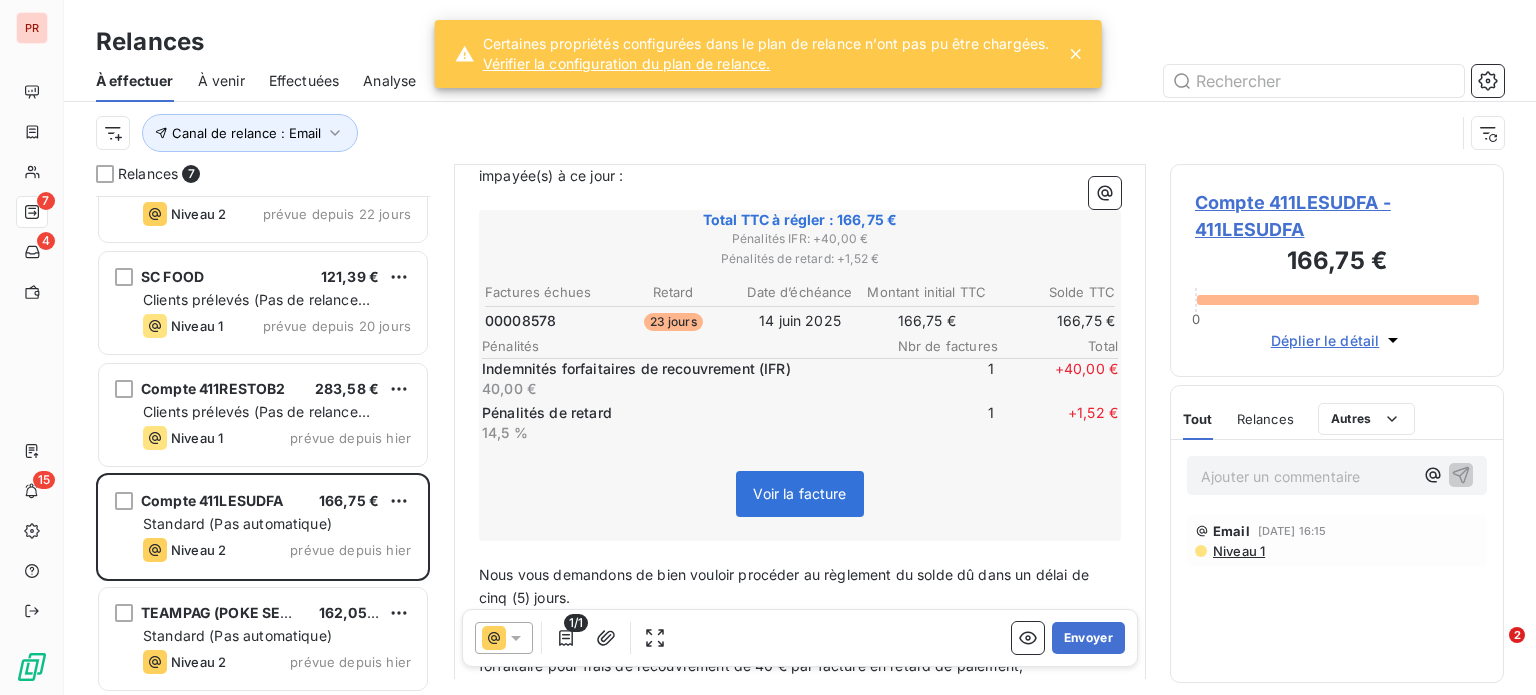 scroll, scrollTop: 302, scrollLeft: 0, axis: vertical 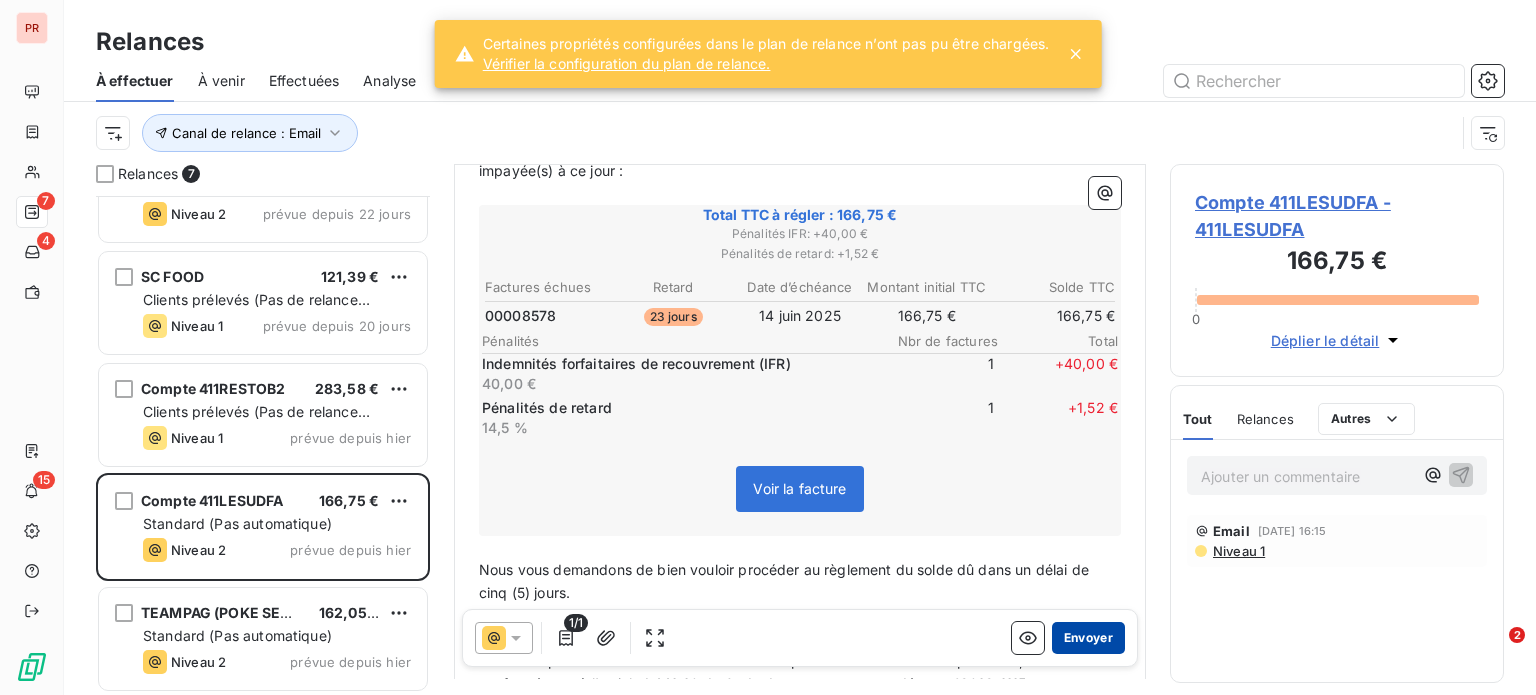 click on "Envoyer" at bounding box center [1088, 638] 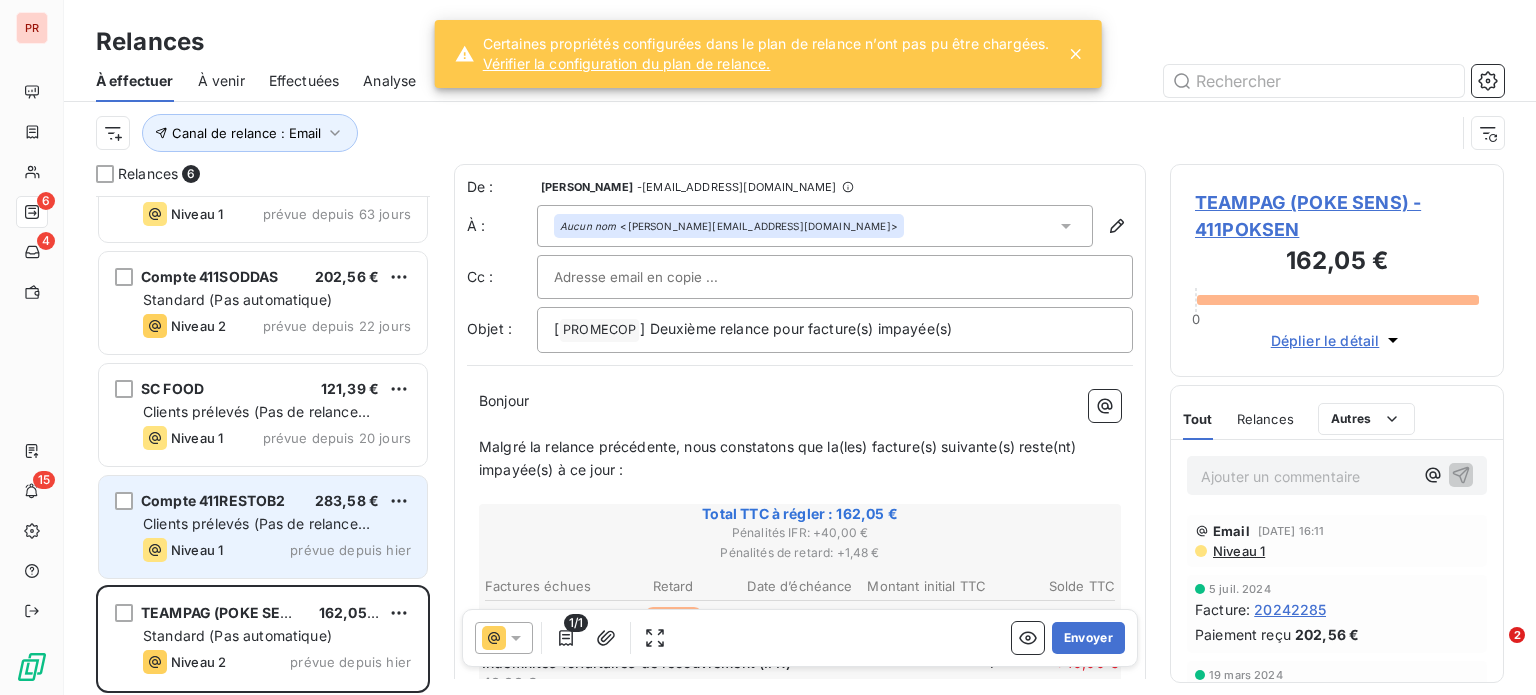 scroll, scrollTop: 173, scrollLeft: 0, axis: vertical 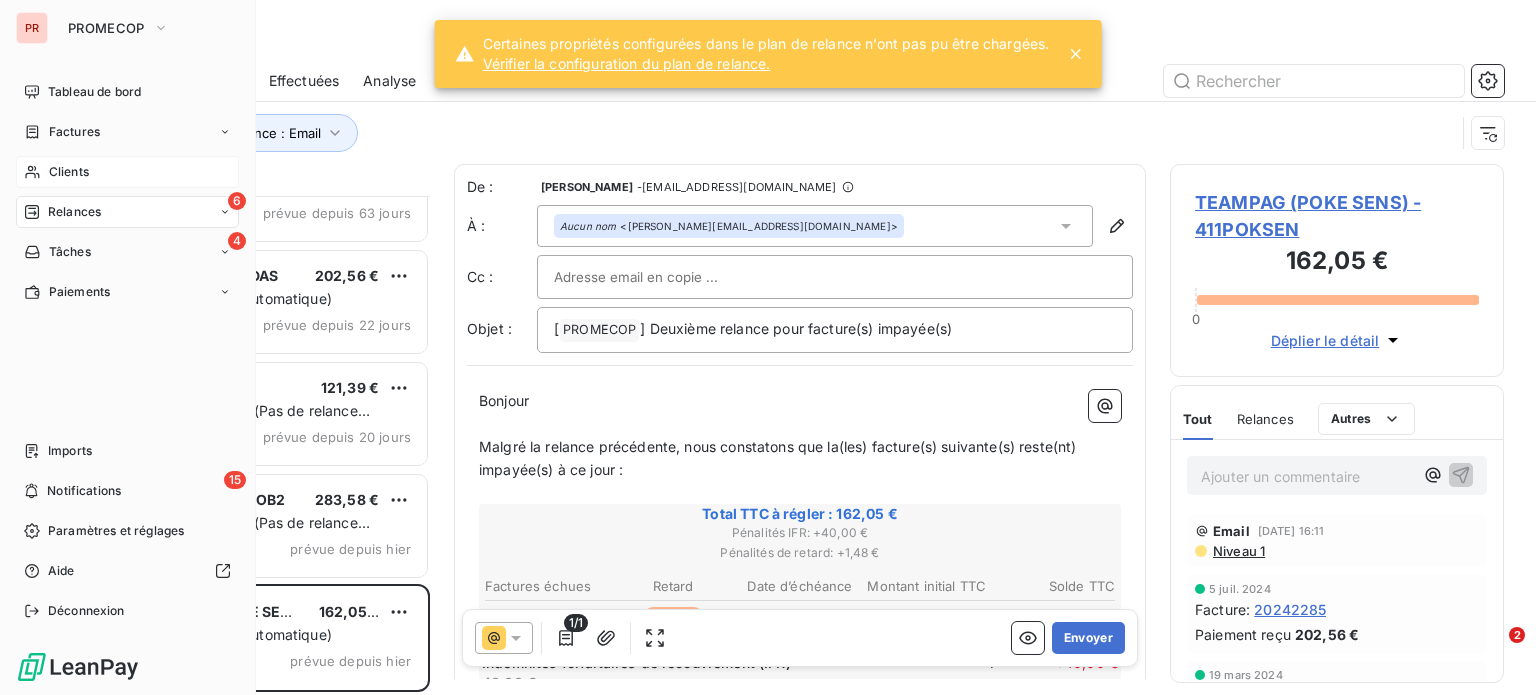 click on "Clients" at bounding box center (127, 172) 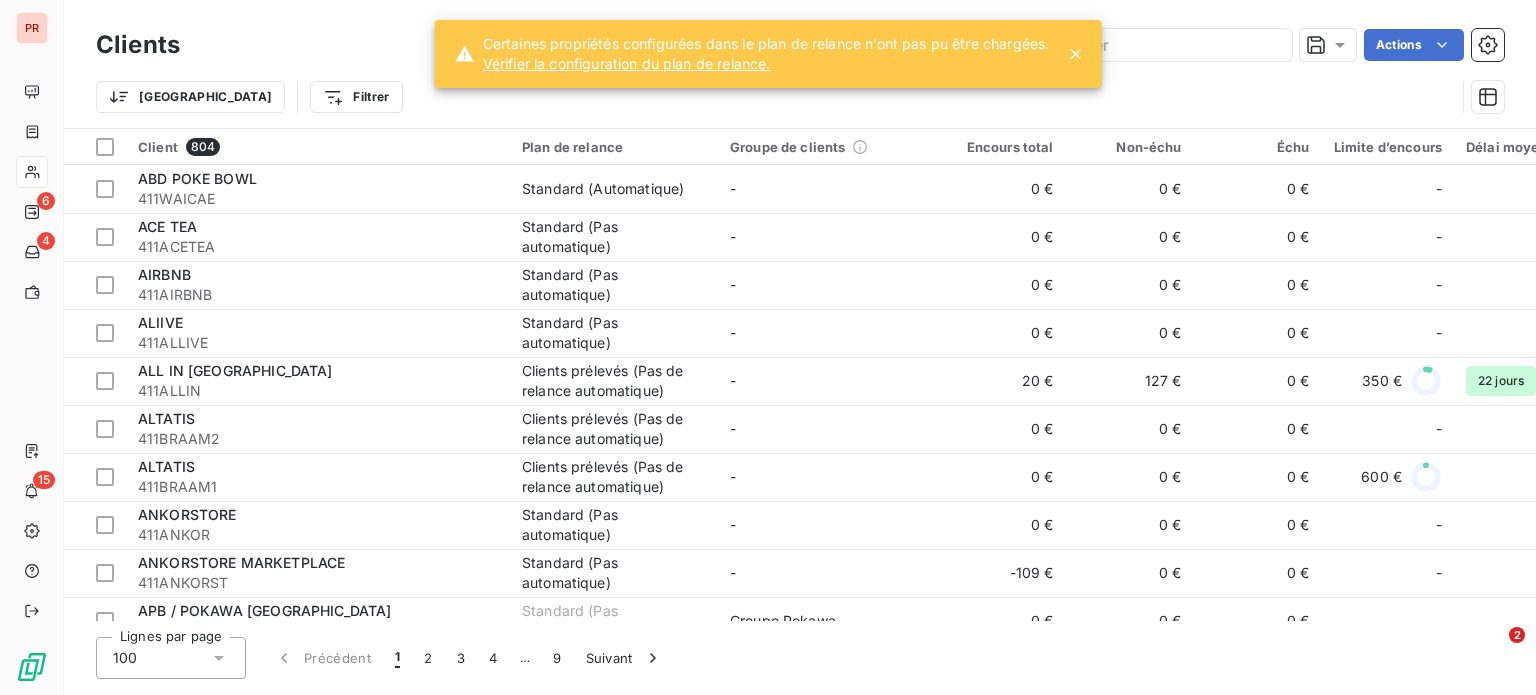 click 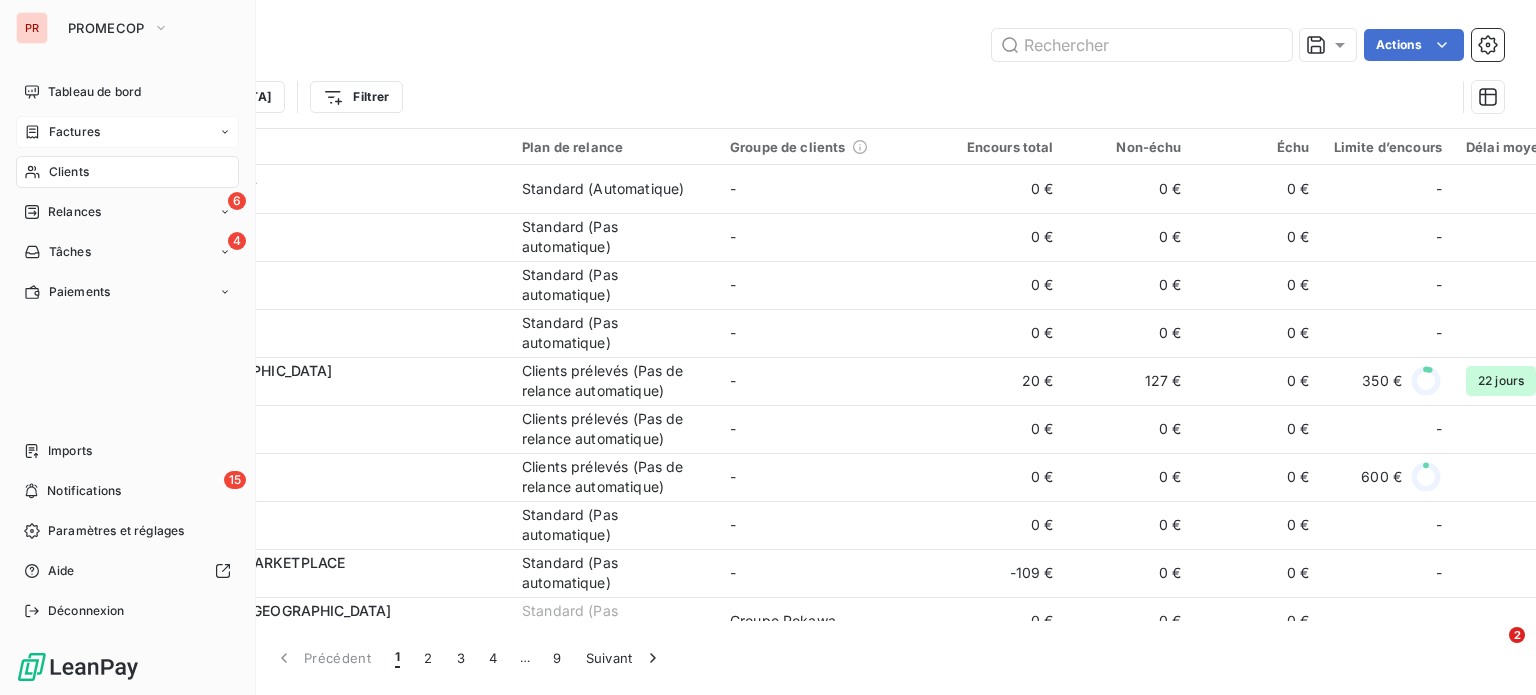 click on "Factures" at bounding box center [127, 132] 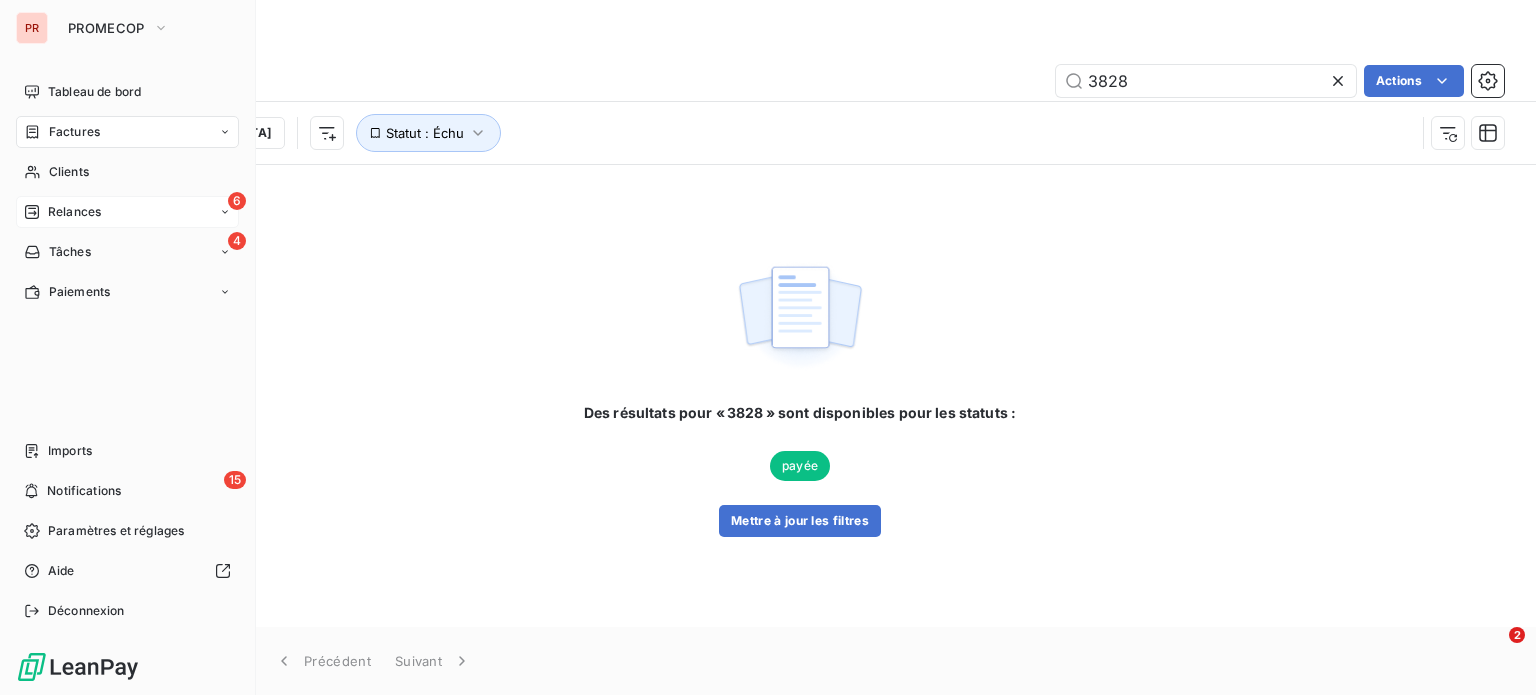click on "Relances" at bounding box center (74, 212) 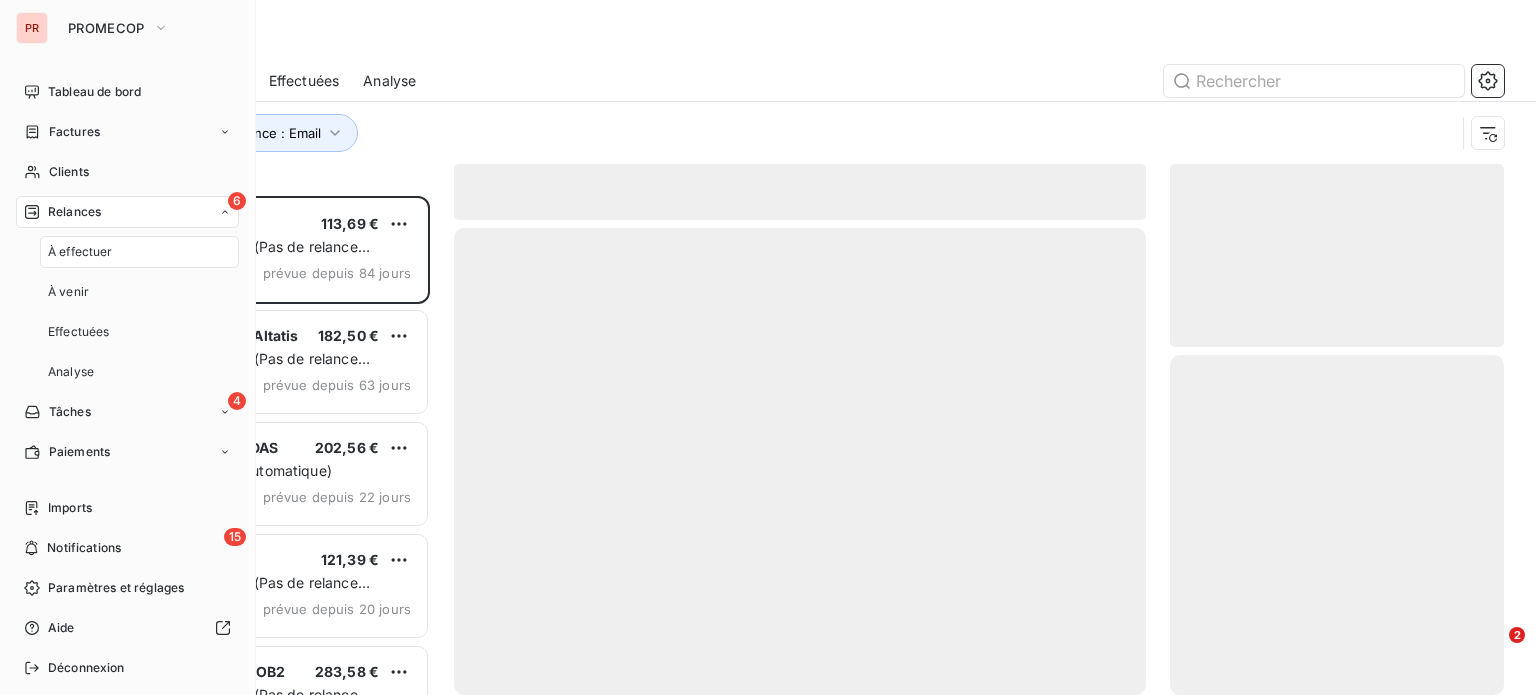 scroll, scrollTop: 16, scrollLeft: 16, axis: both 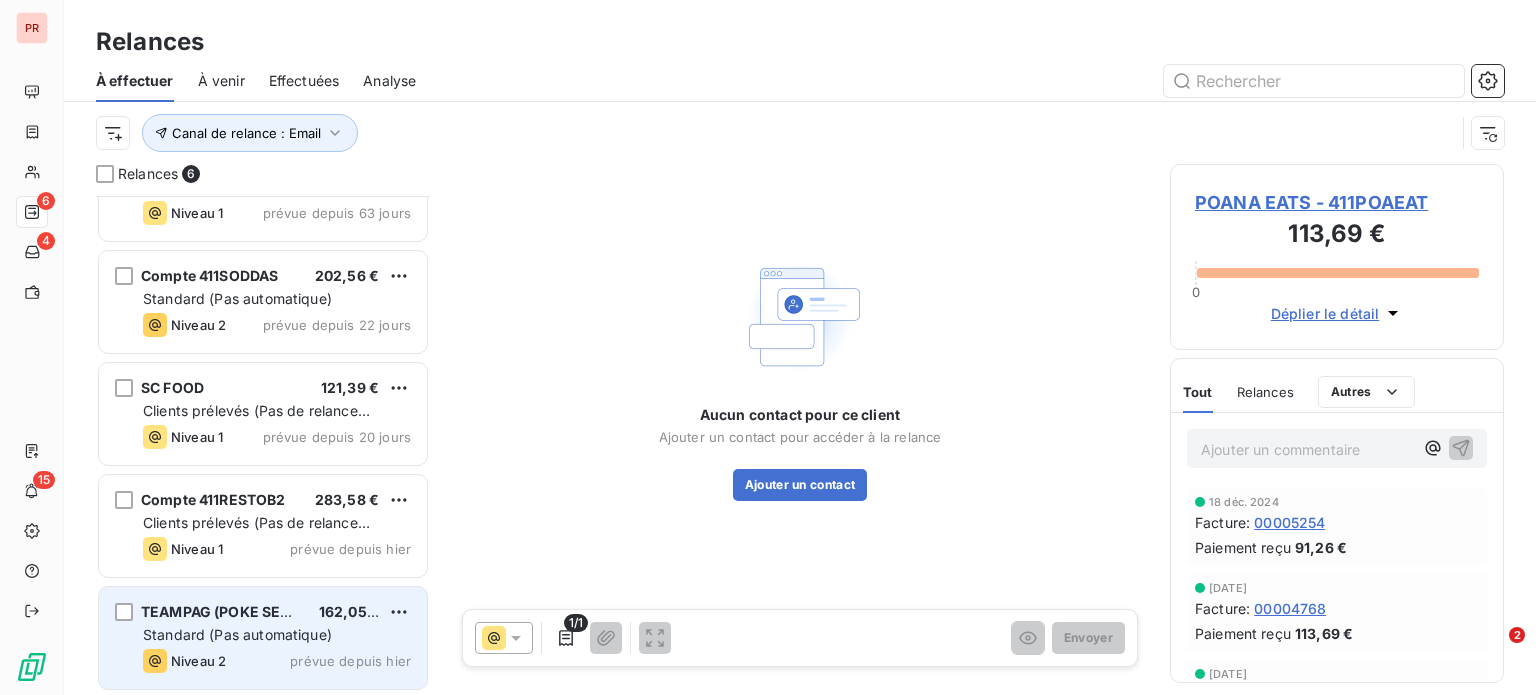 click on "TEAMPAG (POKE SENS) 162,05 € Standard (Pas automatique) Niveau 2 prévue depuis hier" at bounding box center [263, 638] 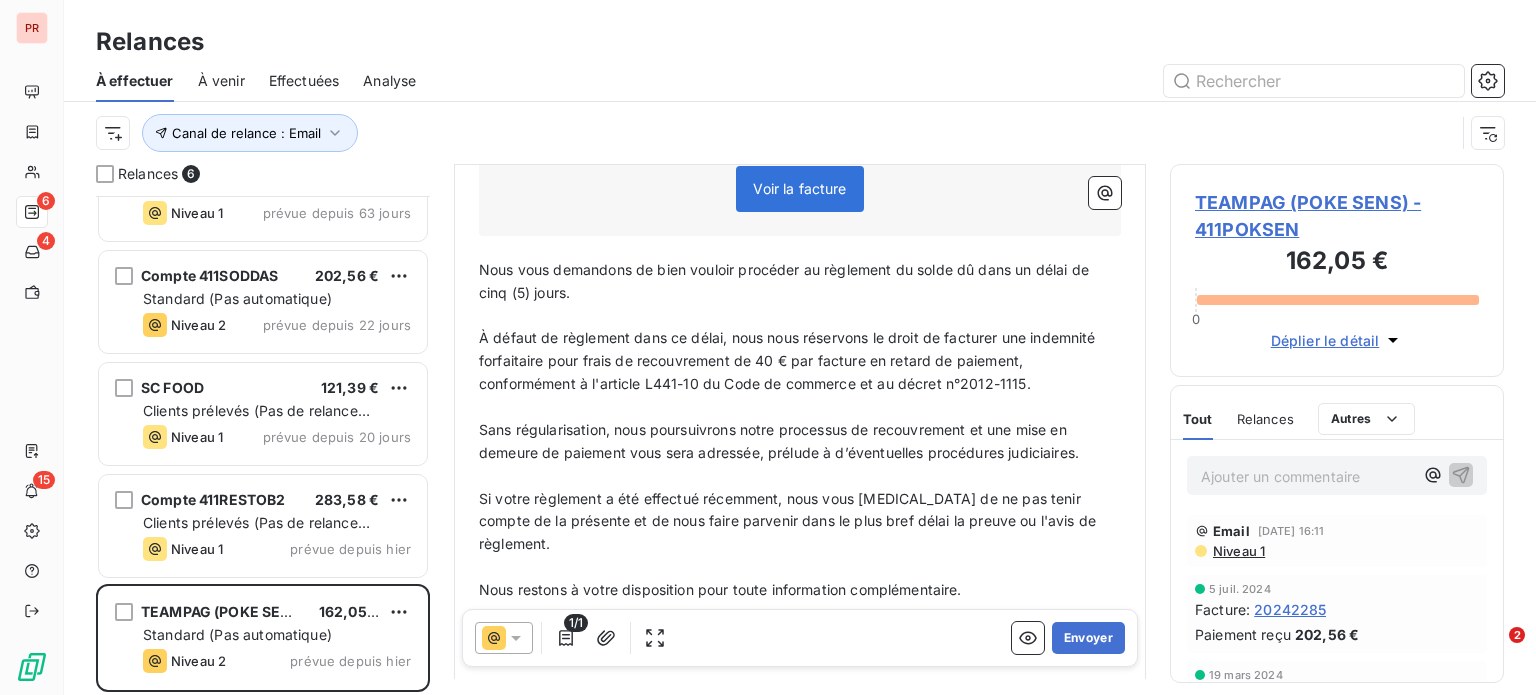 scroll, scrollTop: 772, scrollLeft: 0, axis: vertical 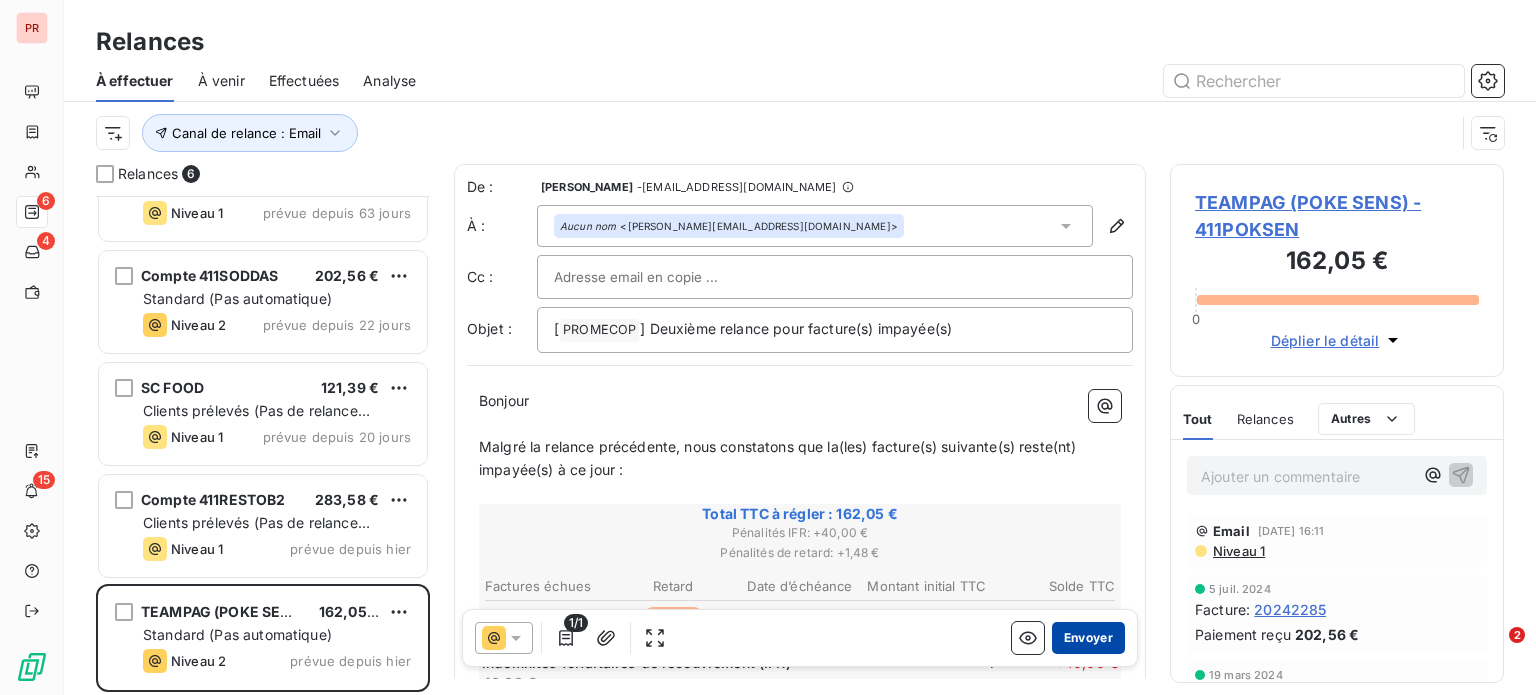 click on "Envoyer" at bounding box center (1088, 638) 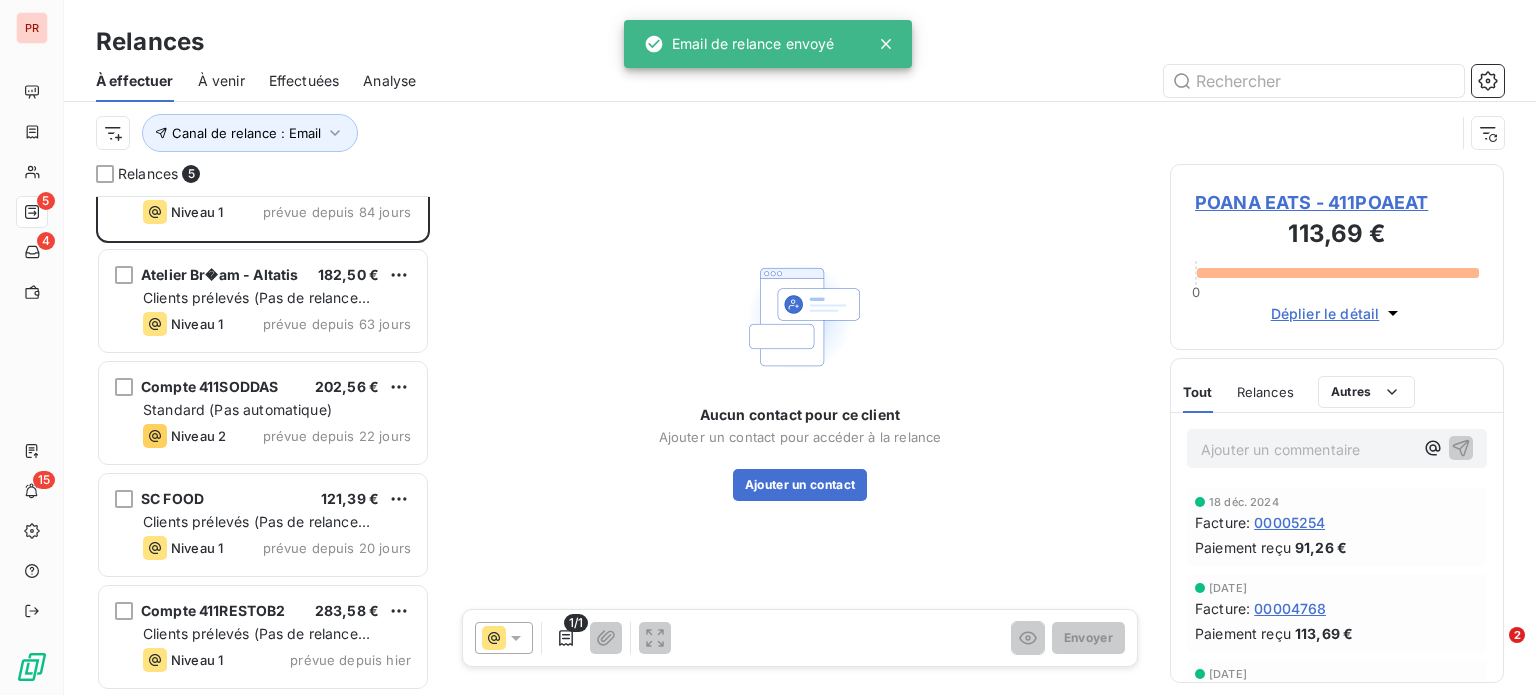 scroll, scrollTop: 60, scrollLeft: 0, axis: vertical 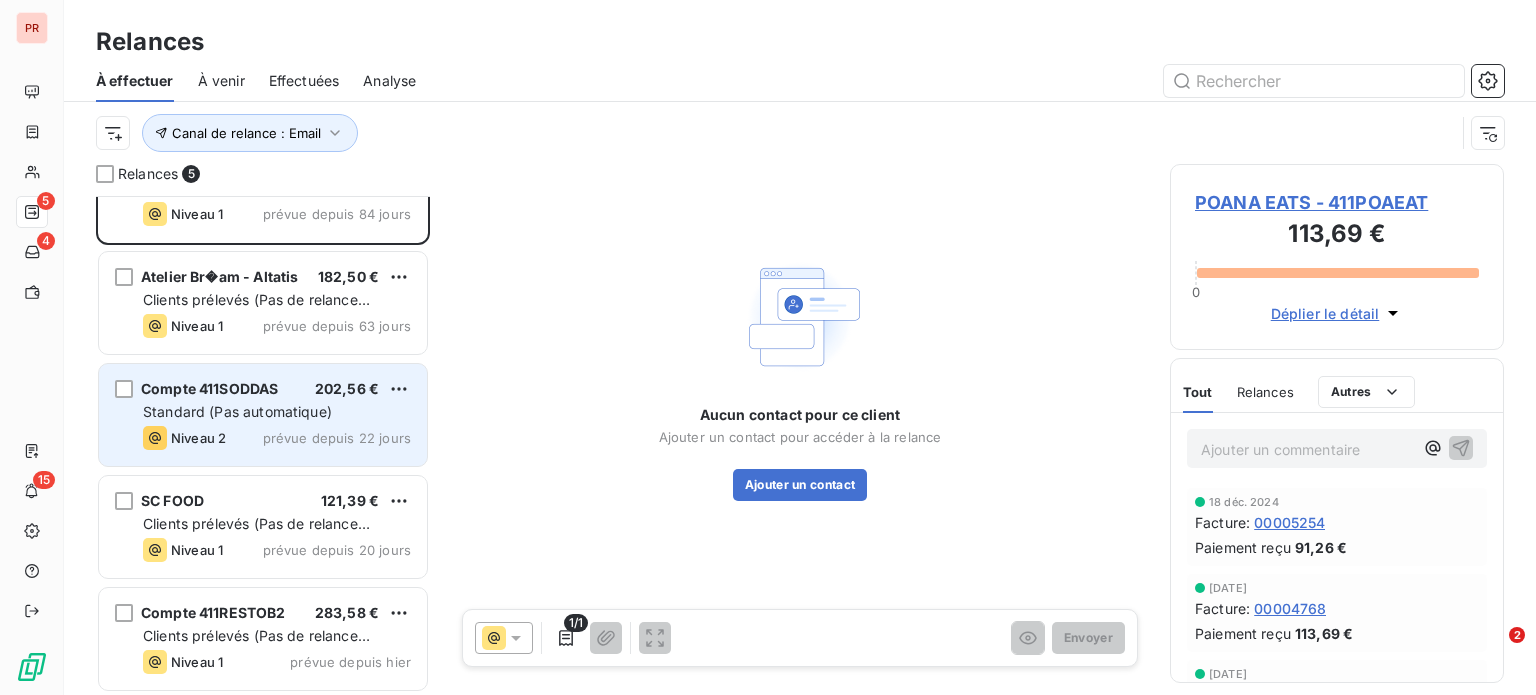 click on "prévue depuis 22 jours" at bounding box center [337, 438] 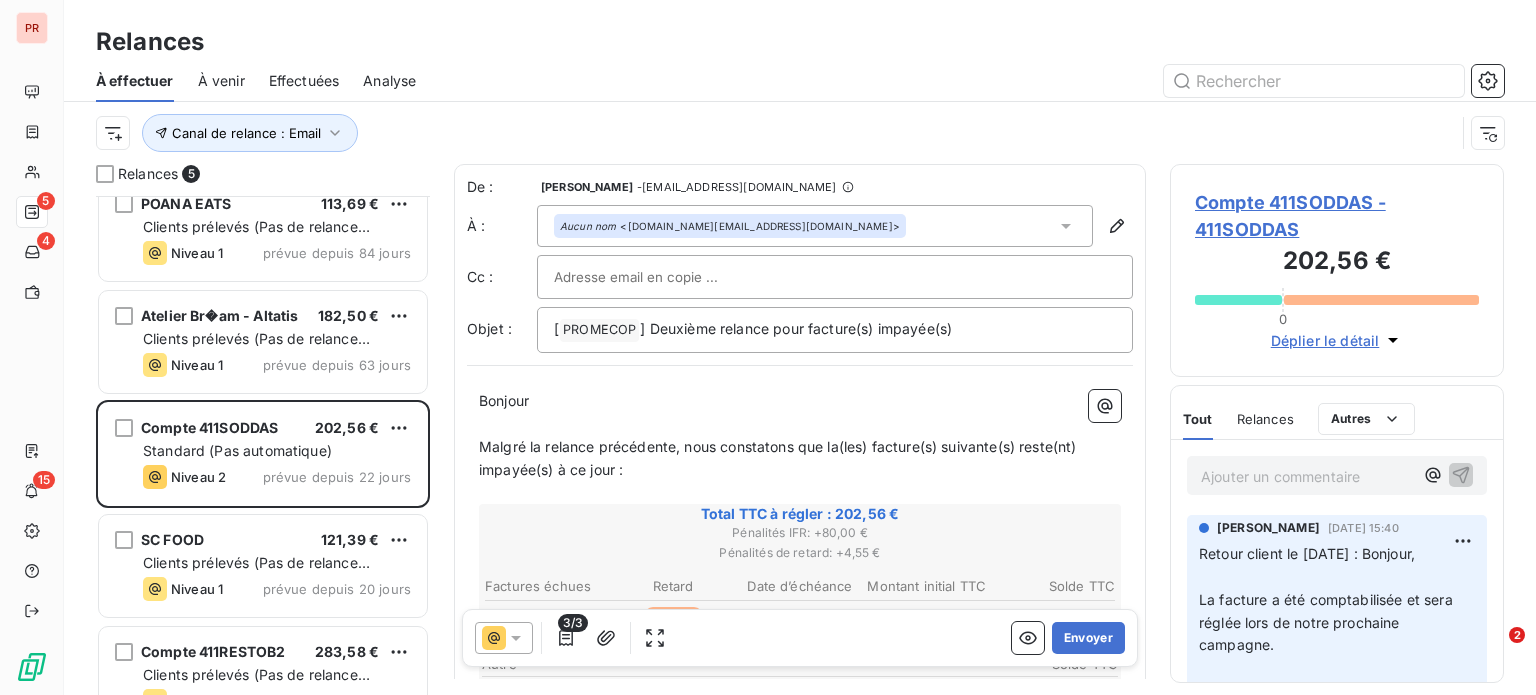 scroll, scrollTop: 0, scrollLeft: 0, axis: both 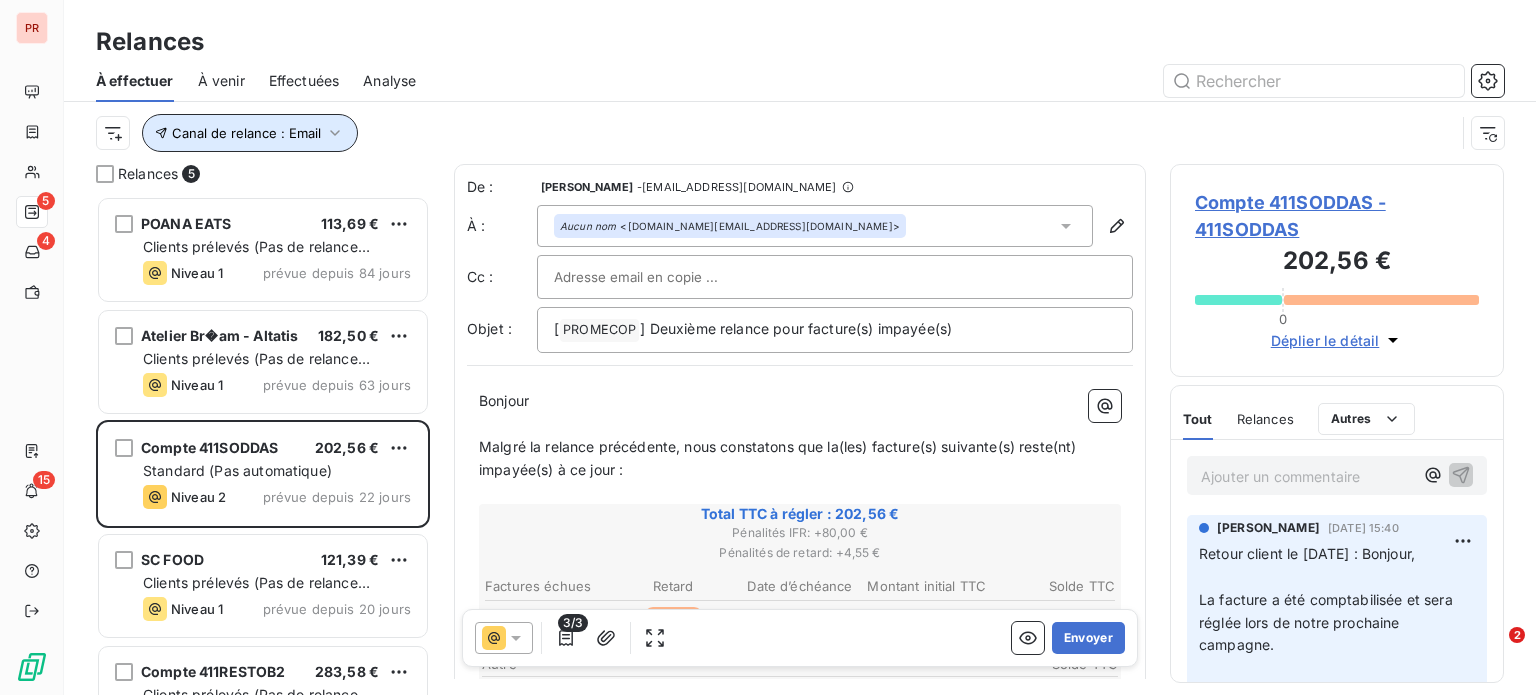 click 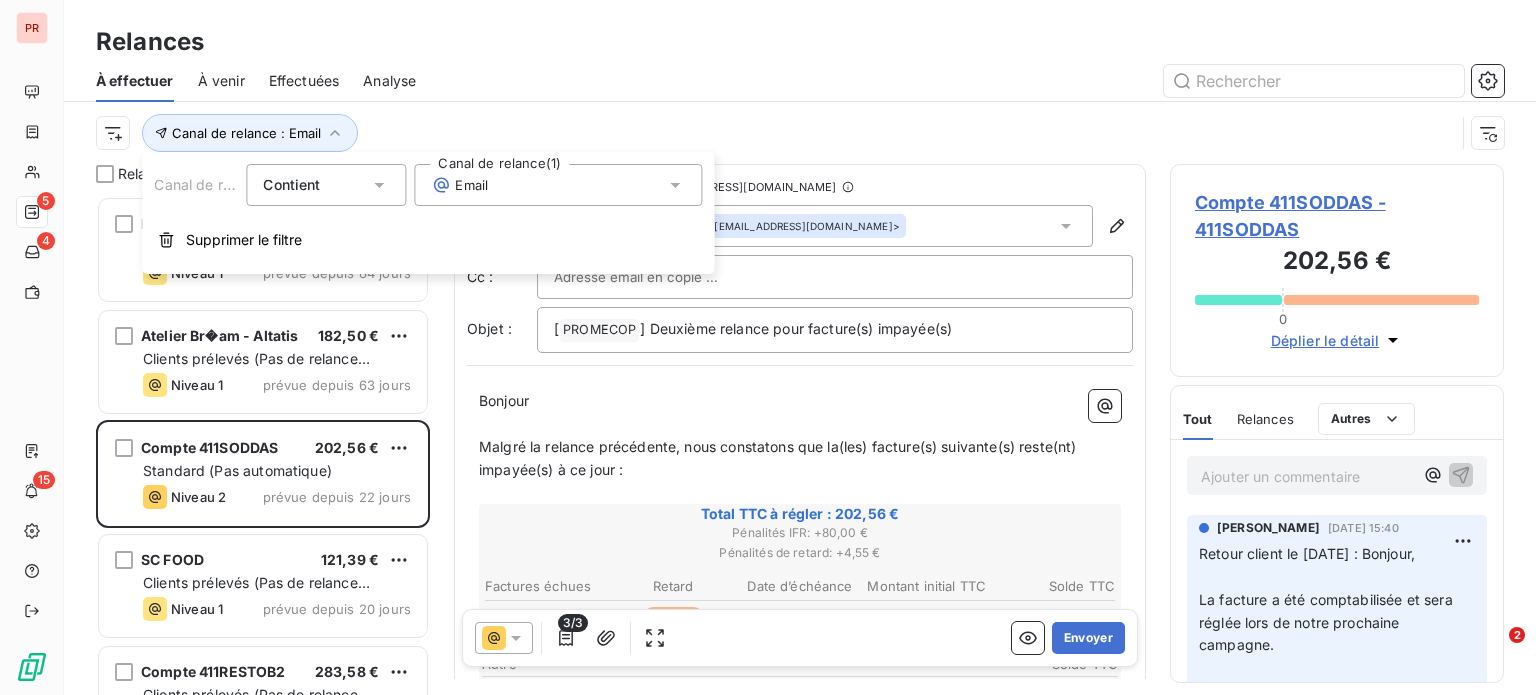 click on "Email" at bounding box center [558, 185] 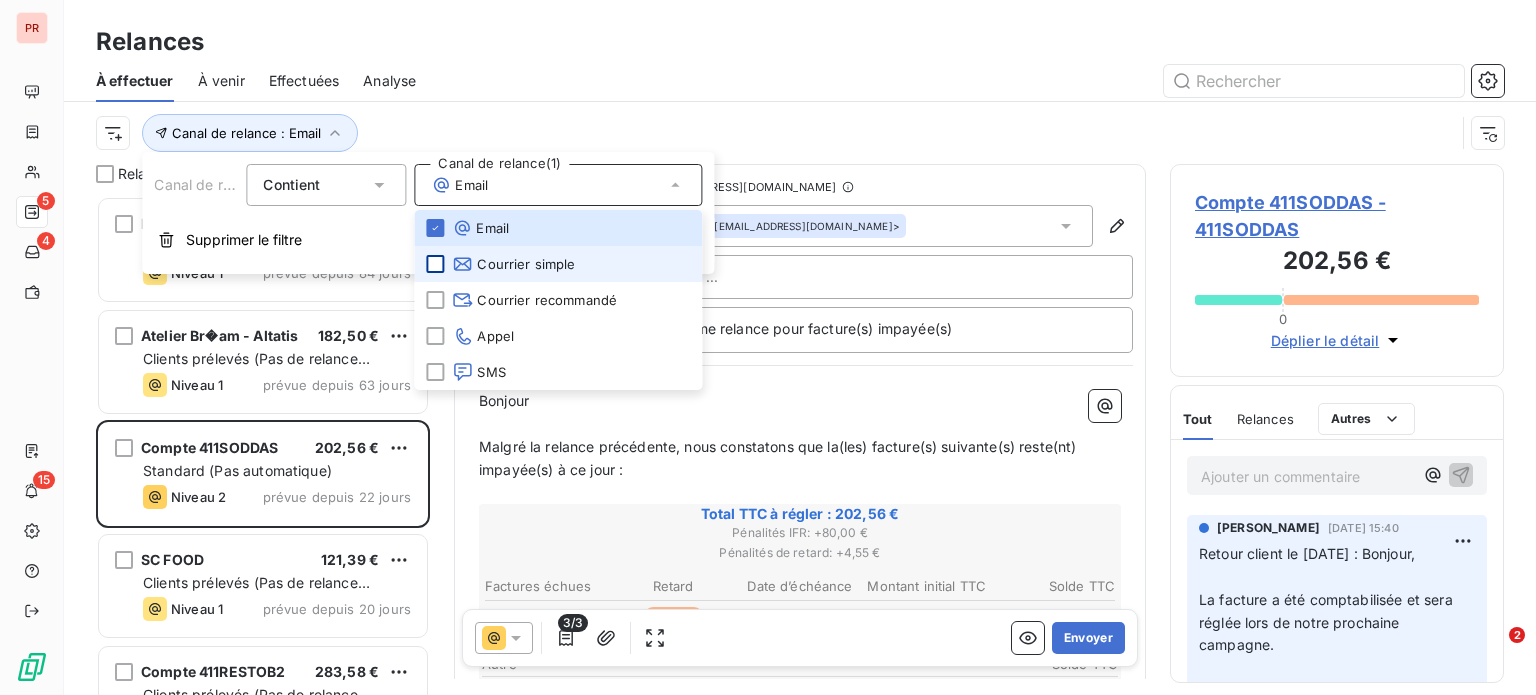 click at bounding box center [435, 264] 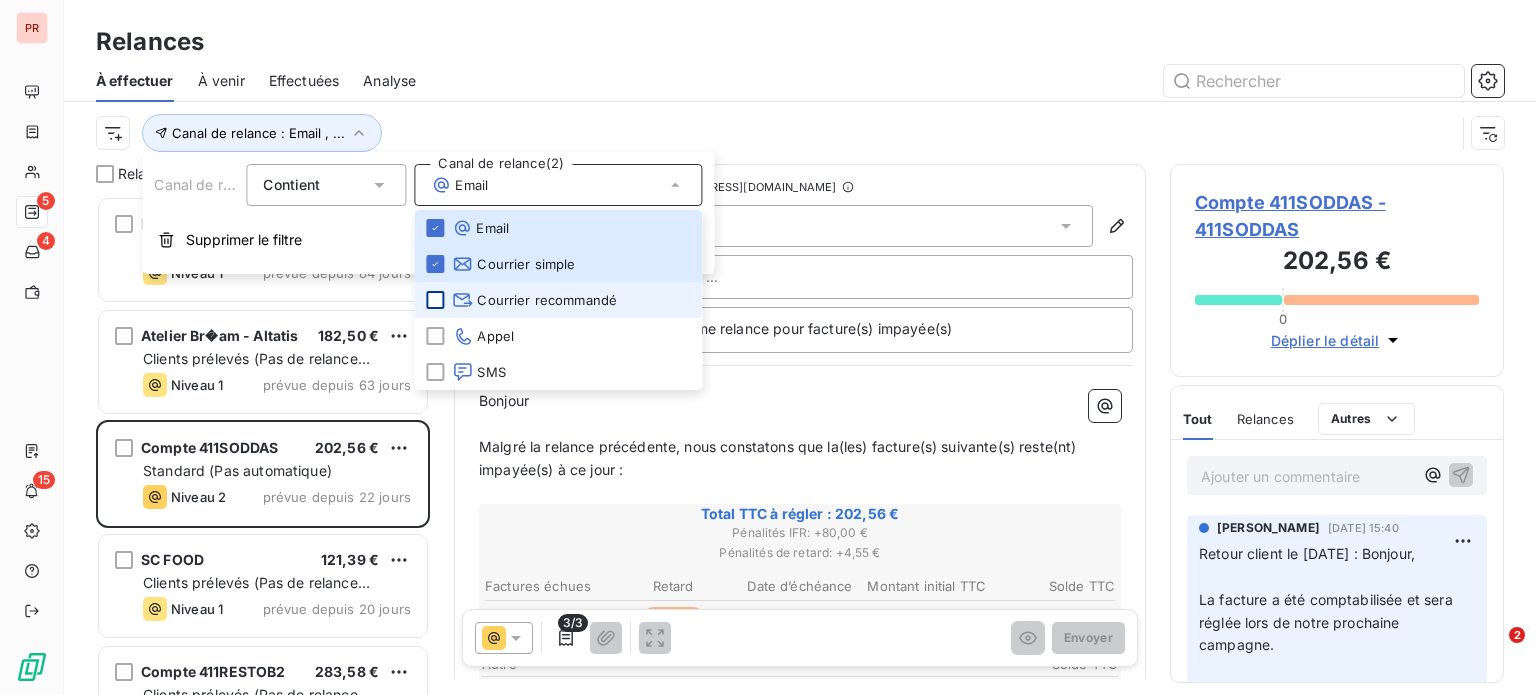 scroll, scrollTop: 16, scrollLeft: 16, axis: both 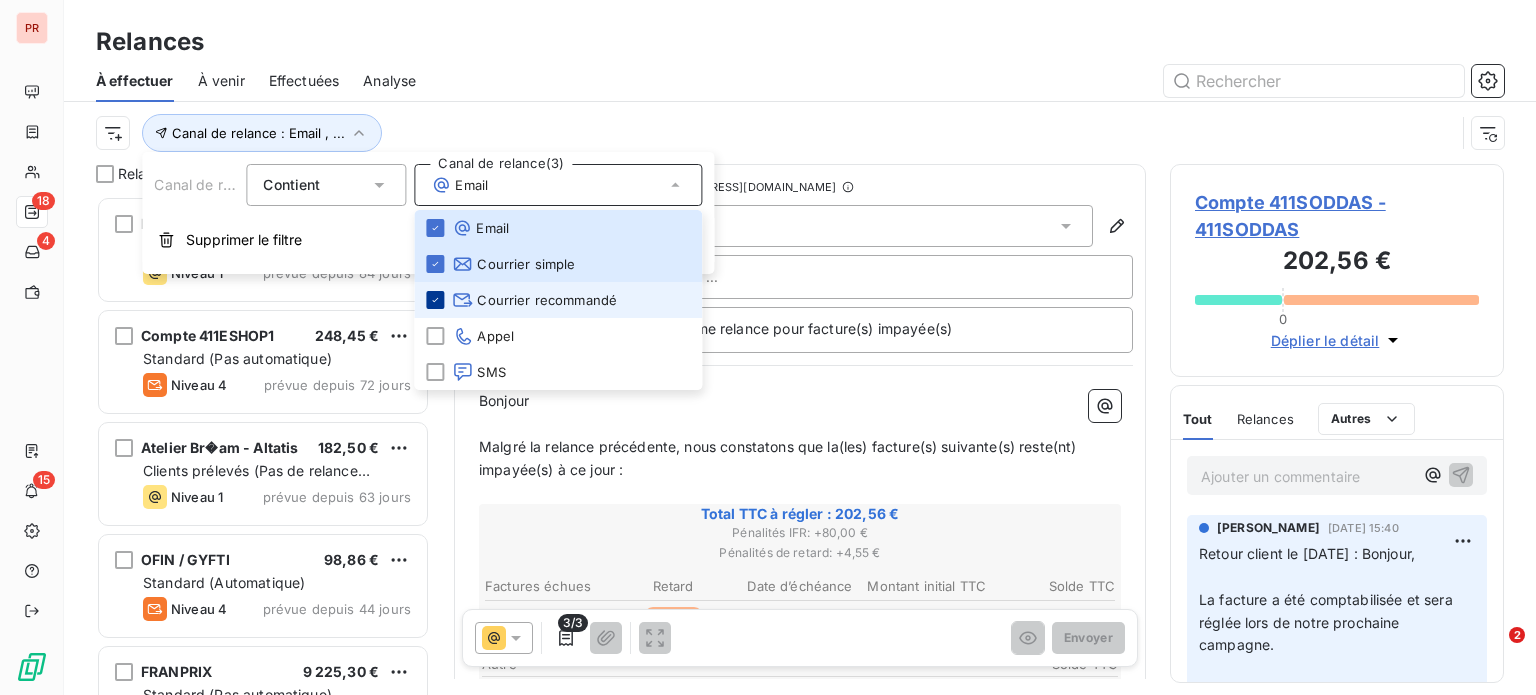 click 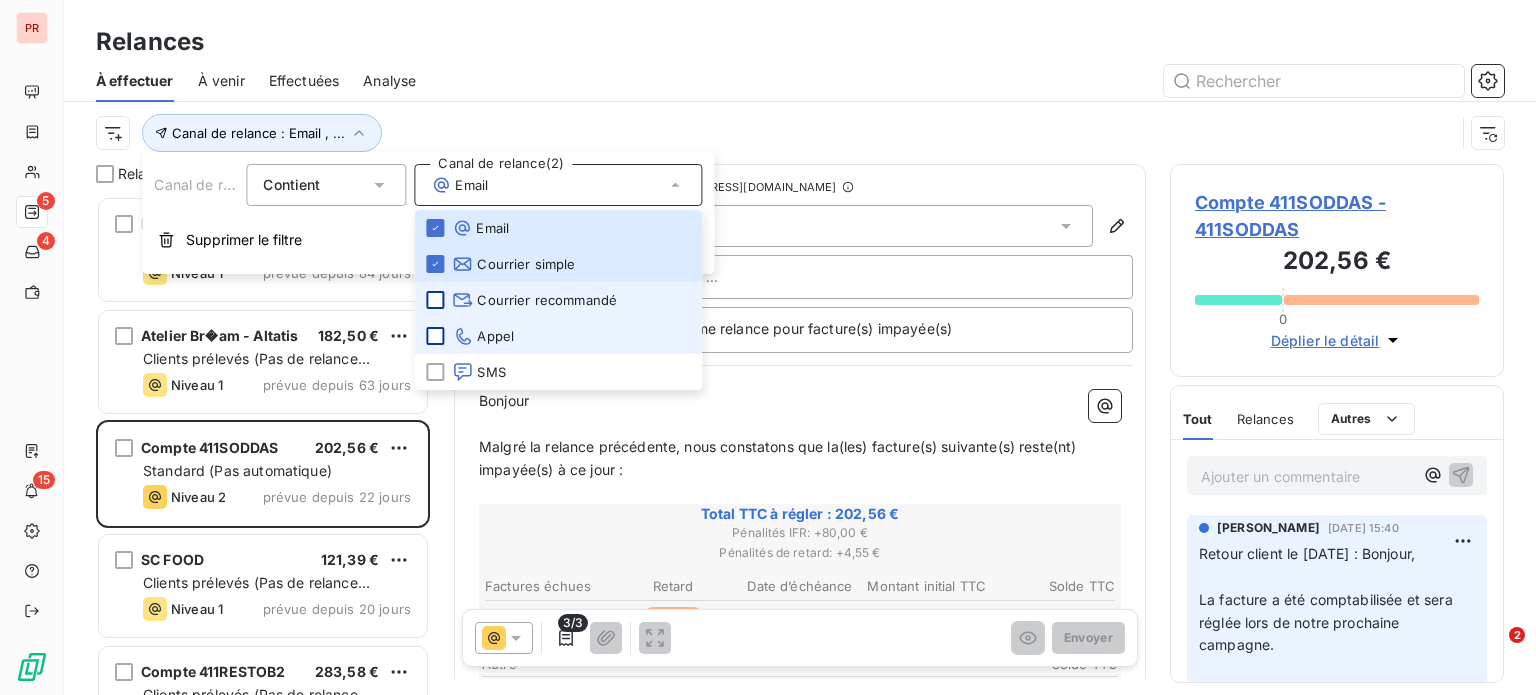 click at bounding box center [435, 336] 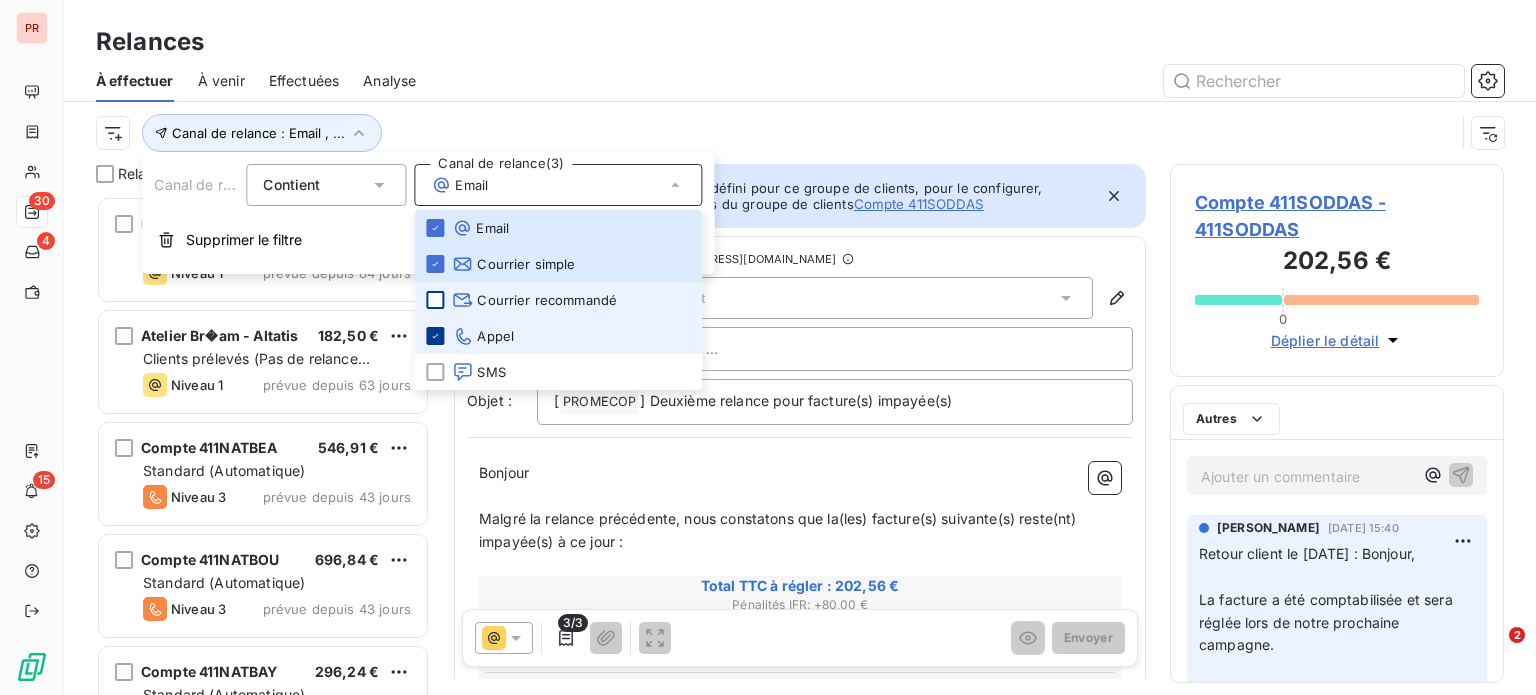 scroll, scrollTop: 16, scrollLeft: 16, axis: both 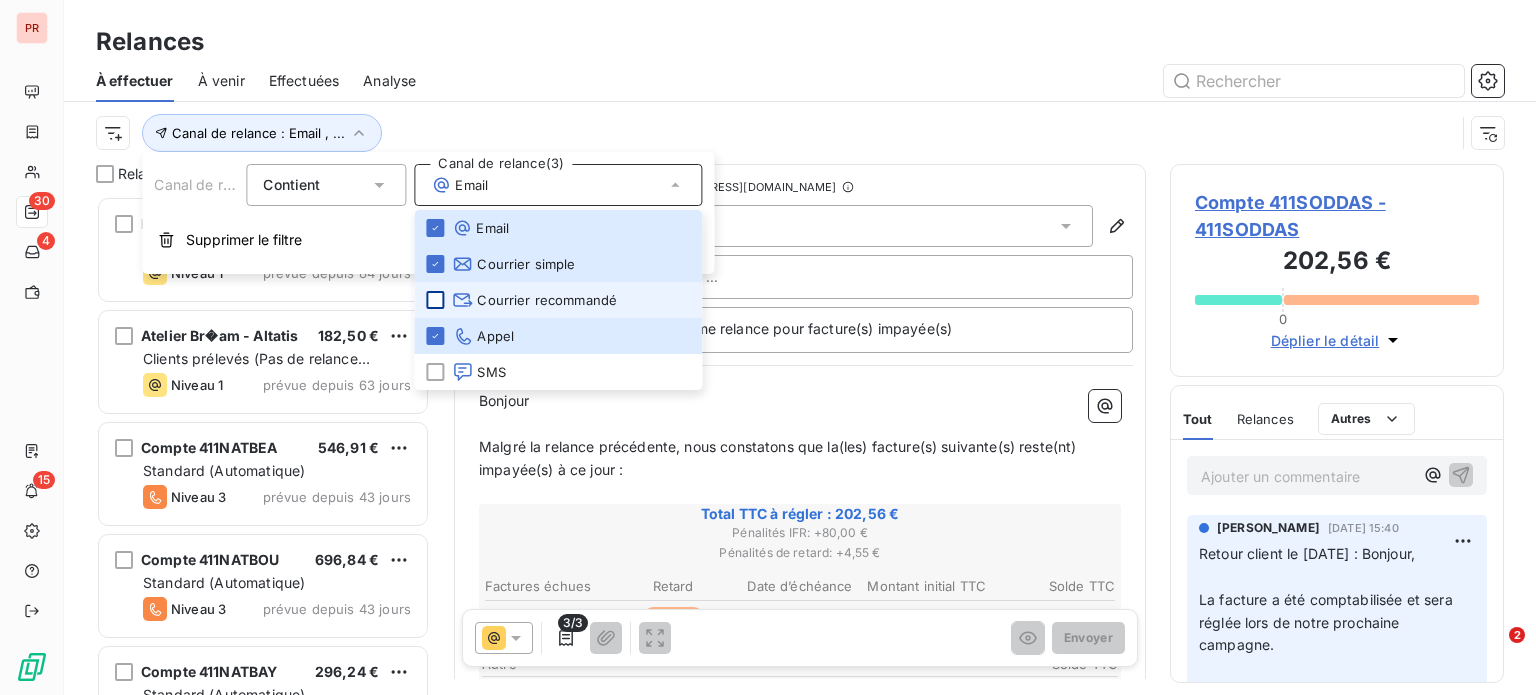 click on "De : Zakaria ABDI FARENE -  comptabilite@lafabrique-cookies.fr À : Sélectionner un contact Cc : Objet : [ PROMECOP ﻿ ] Deuxième relance pour facture(s) impayée(s) Bonjour  ﻿ Malgré la relance précédente, nous constatons que la(les) facture(s) suivante(s) reste(nt) impayée(s) à ce jour : ﻿ Total TTC à régler :   202,56 € Pénalités IFR  : +  80,00 € Pénalités de retard  : +  4,55 € Factures échues Retard Date d’échéance Montant initial TTC Solde TTC 00007848 67 jours   1 mai 2025 162,19 € 162,19 € 00009102 3 jours   4 juil. 2025 202,56 € 202,56 € Autre Solde TTC Paiements reçus non affectés -162,19 € Pénalités Nbr de factures Total Indemnités forfaitaires de recouvrement (IFR) 40,00 € 2 +  80,00 € Pénalités de retard 14,5 % 2 +  4,55 € Voir   les factures ﻿ ﻿ Nous vous demandons de bien vouloir procéder au règlement du solde dû dans un délai de cinq (5) jours. ﻿ ﻿ ﻿ ﻿ ﻿ Cordialement,  ﻿ ﻿ Zakaria ABDI FARENE  ﻿" at bounding box center [800, 813] 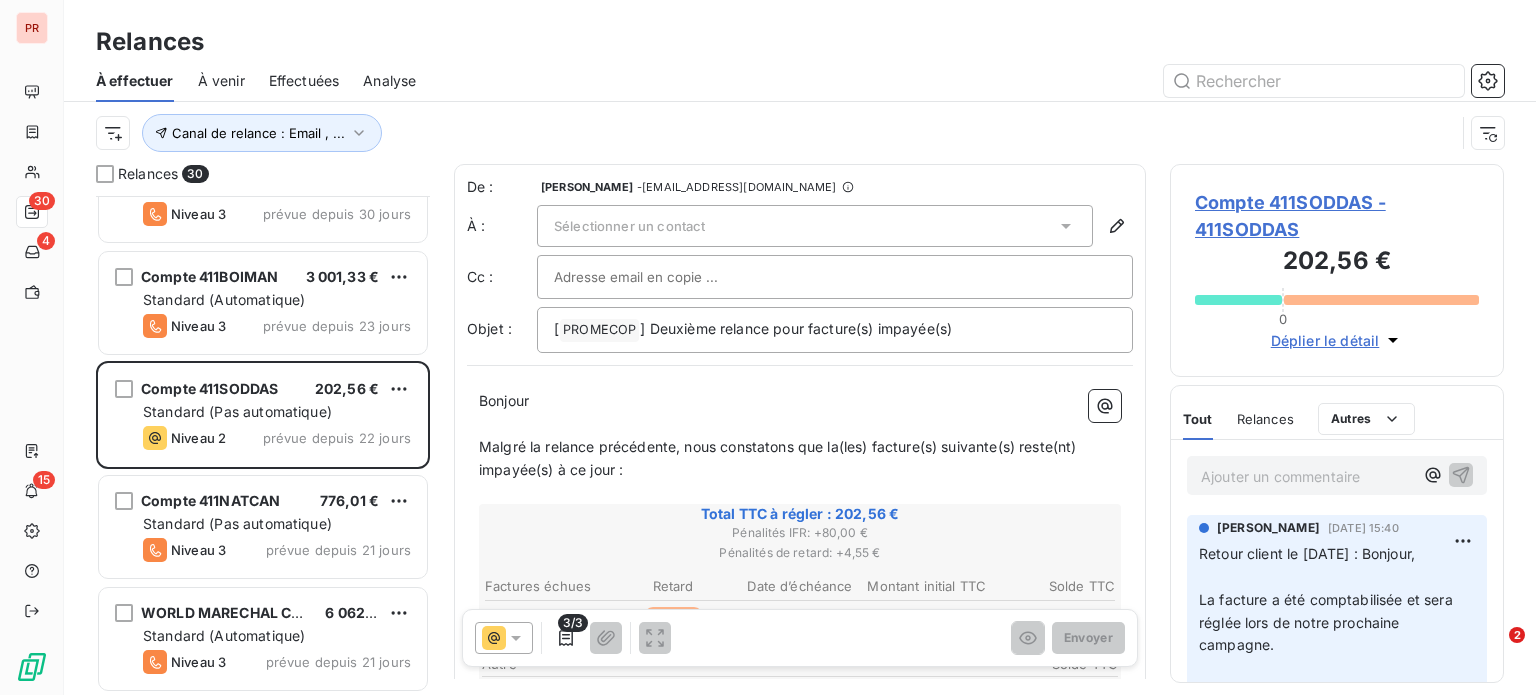 scroll, scrollTop: 2861, scrollLeft: 0, axis: vertical 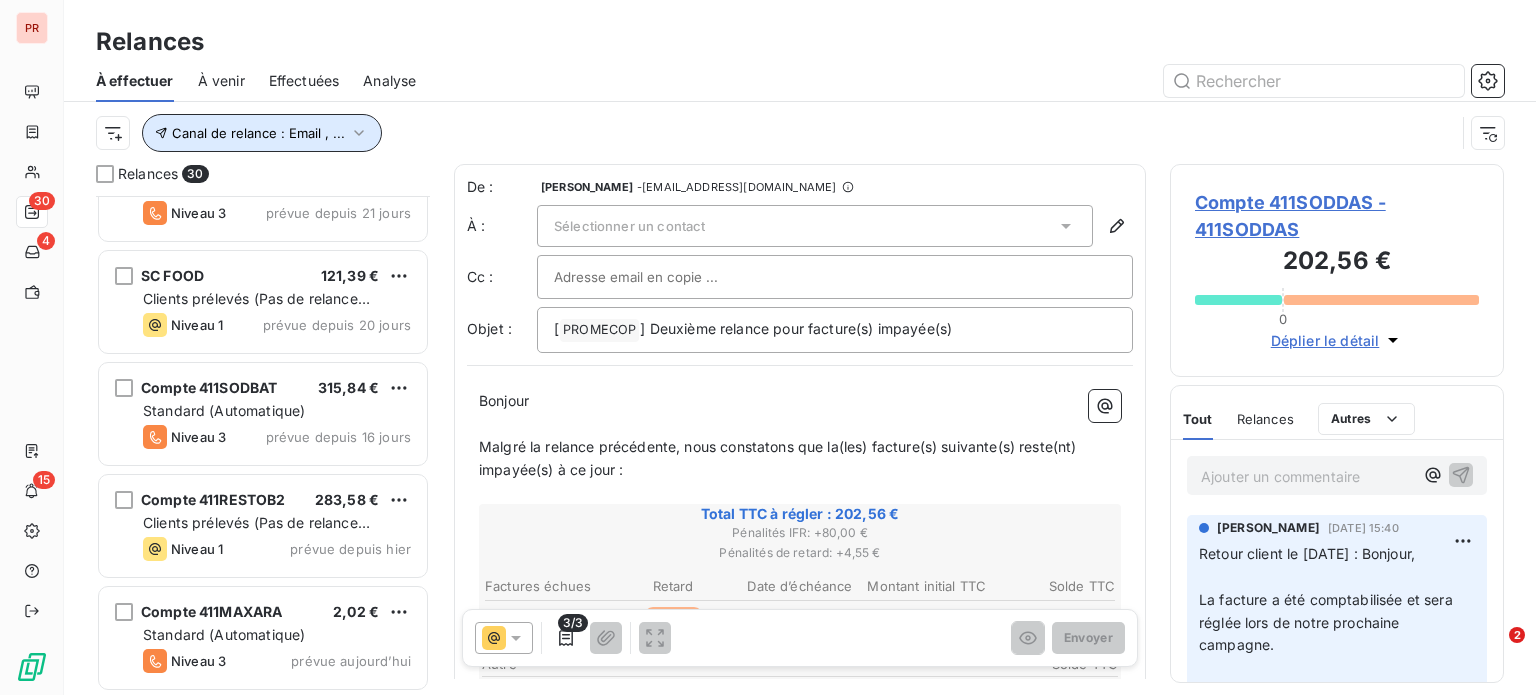 click 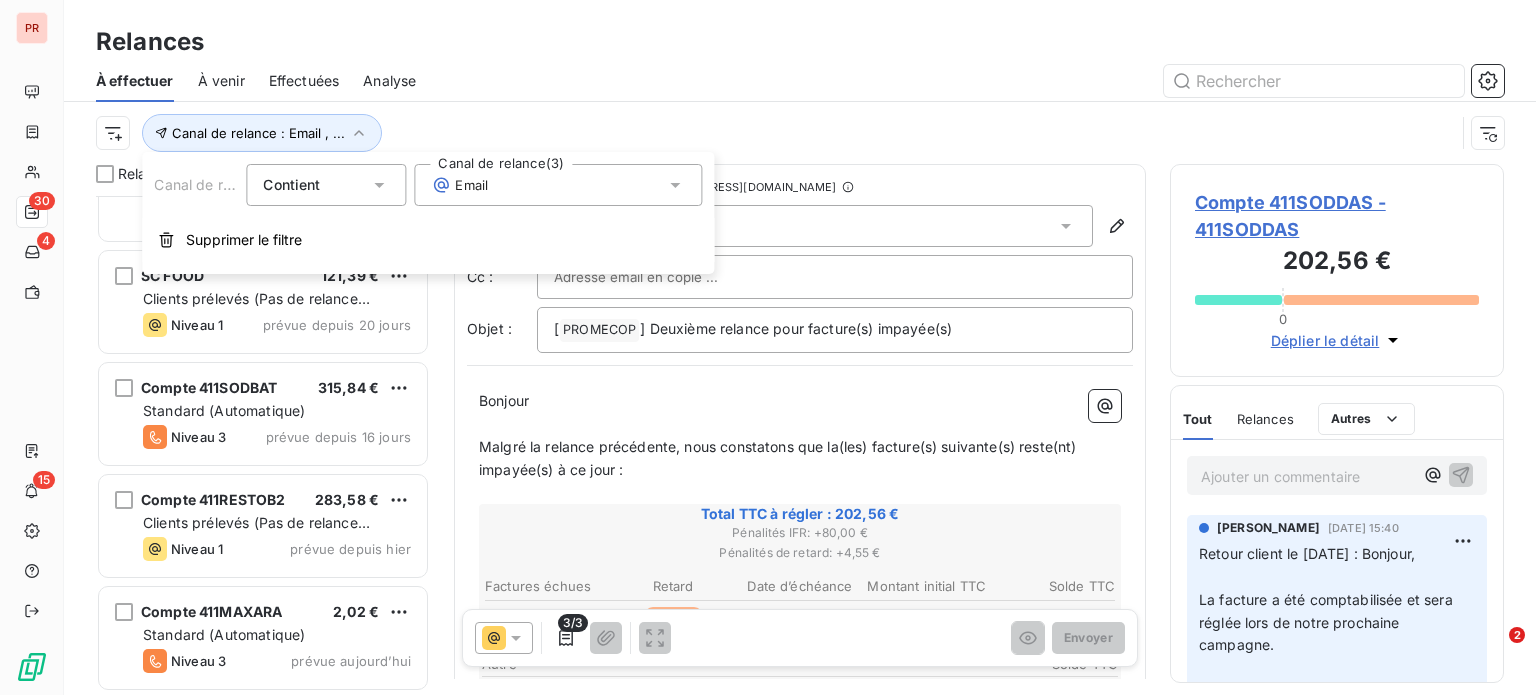 click on "Email" at bounding box center (558, 185) 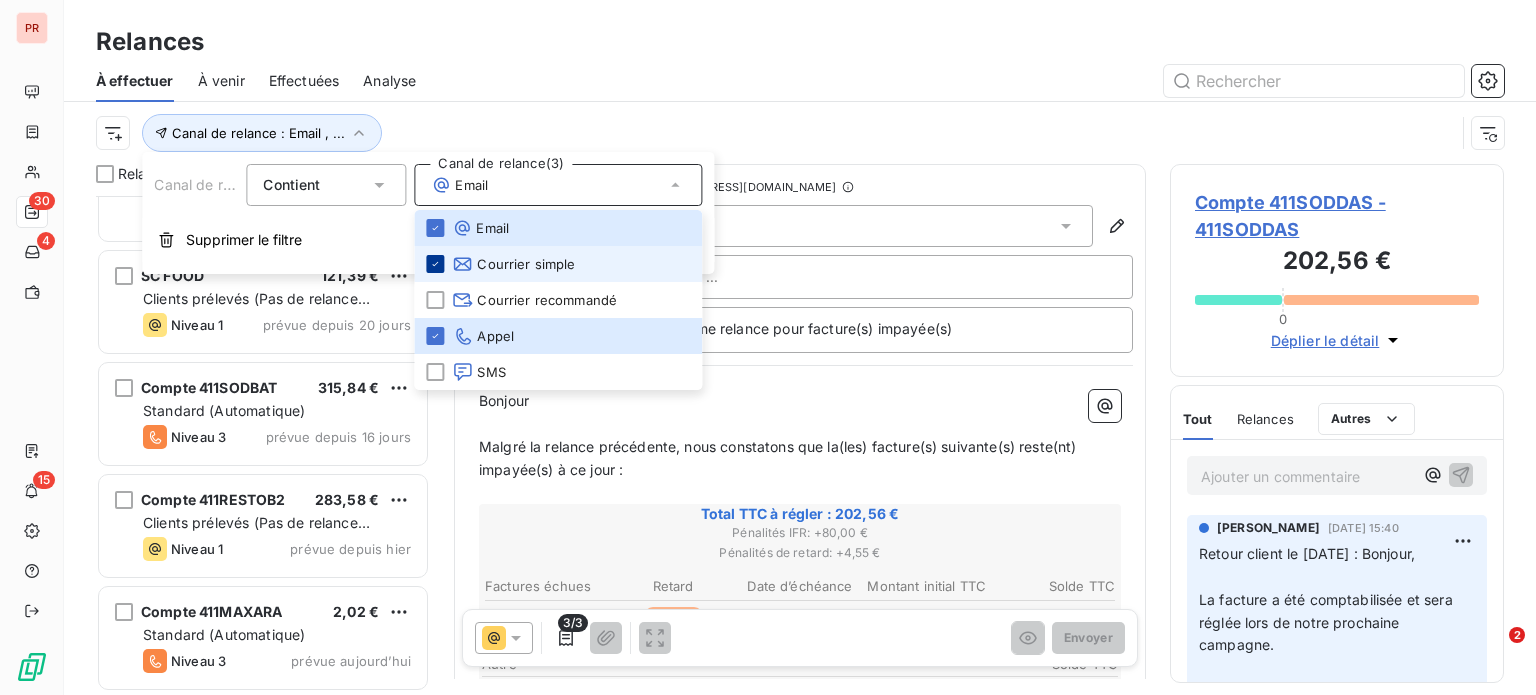 click 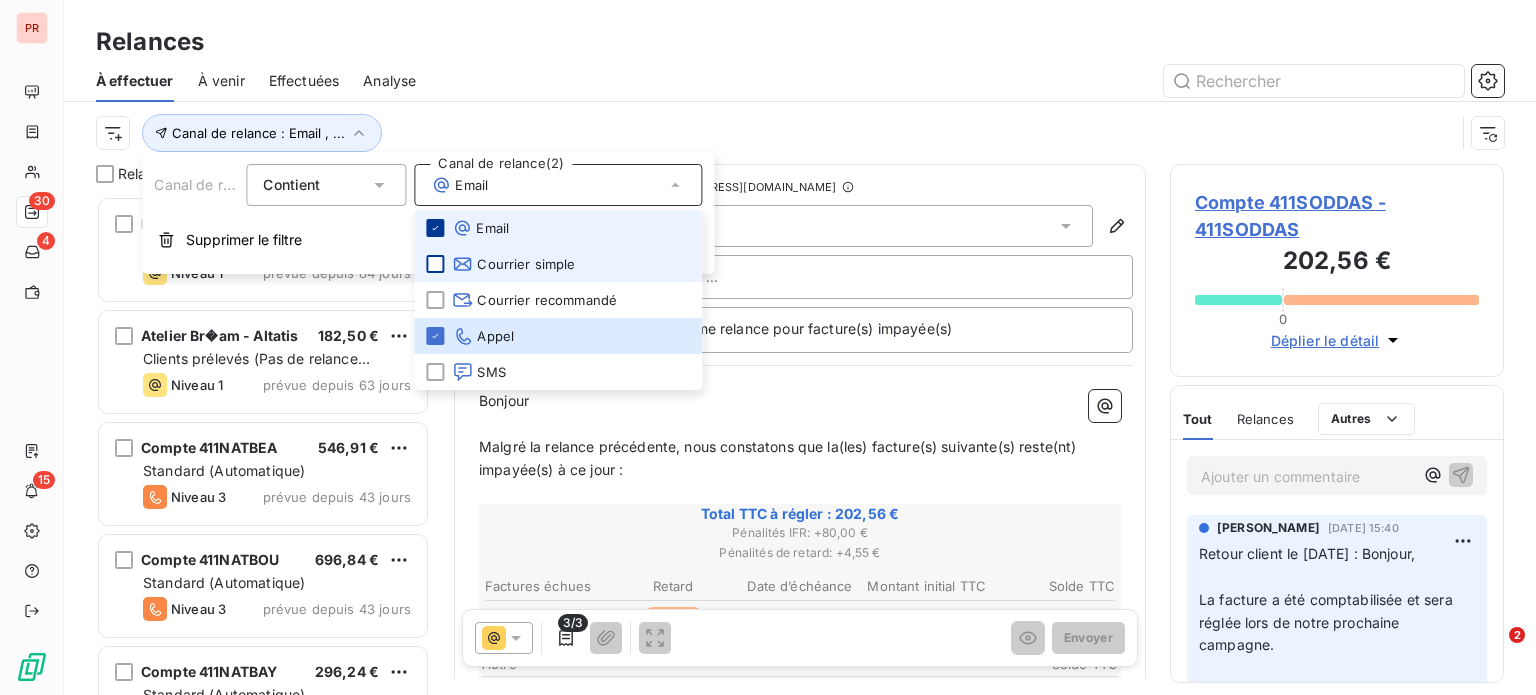 scroll, scrollTop: 16, scrollLeft: 16, axis: both 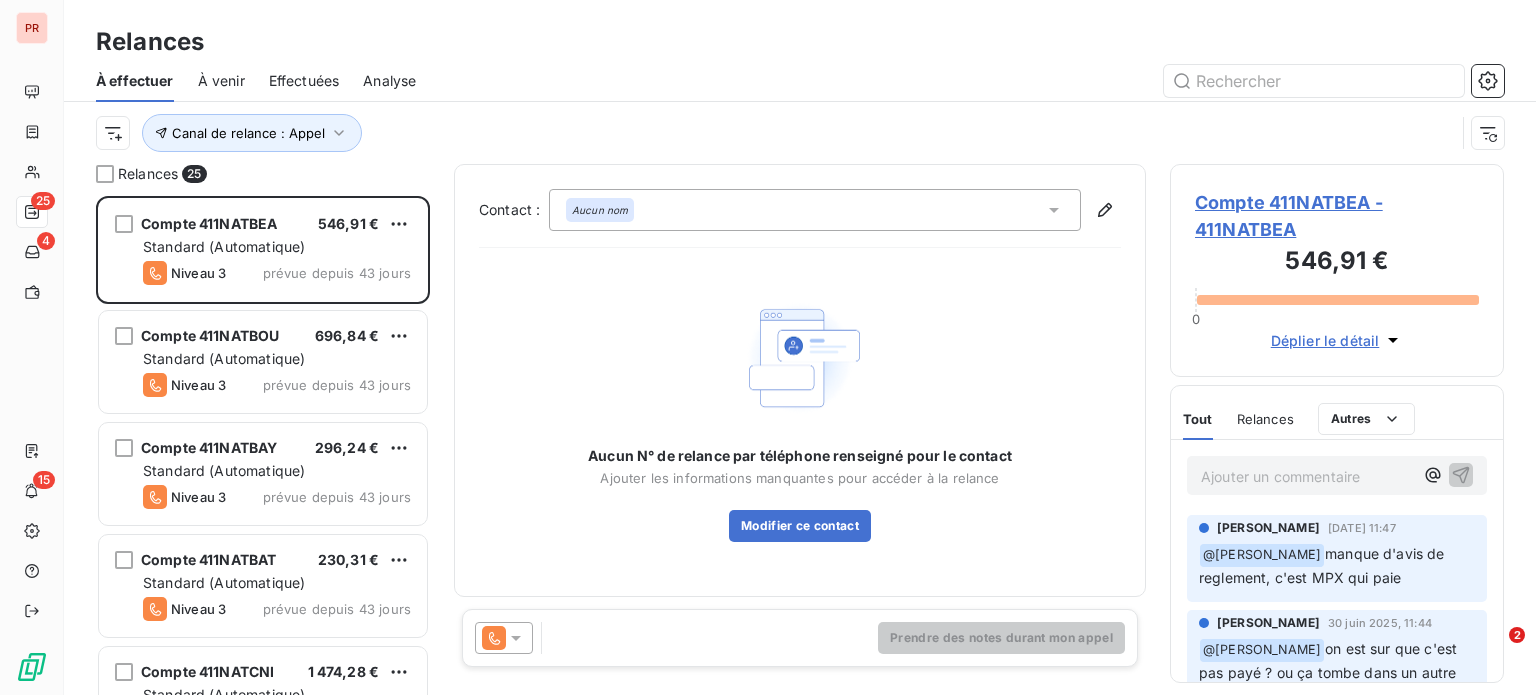 click on "Canal de relance  : Appel" at bounding box center [775, 133] 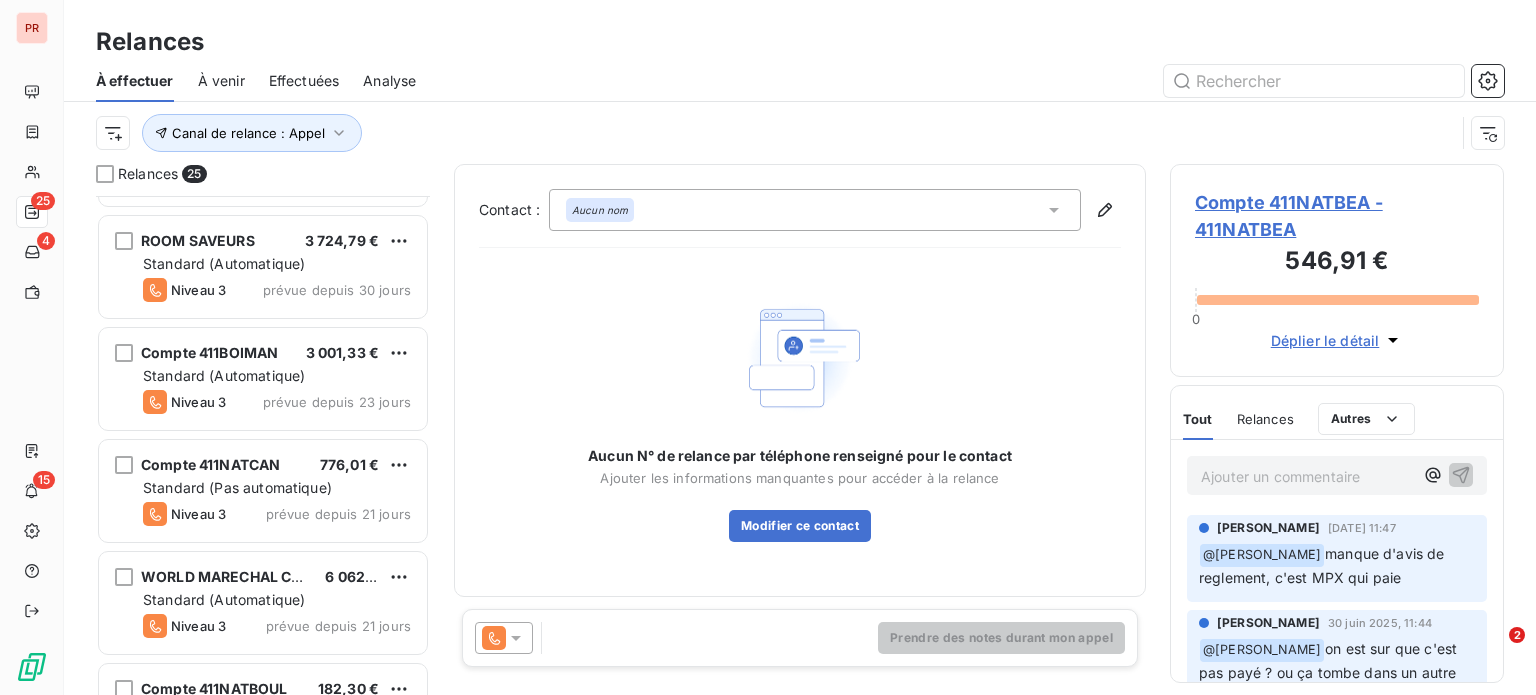 scroll, scrollTop: 2301, scrollLeft: 0, axis: vertical 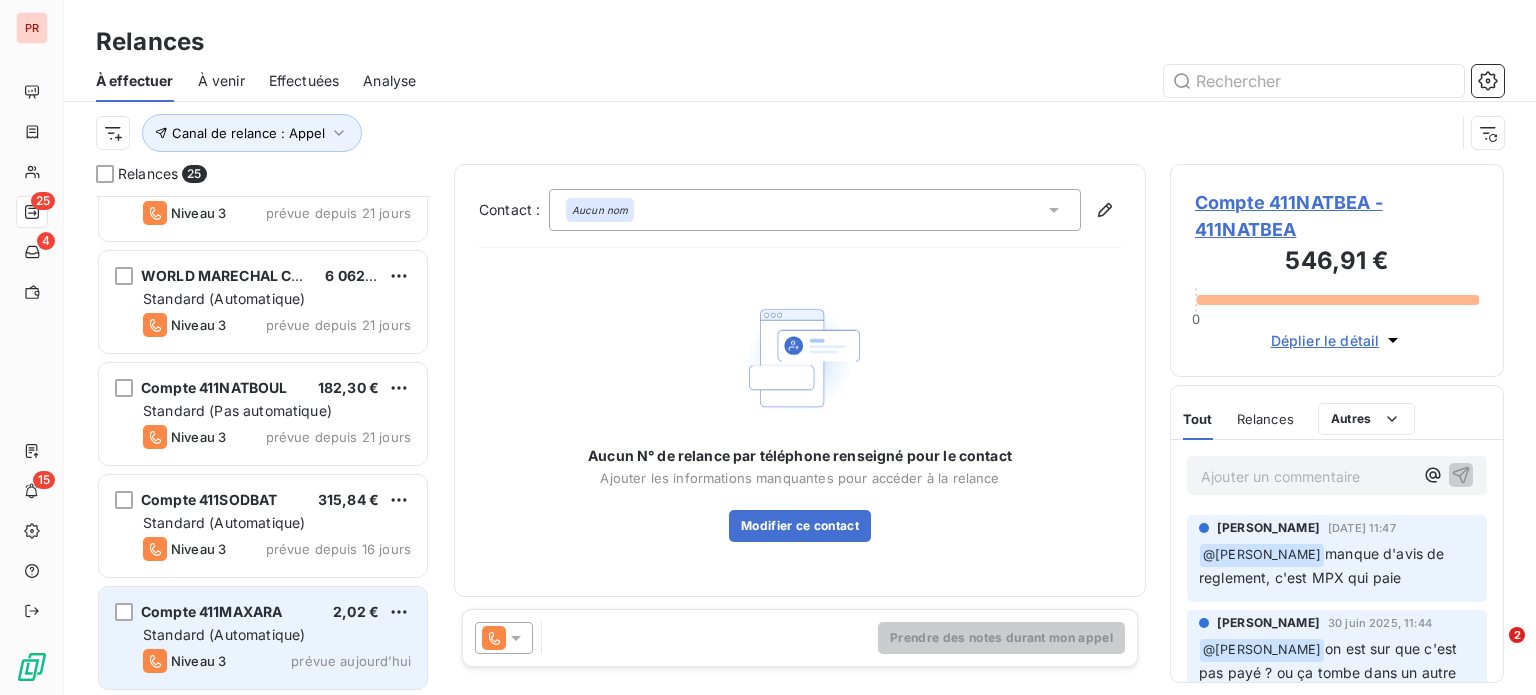 click on "Compte 411MAXARA" at bounding box center [211, 611] 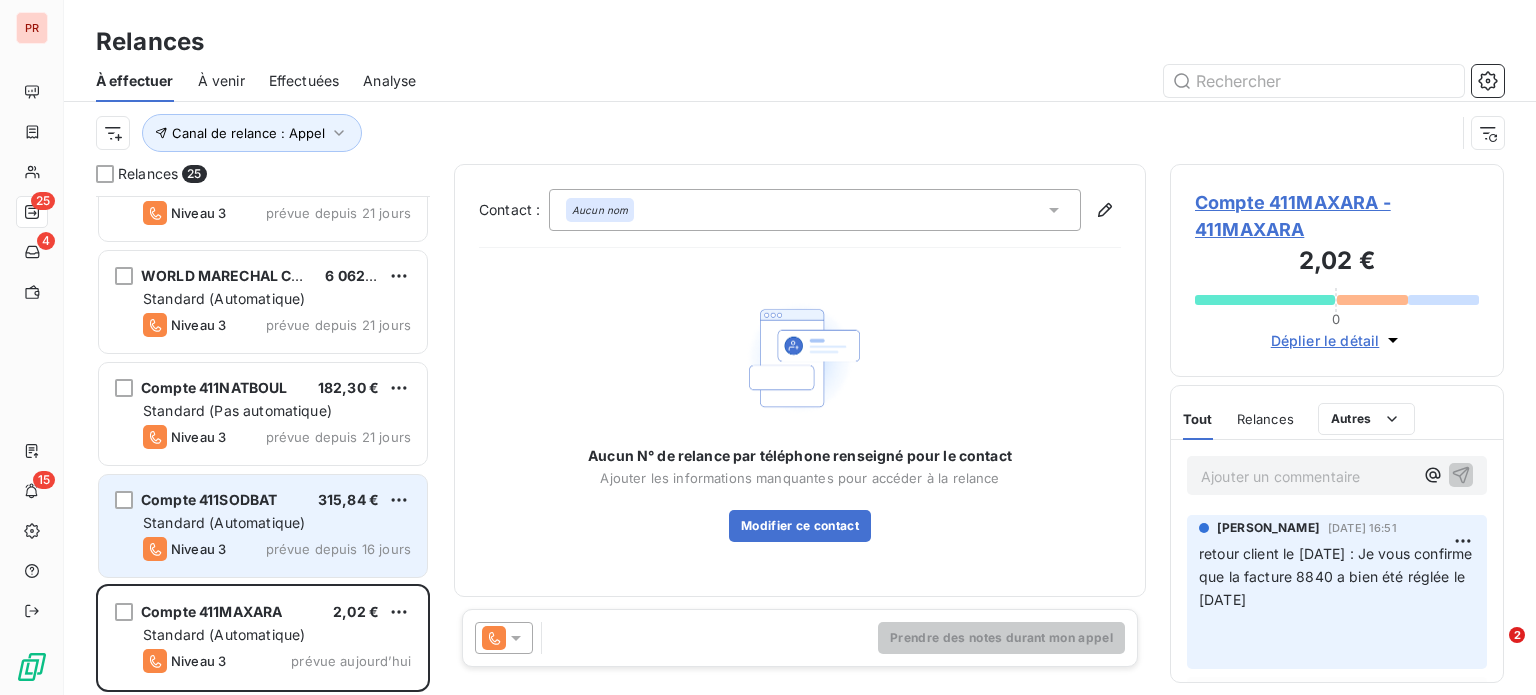 click on "Compte 411SODBAT 315,84 €" at bounding box center (277, 500) 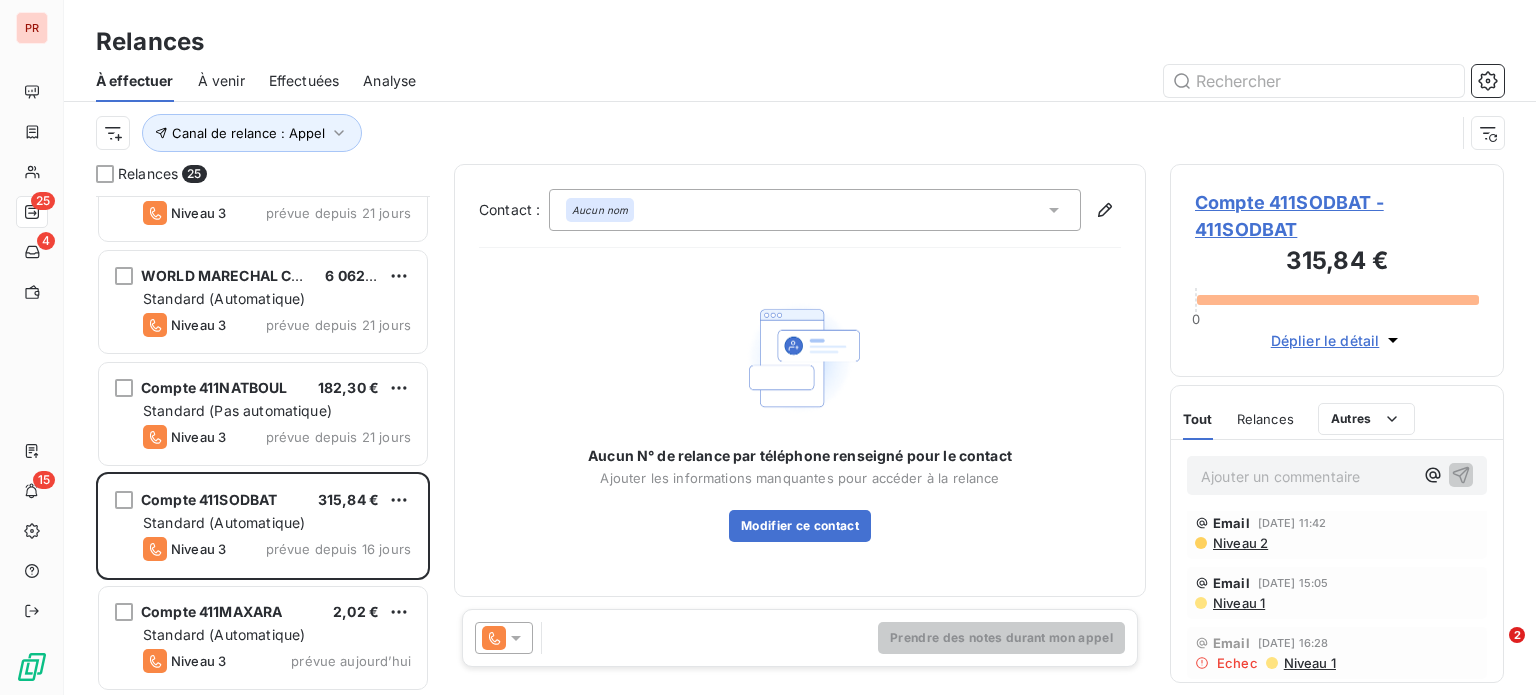 scroll, scrollTop: 0, scrollLeft: 0, axis: both 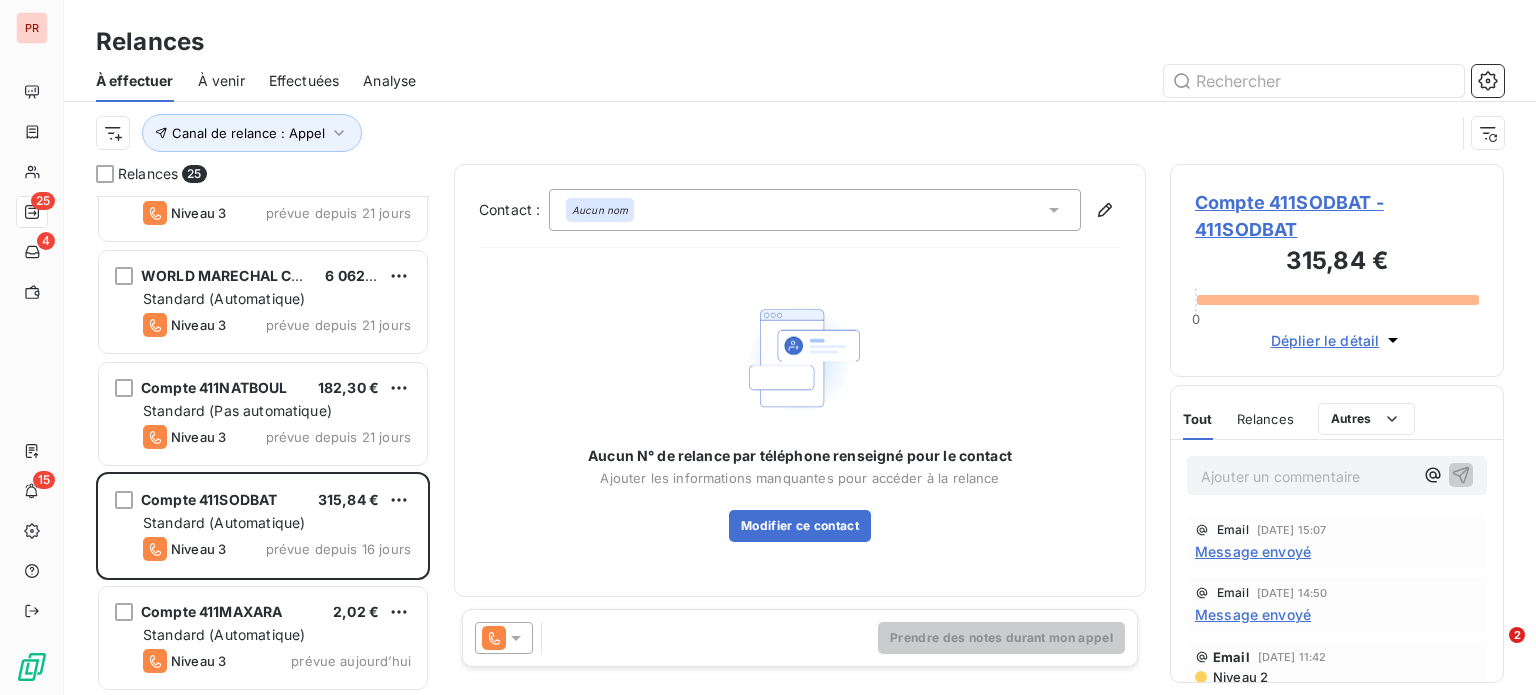 click on "Compte 411SODBAT - 411SODBAT" at bounding box center [1337, 216] 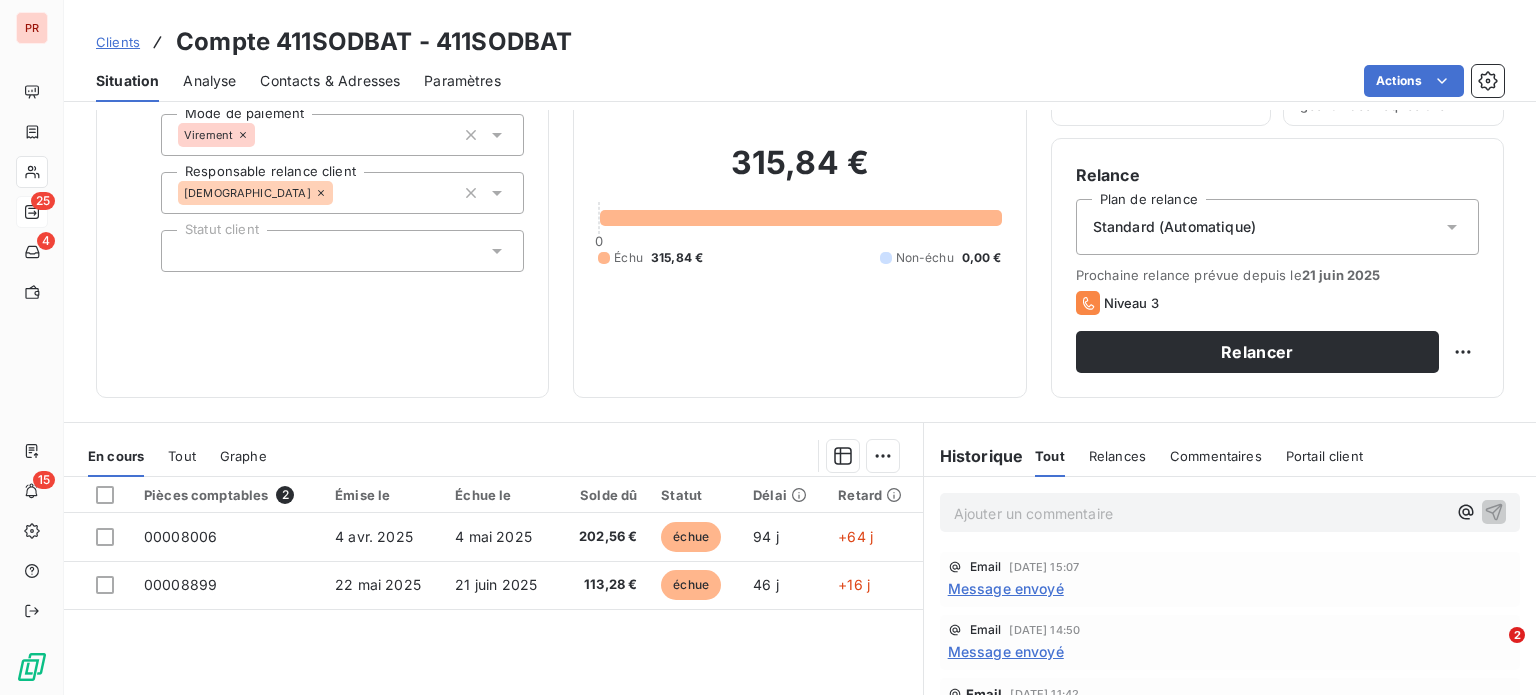 scroll, scrollTop: 360, scrollLeft: 0, axis: vertical 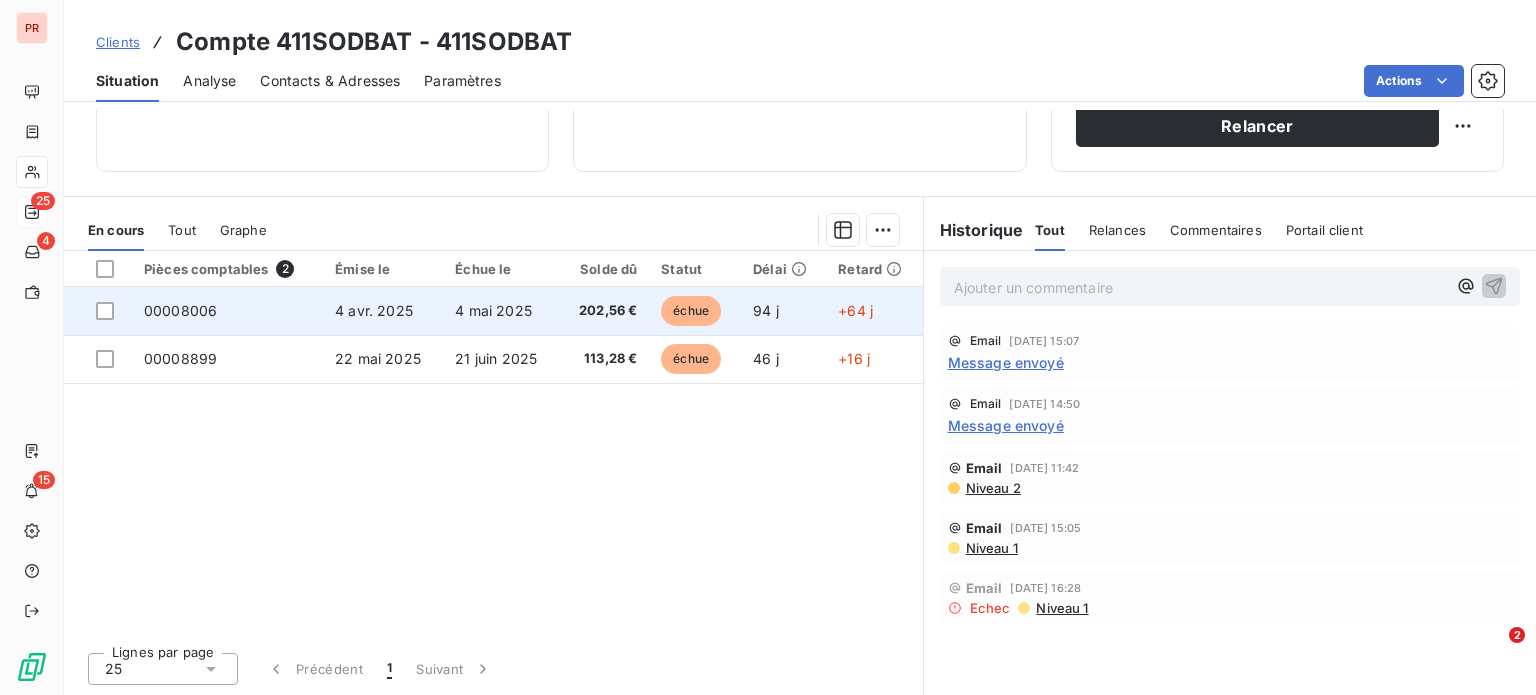 click on "4 mai 2025" at bounding box center [501, 311] 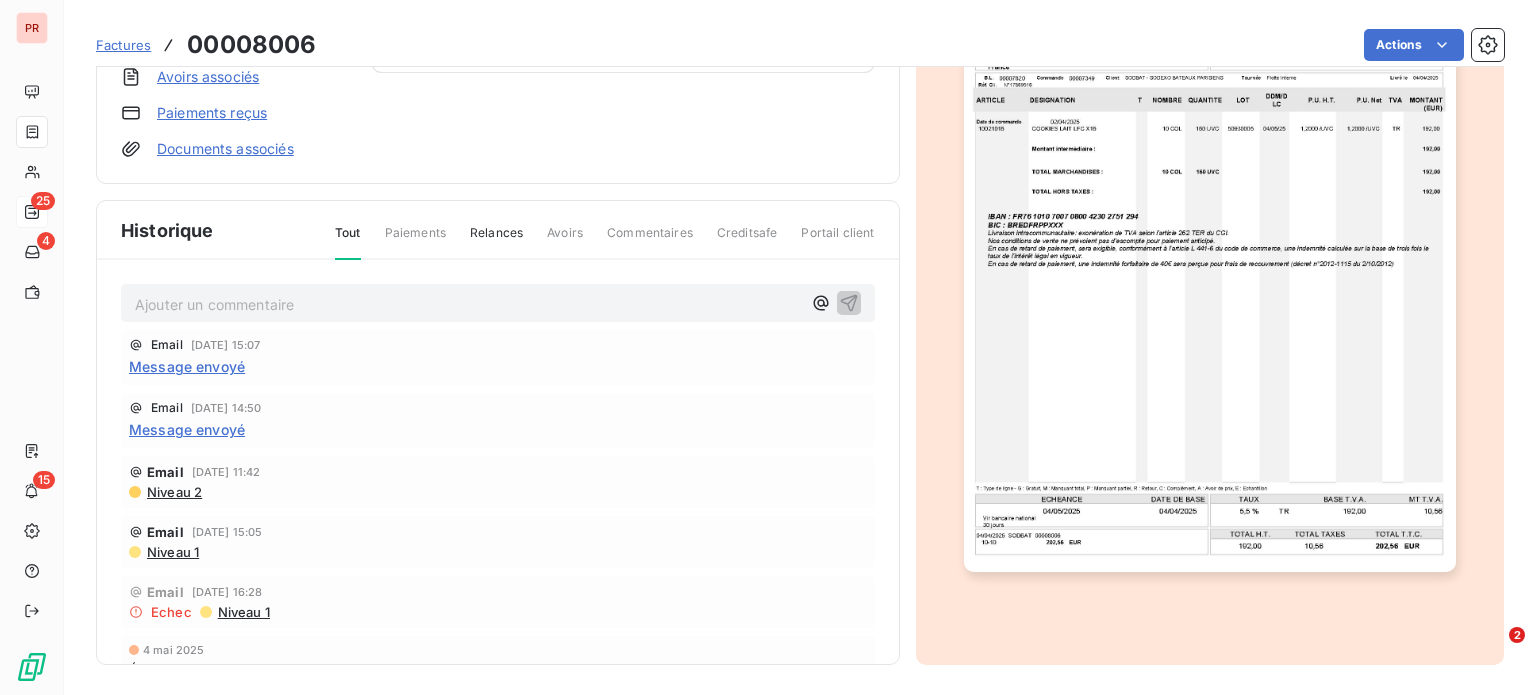 scroll, scrollTop: 0, scrollLeft: 0, axis: both 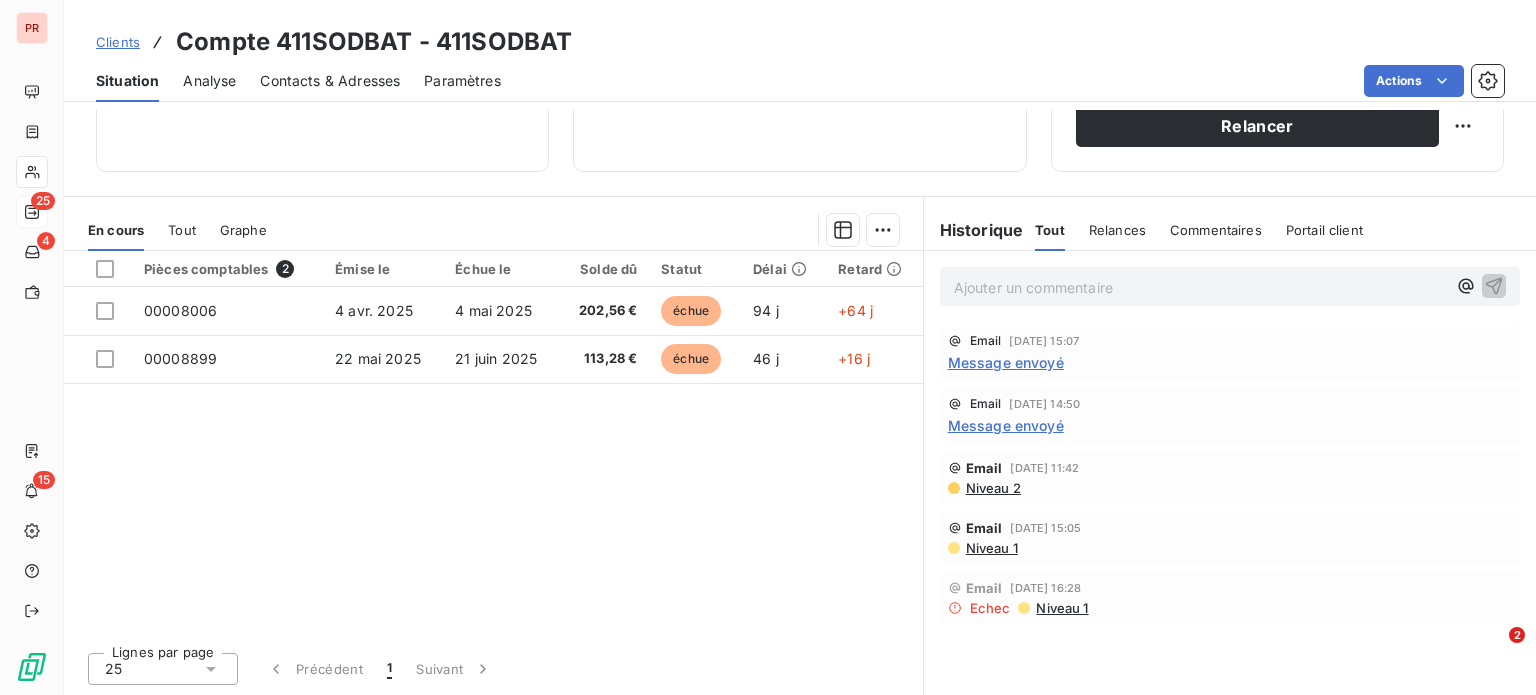 click on "Message envoyé" at bounding box center [1006, 362] 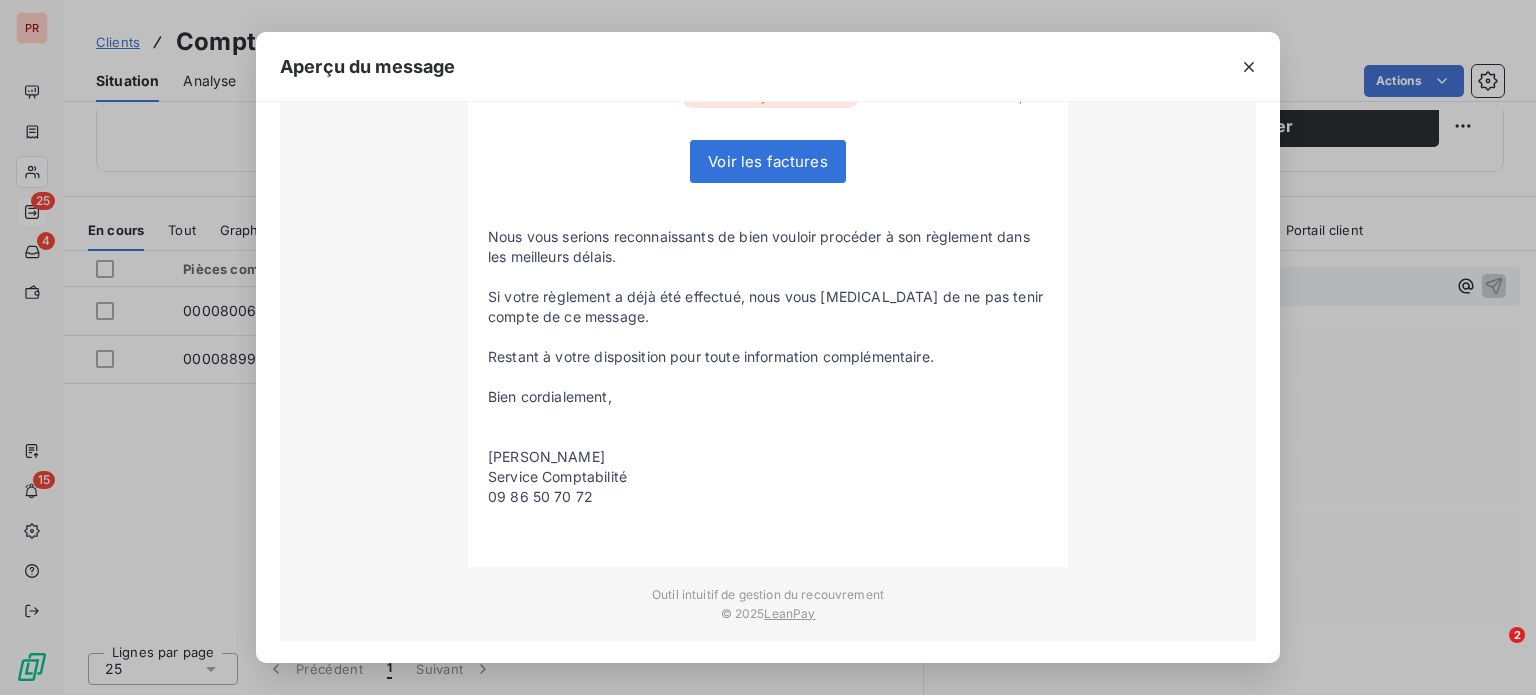 scroll, scrollTop: 0, scrollLeft: 0, axis: both 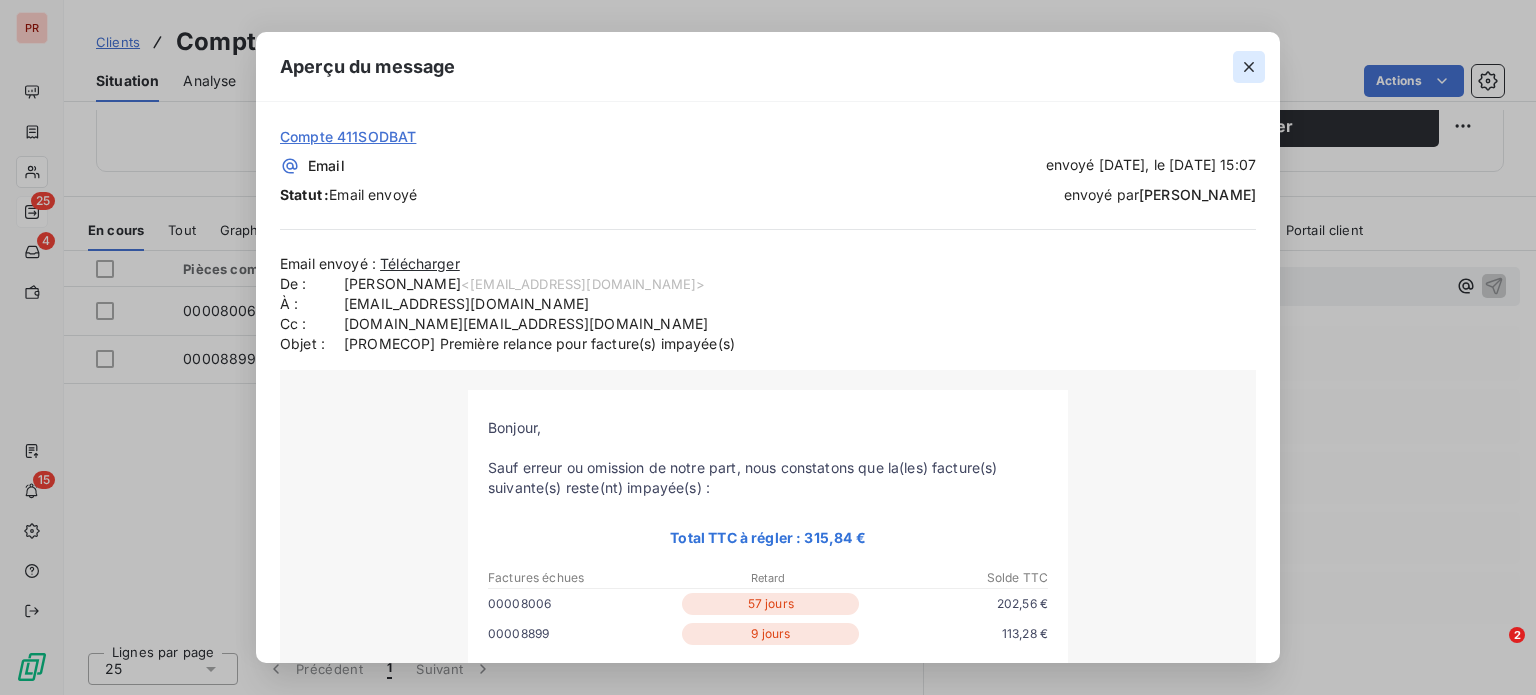 click at bounding box center (1249, 67) 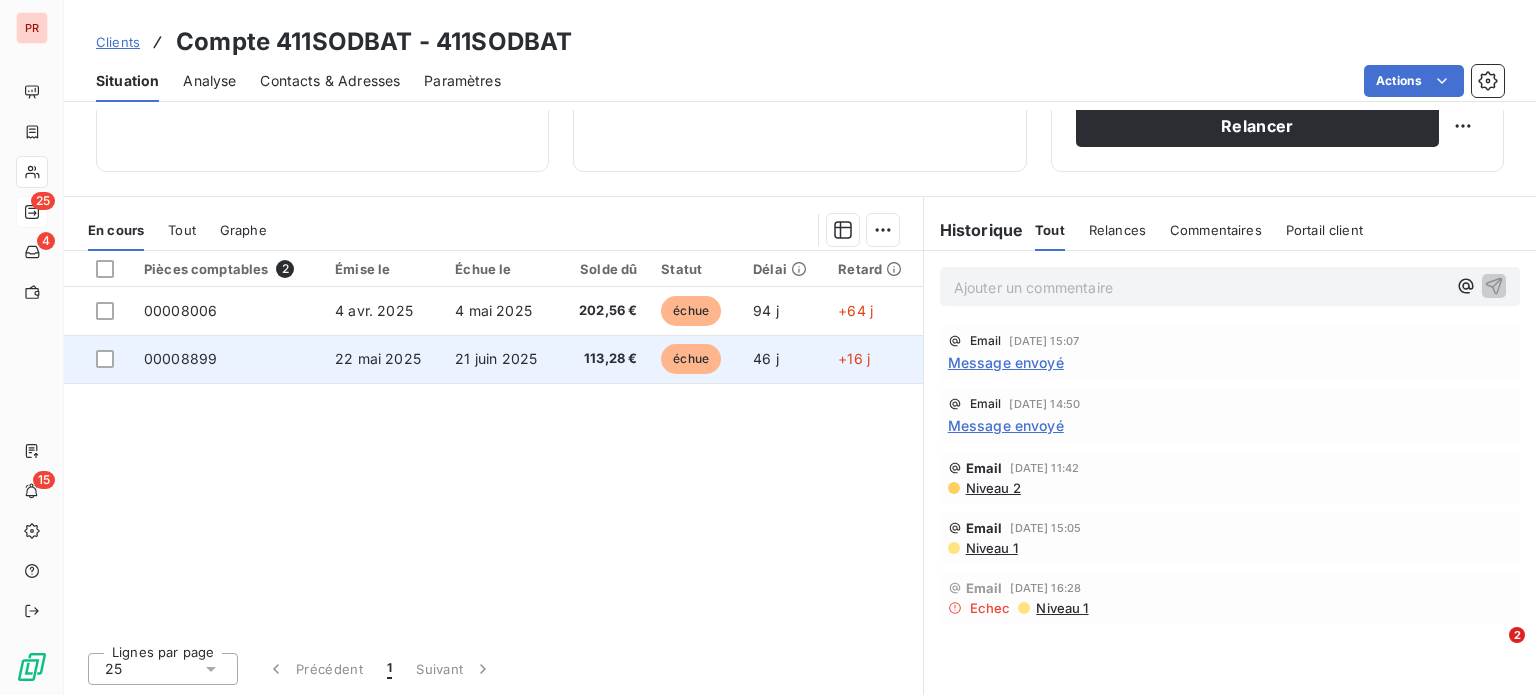 click on "21 juin 2025" at bounding box center (501, 359) 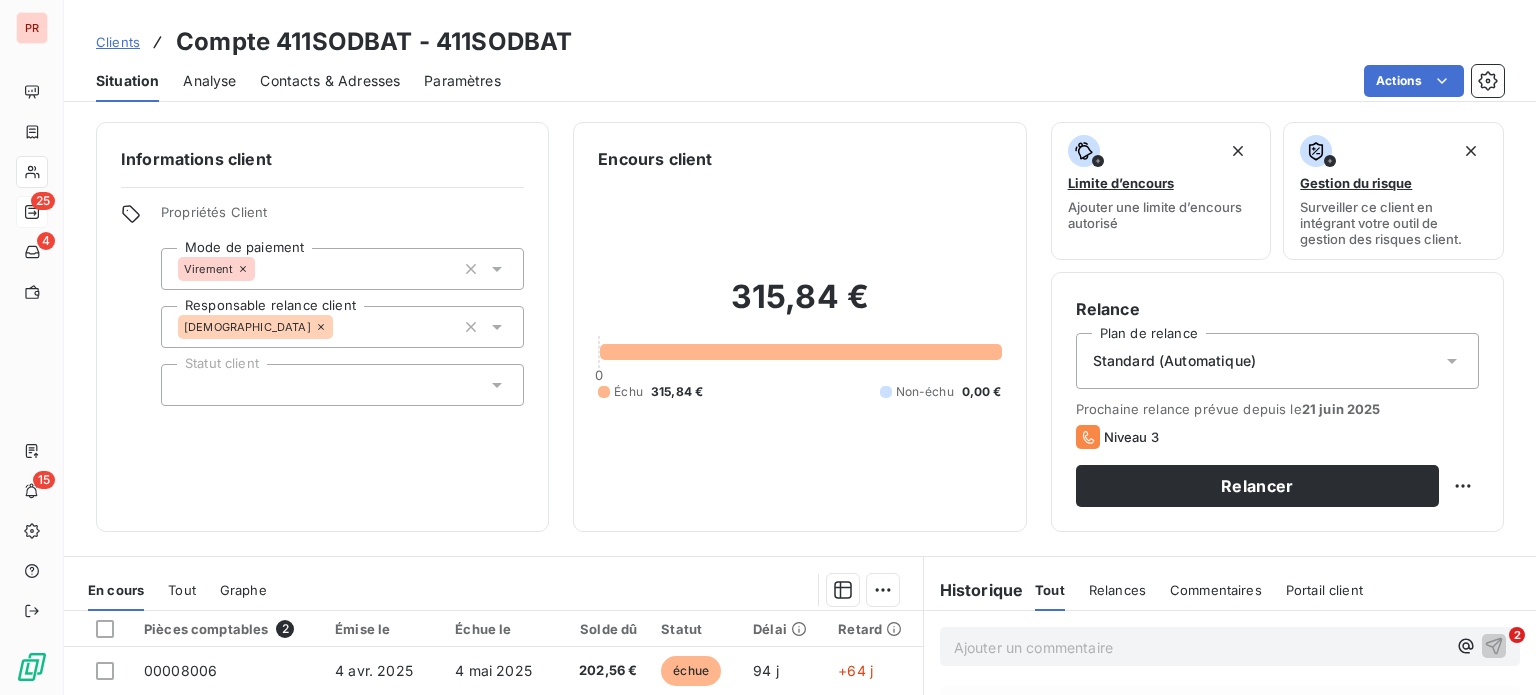 click on "Contacts & Adresses" at bounding box center [330, 81] 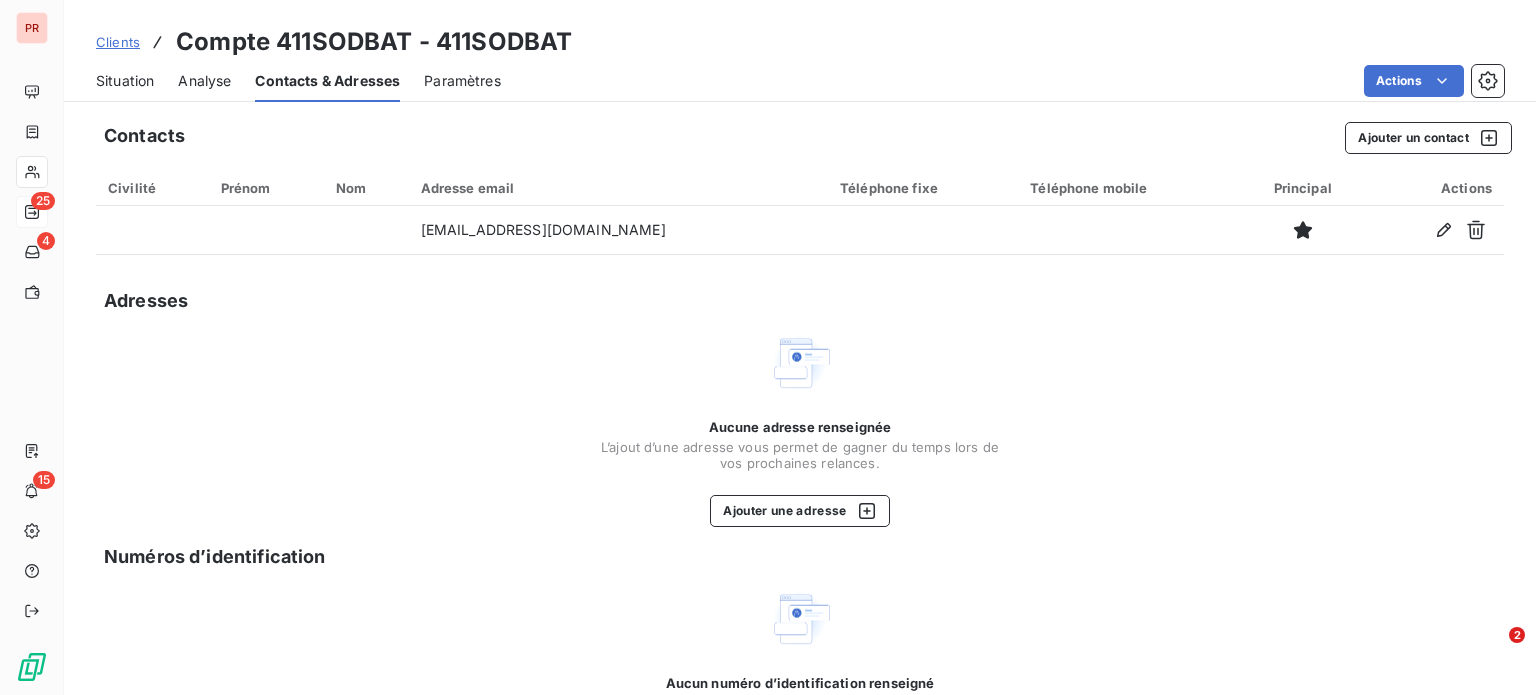 click on "Situation" at bounding box center [125, 81] 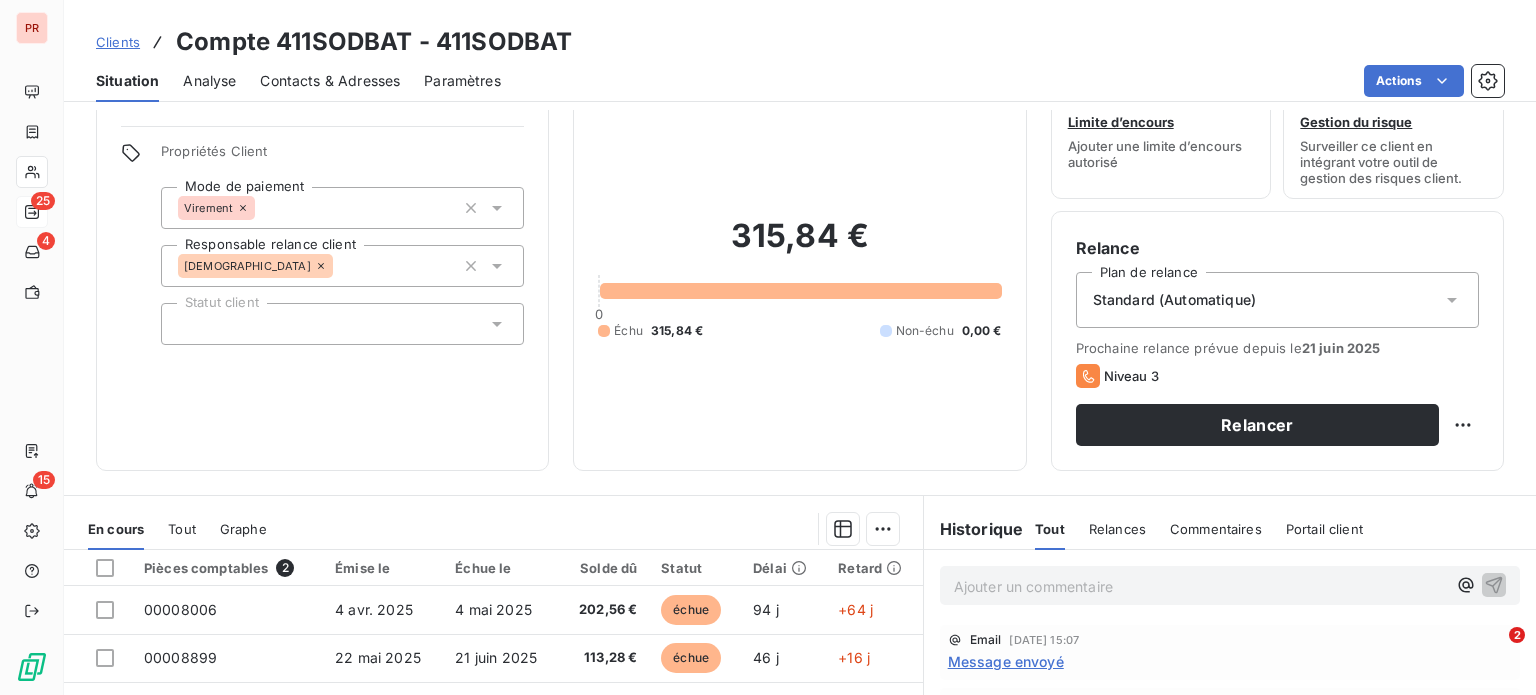 scroll, scrollTop: 60, scrollLeft: 0, axis: vertical 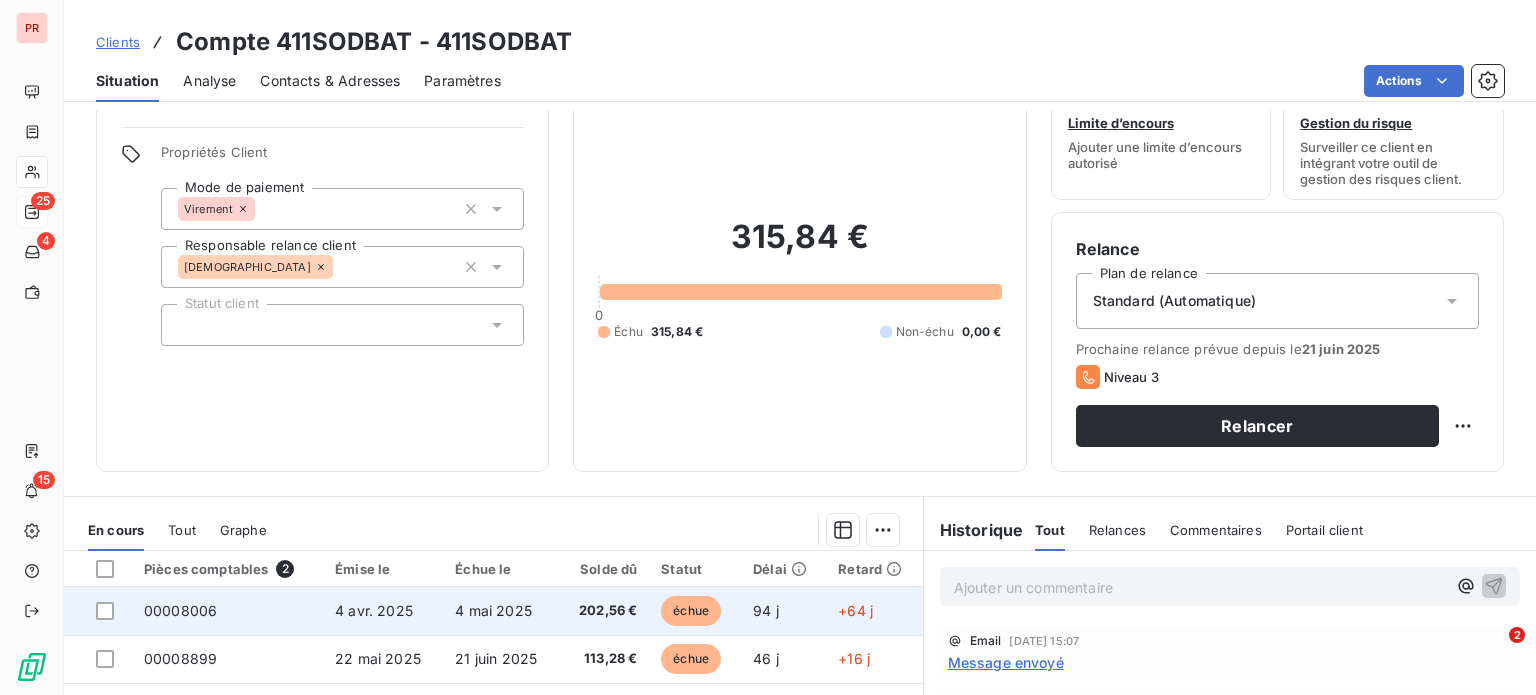 click on "4 avr. 2025" at bounding box center (383, 611) 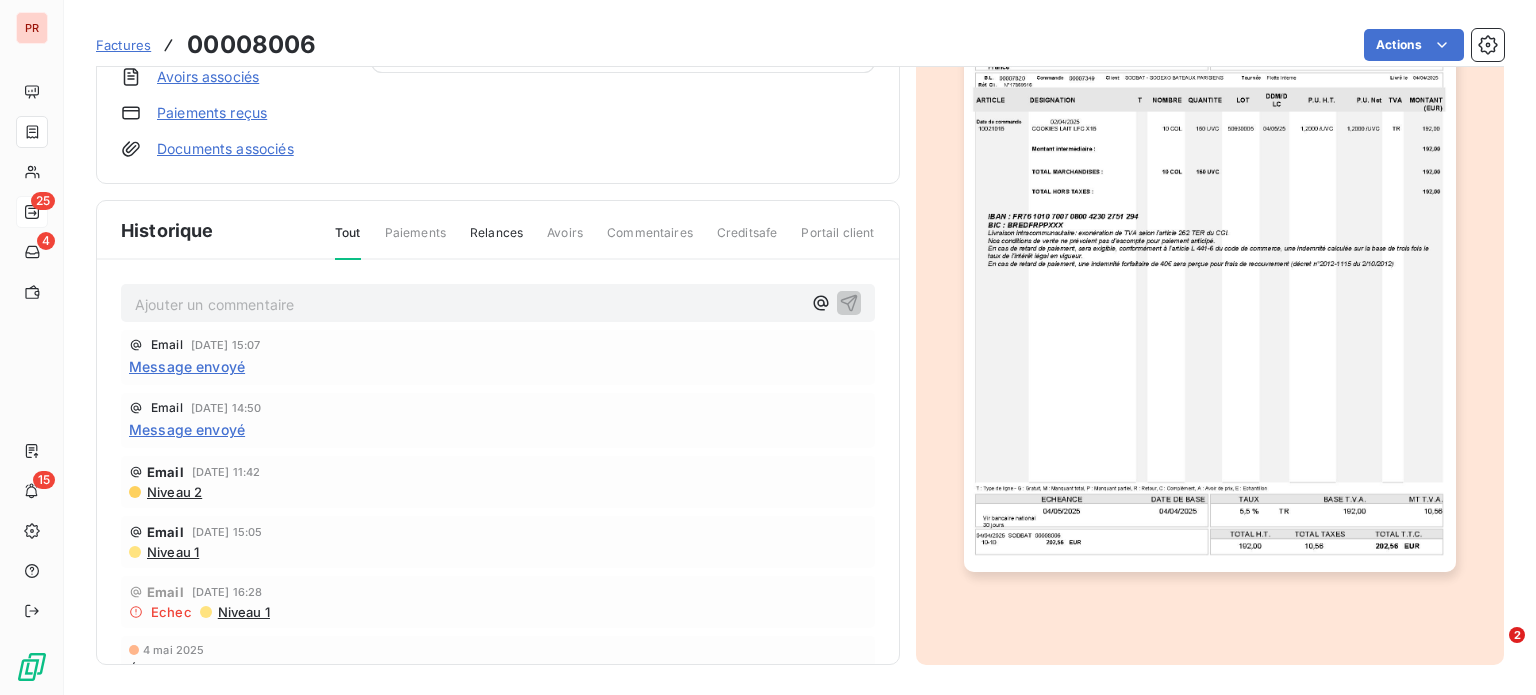 scroll, scrollTop: 0, scrollLeft: 0, axis: both 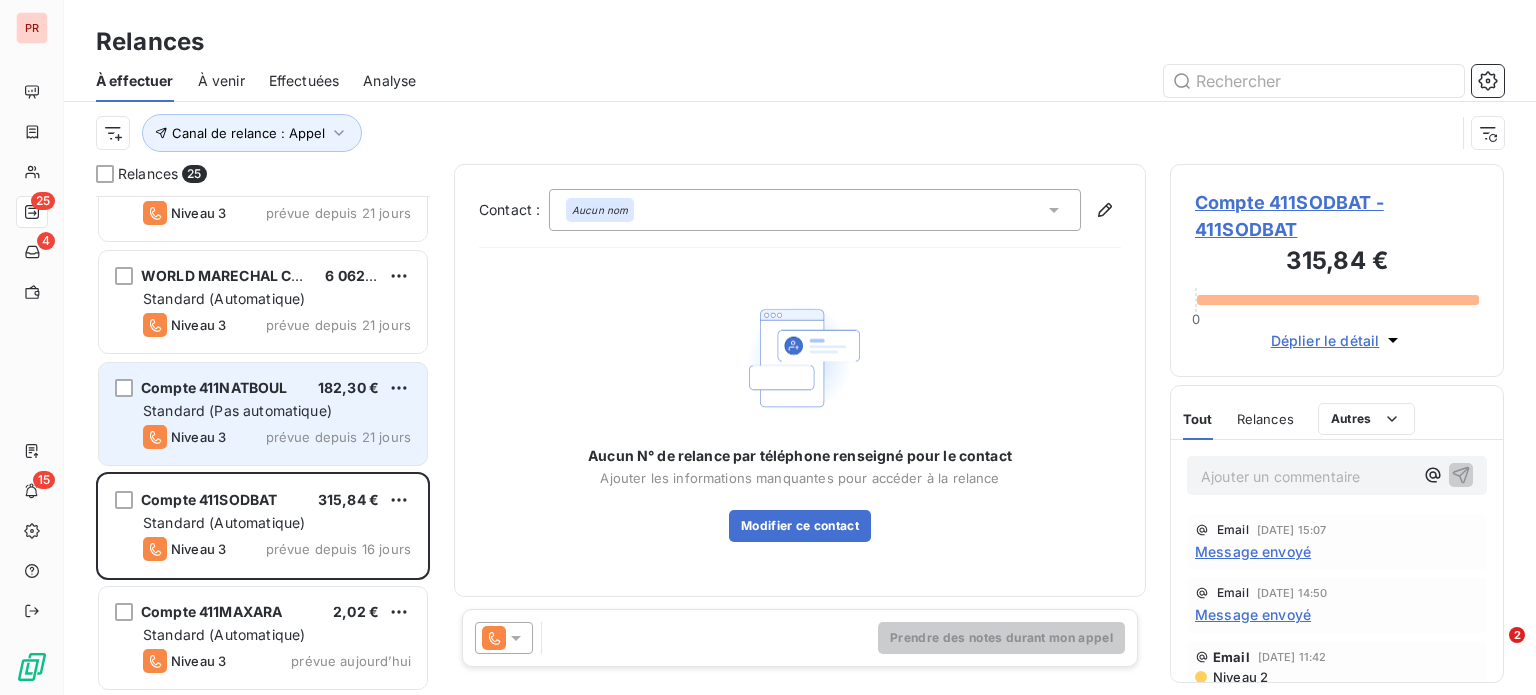 click on "Standard (Pas automatique)" at bounding box center [237, 410] 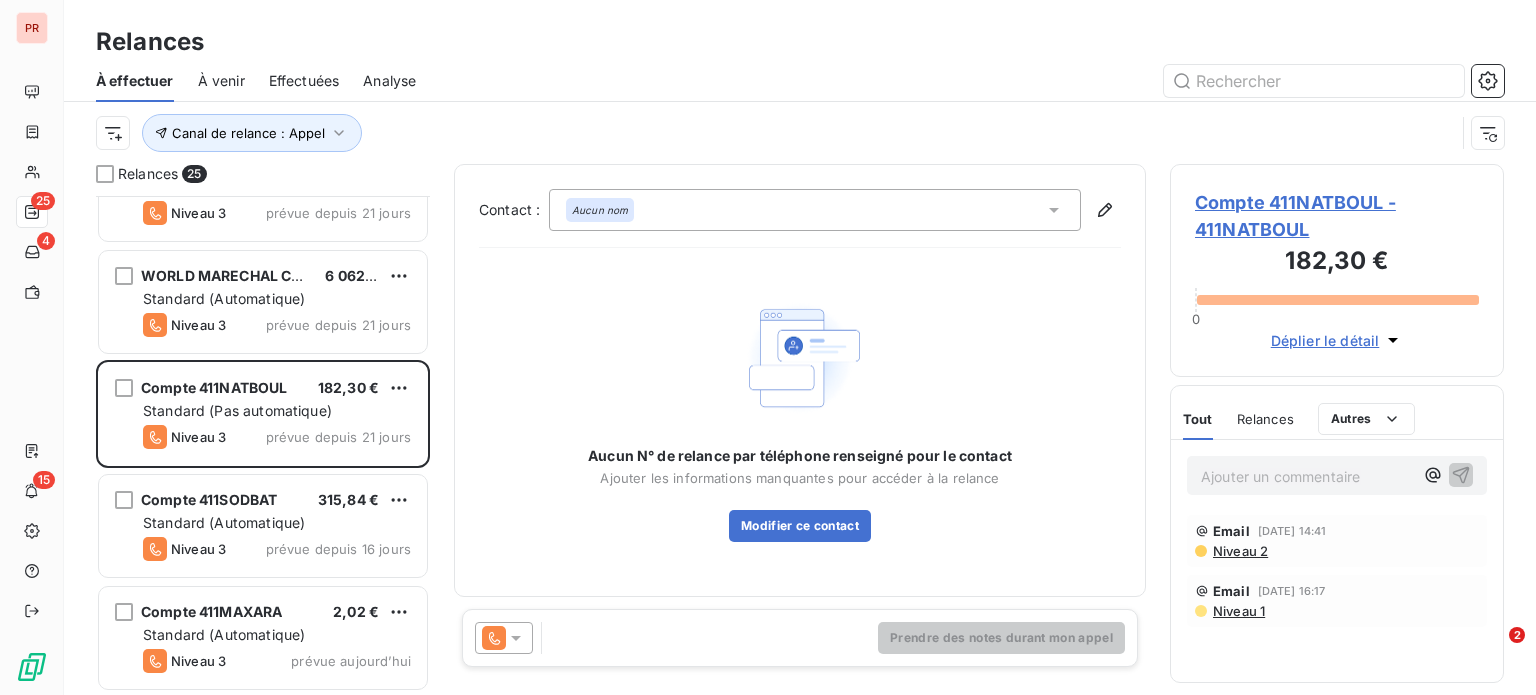 click on "Compte 411NATBOUL - 411NATBOUL" at bounding box center [1337, 216] 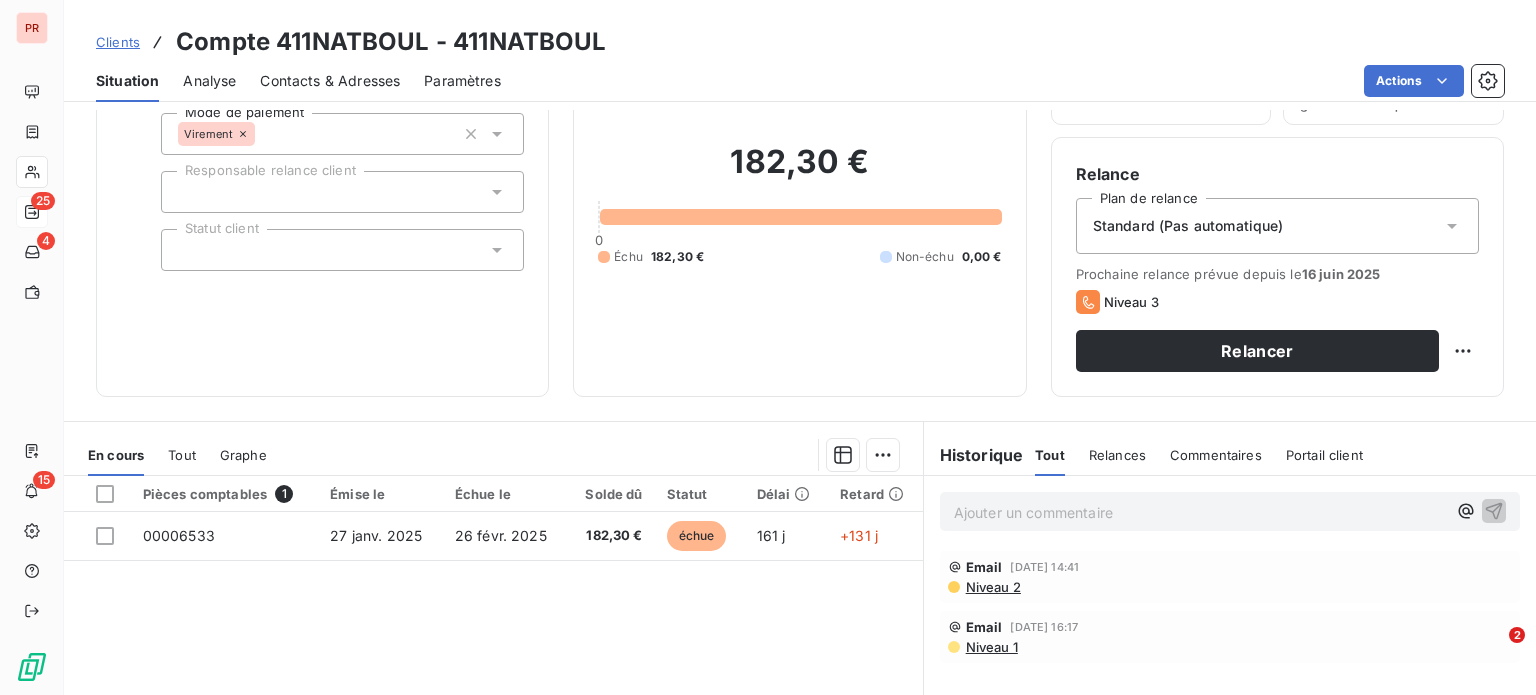 scroll, scrollTop: 360, scrollLeft: 0, axis: vertical 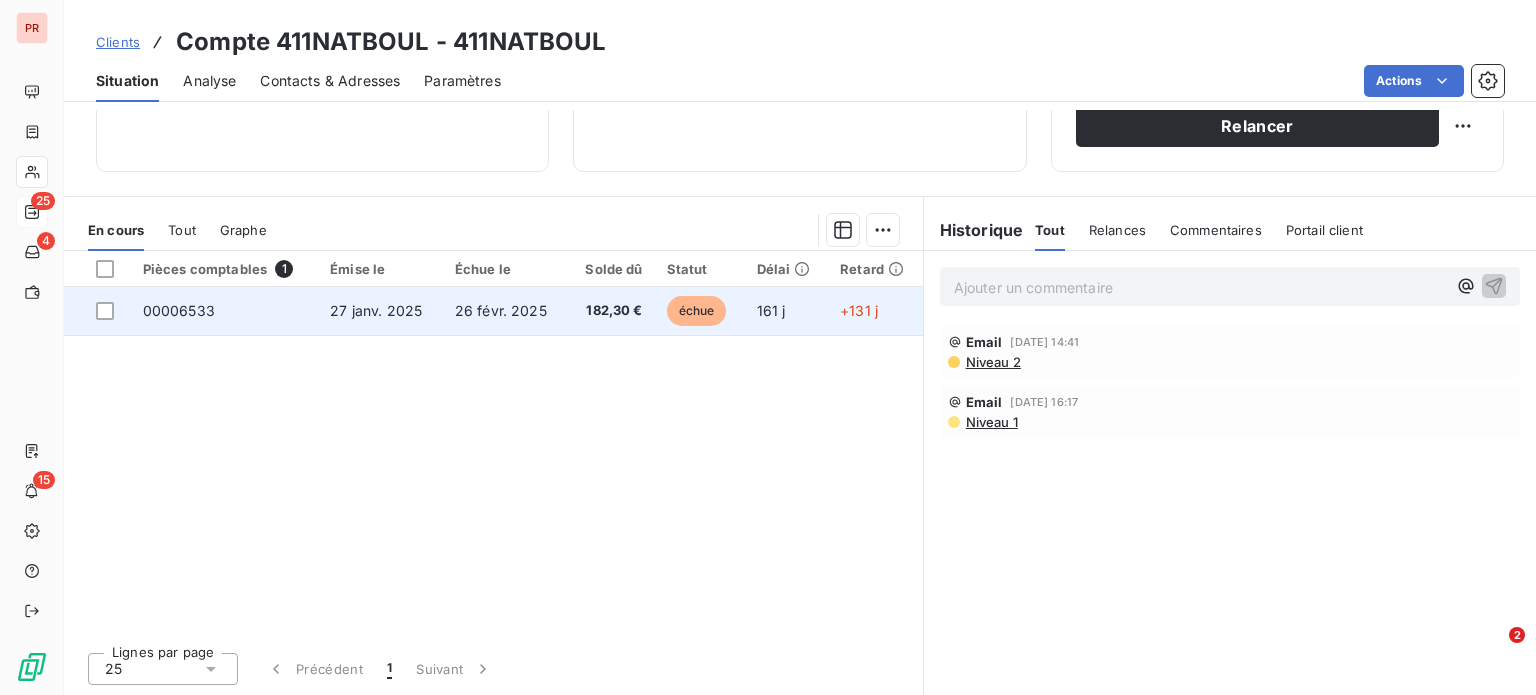 click on "27 janv. 2025" at bounding box center [380, 311] 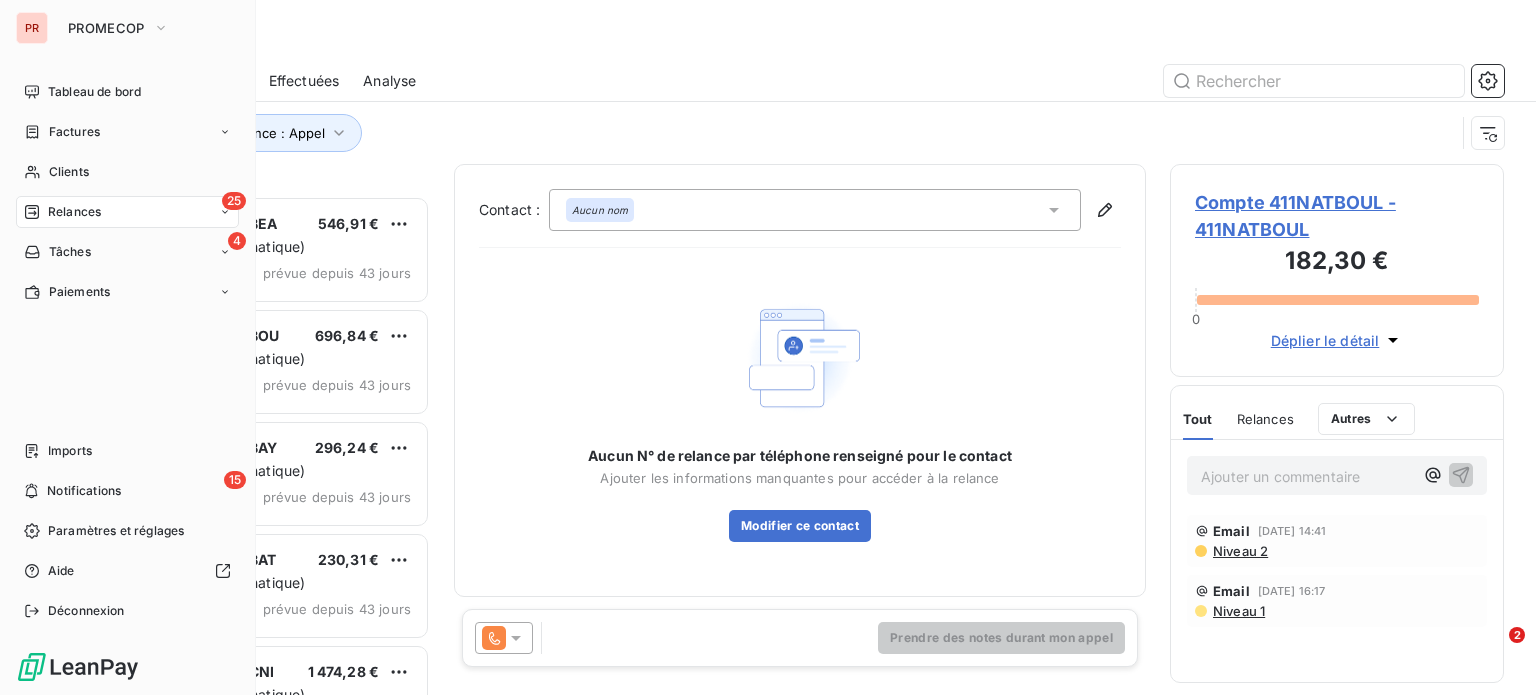 scroll, scrollTop: 16, scrollLeft: 16, axis: both 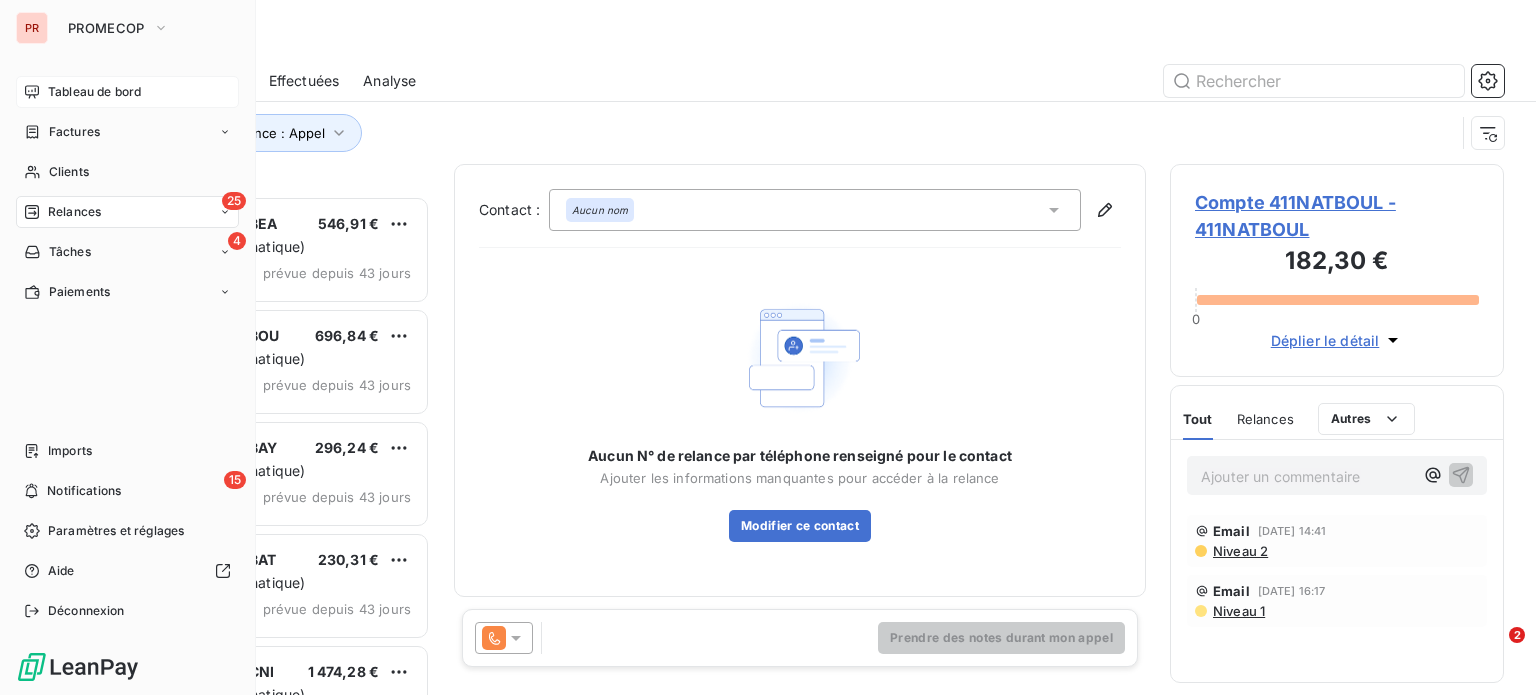click on "Tableau de bord" at bounding box center [94, 92] 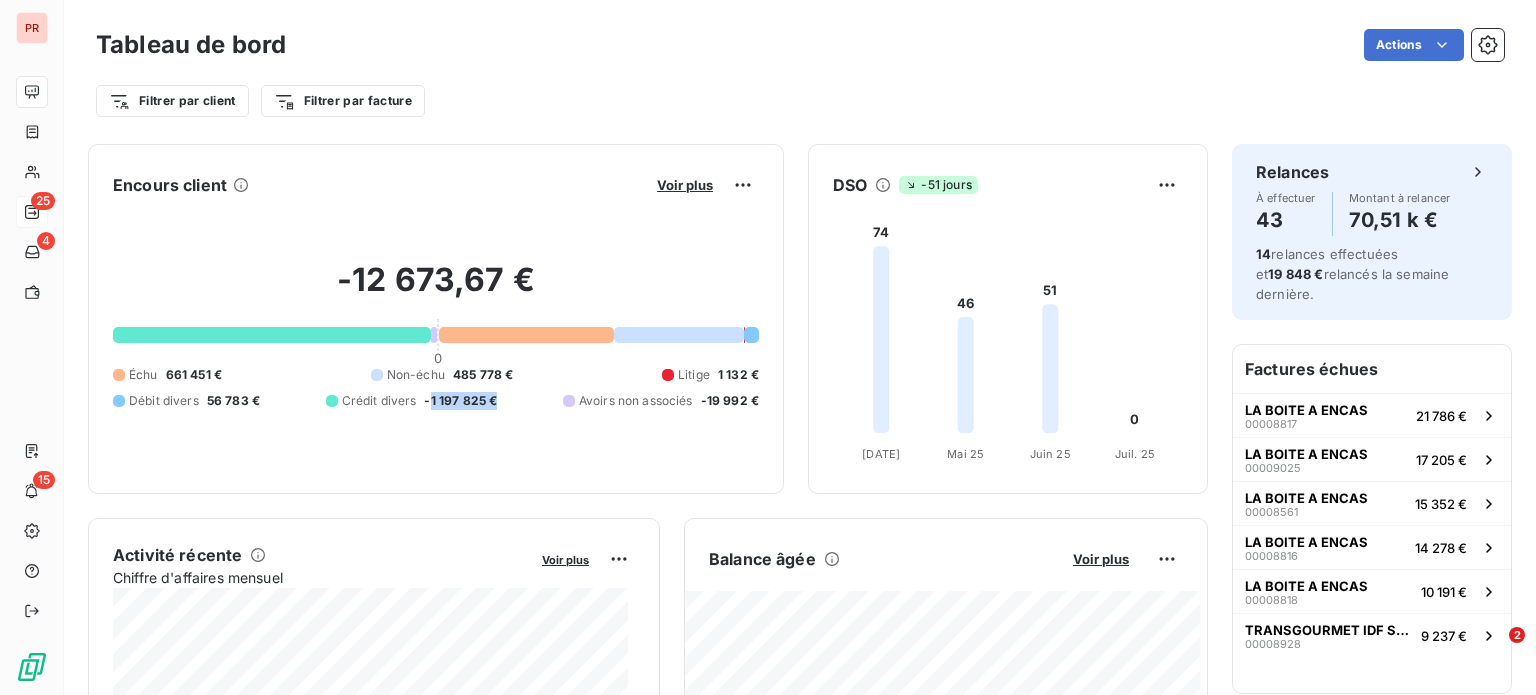 drag, startPoint x: 676, startPoint y: 380, endPoint x: 746, endPoint y: 393, distance: 71.19691 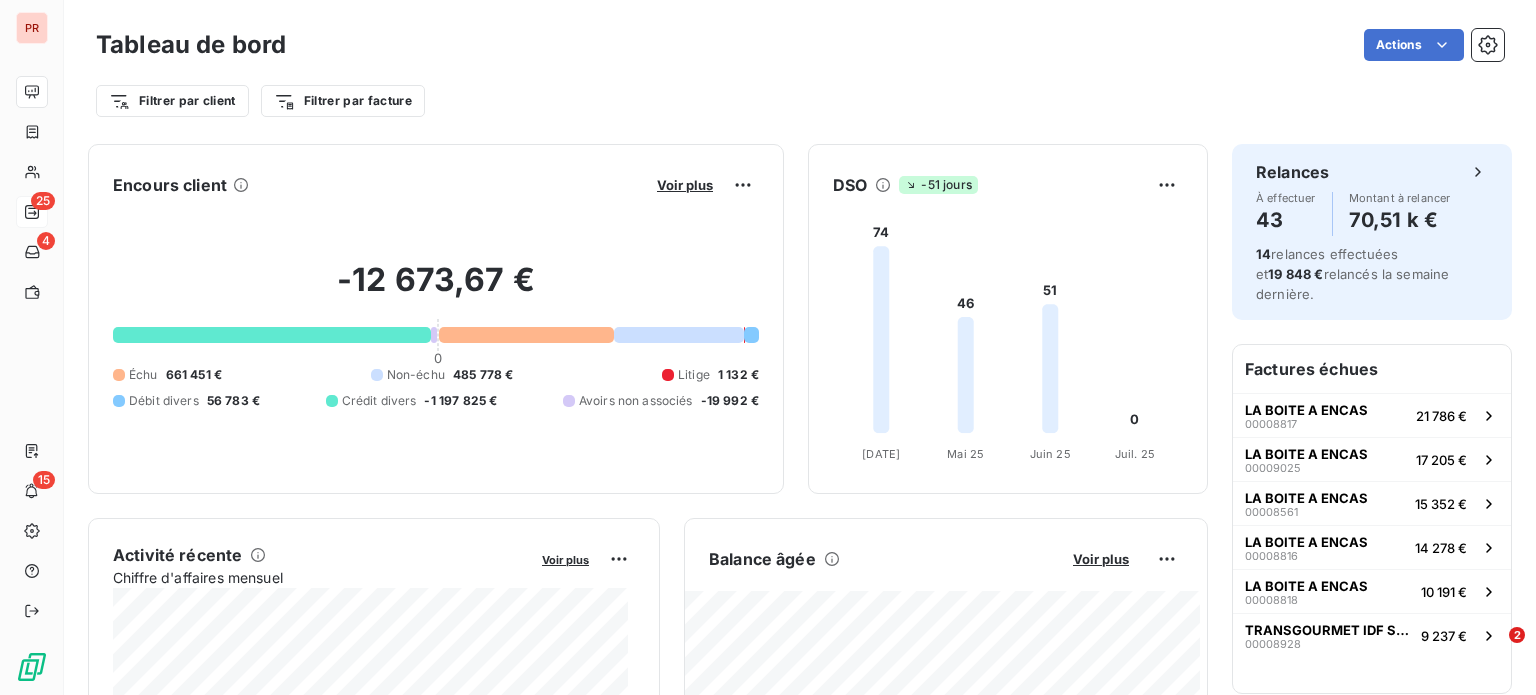 click on "Échu 661 451 € Non-échu 485 778 €   Litige 1 132 € Débit divers 56 783 € Crédit divers -1 197 825 € Avoirs non associés -19 992 €" at bounding box center (436, 388) 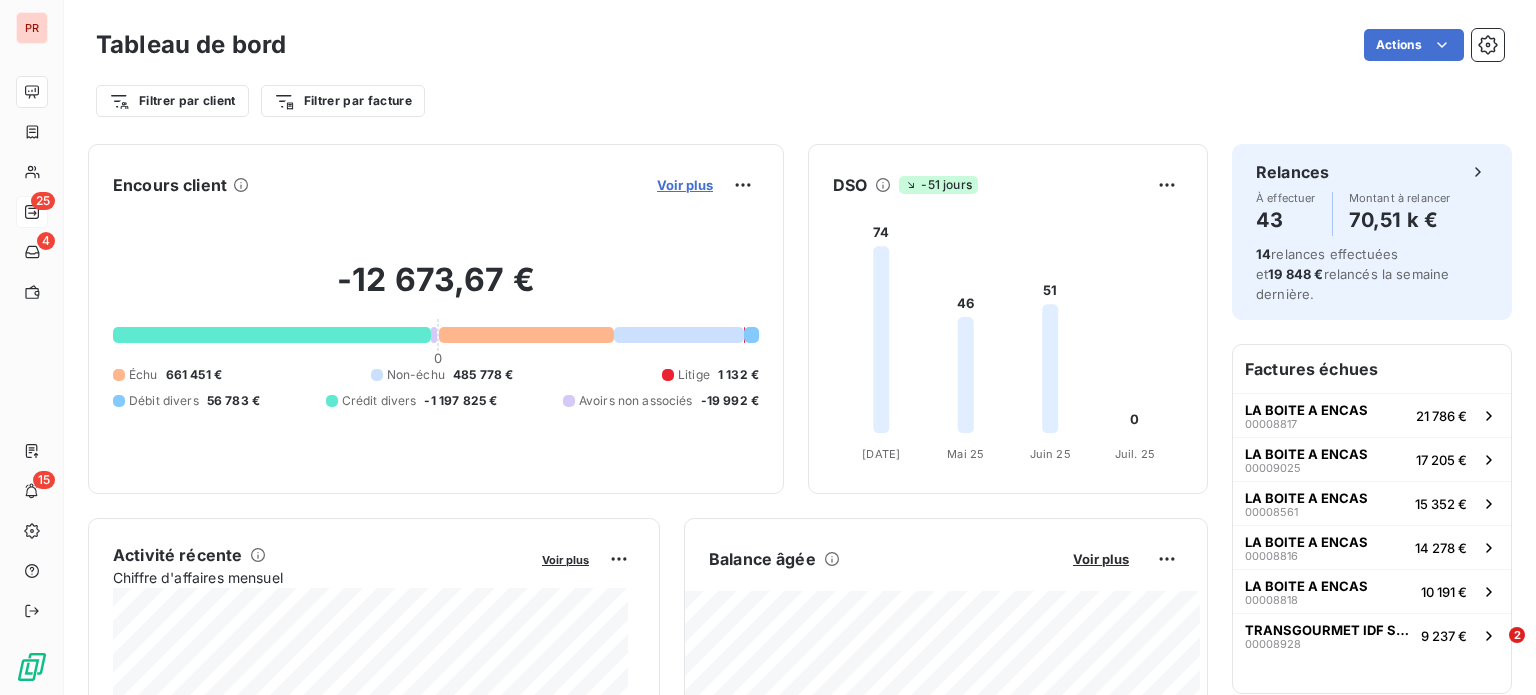 click on "Voir plus" at bounding box center (685, 185) 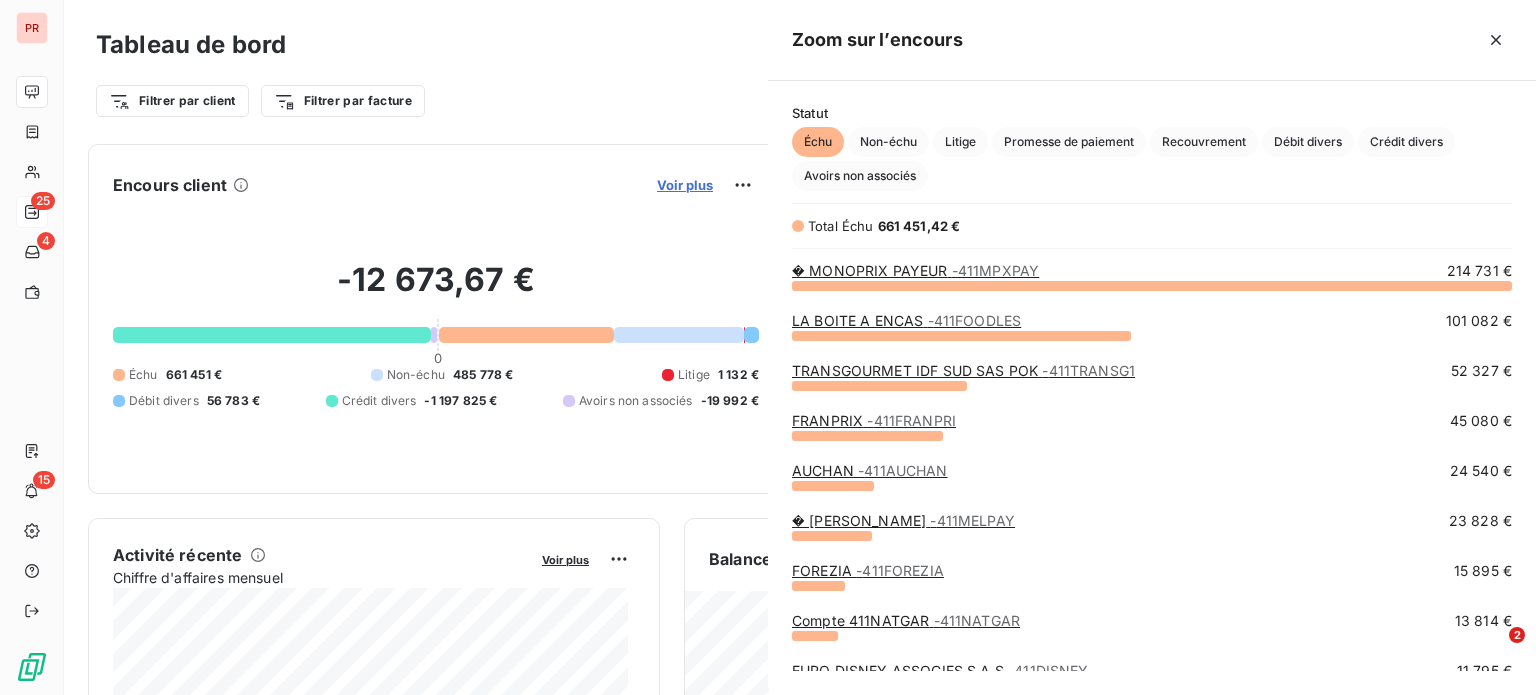 scroll, scrollTop: 16, scrollLeft: 16, axis: both 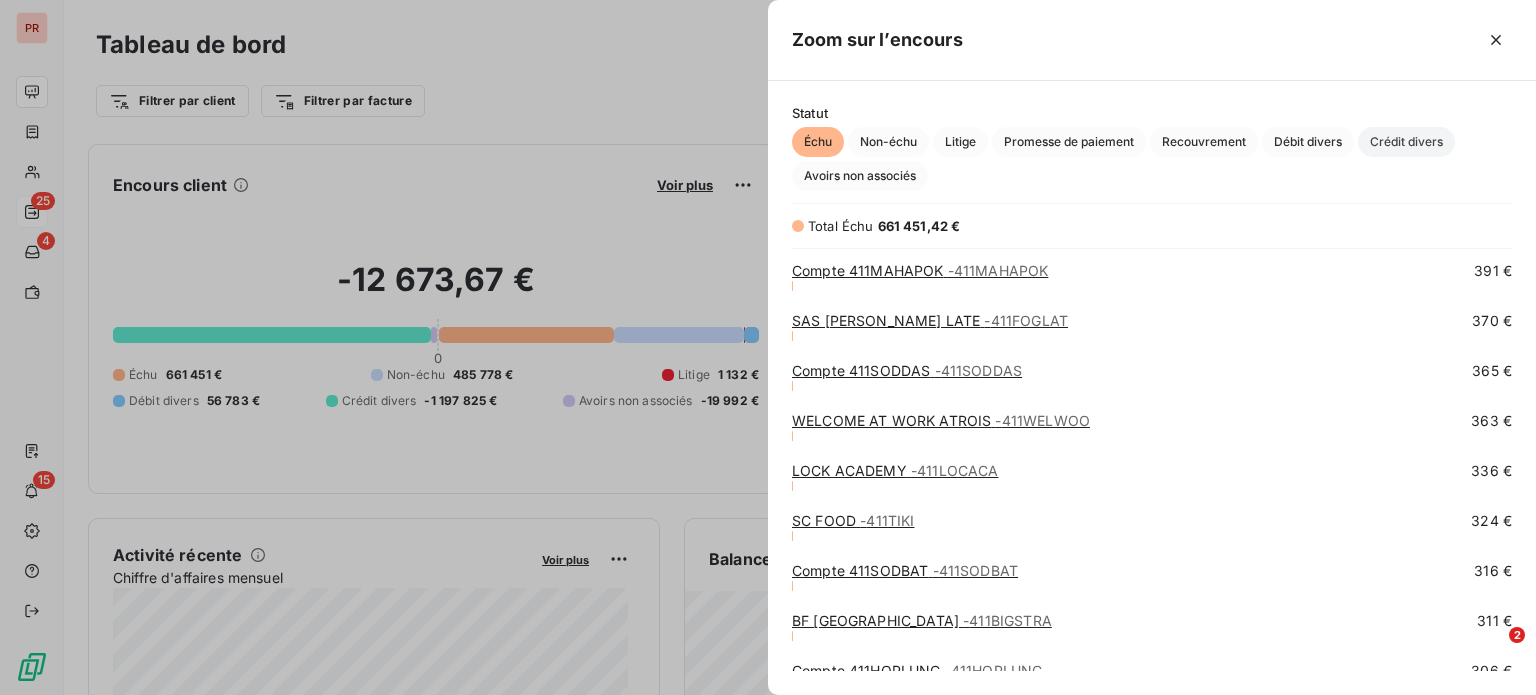 click on "Crédit divers" at bounding box center (1406, 142) 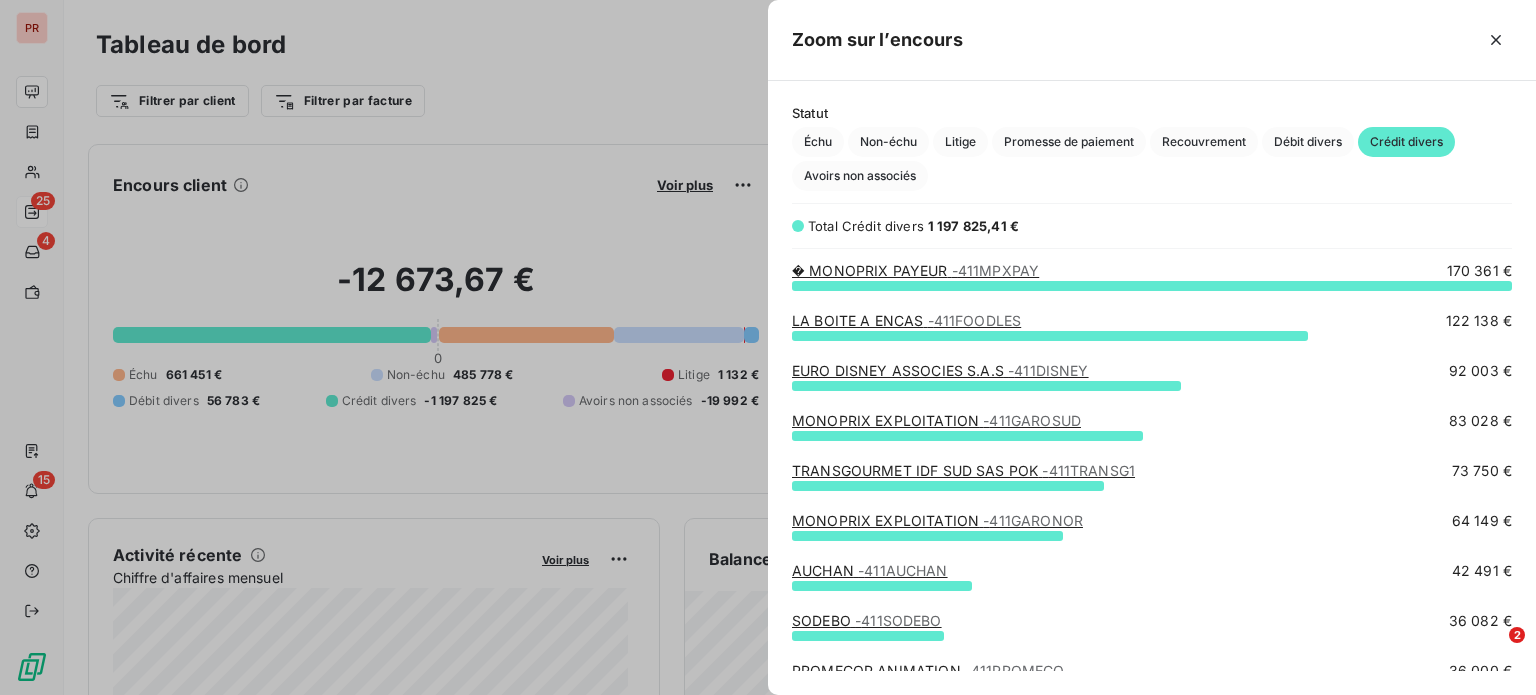 scroll, scrollTop: 16, scrollLeft: 16, axis: both 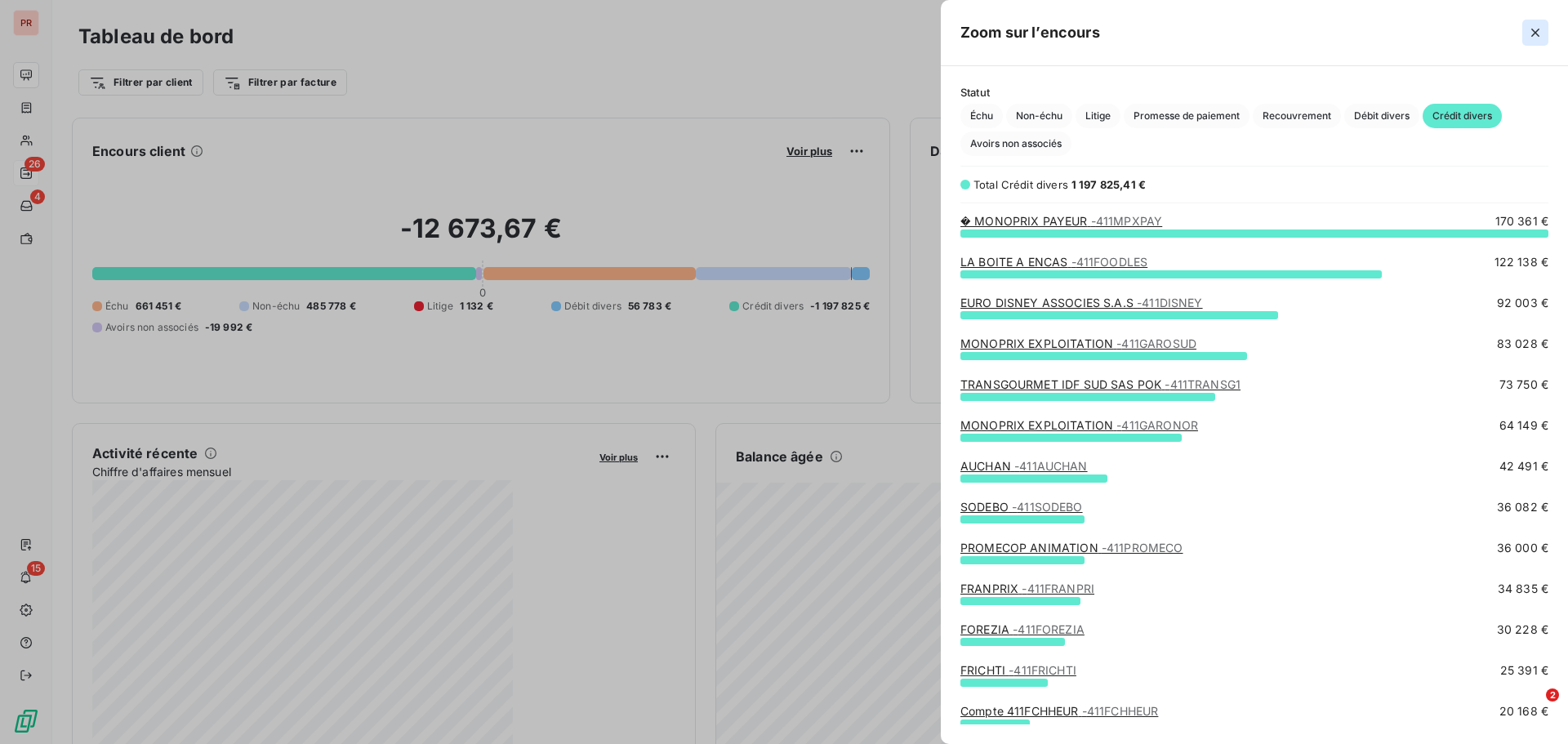 click 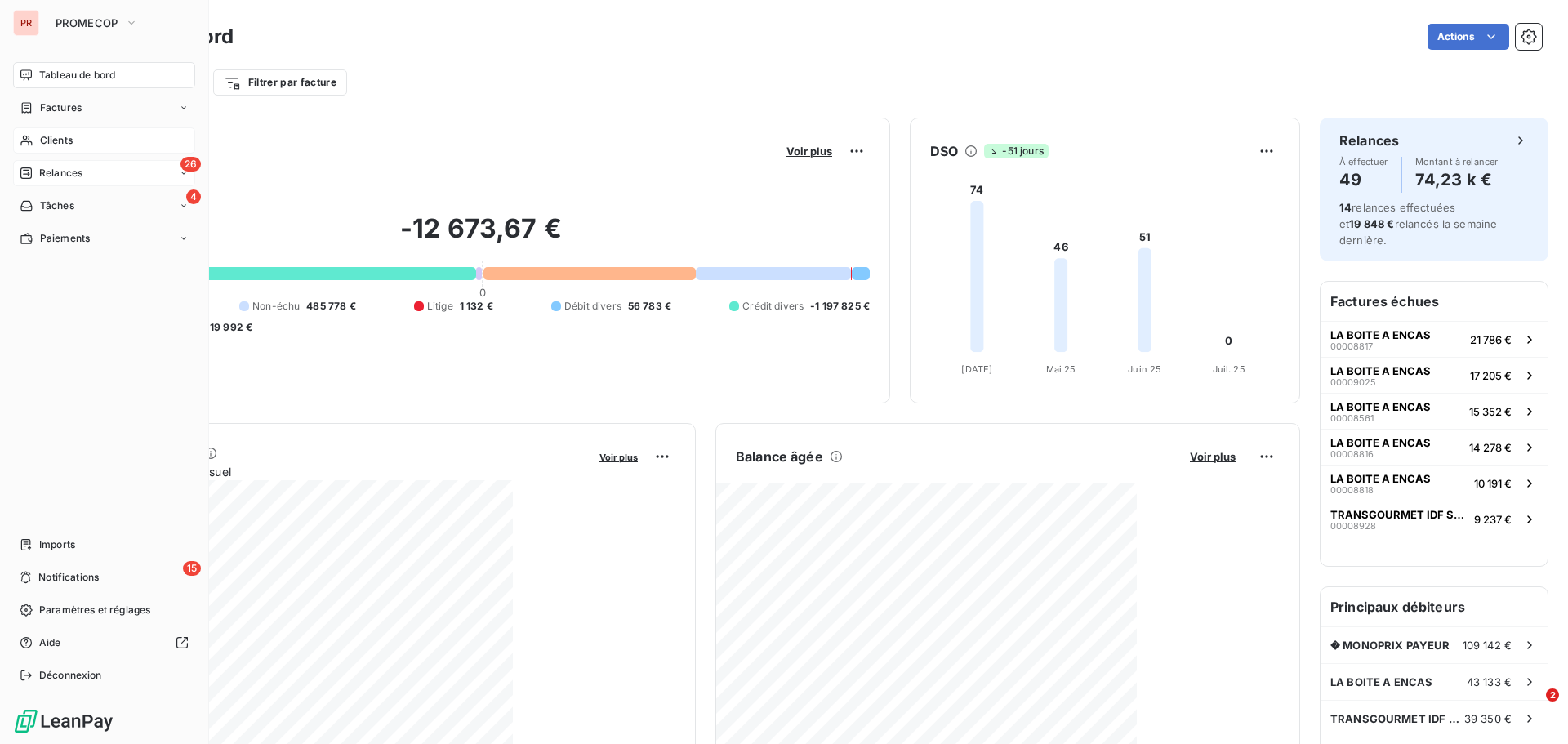 click on "Clients" at bounding box center [104, 140] 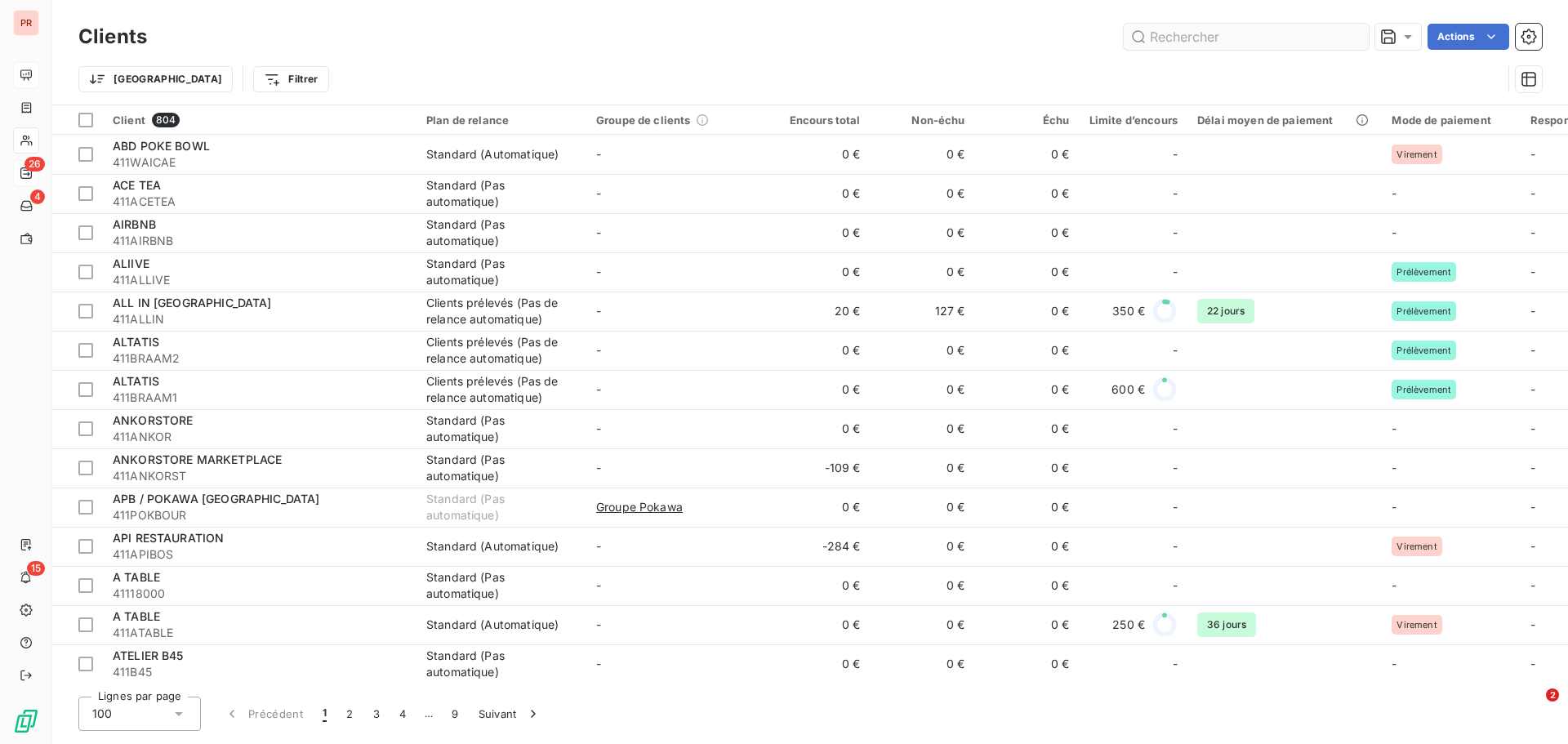 click at bounding box center [1246, 37] 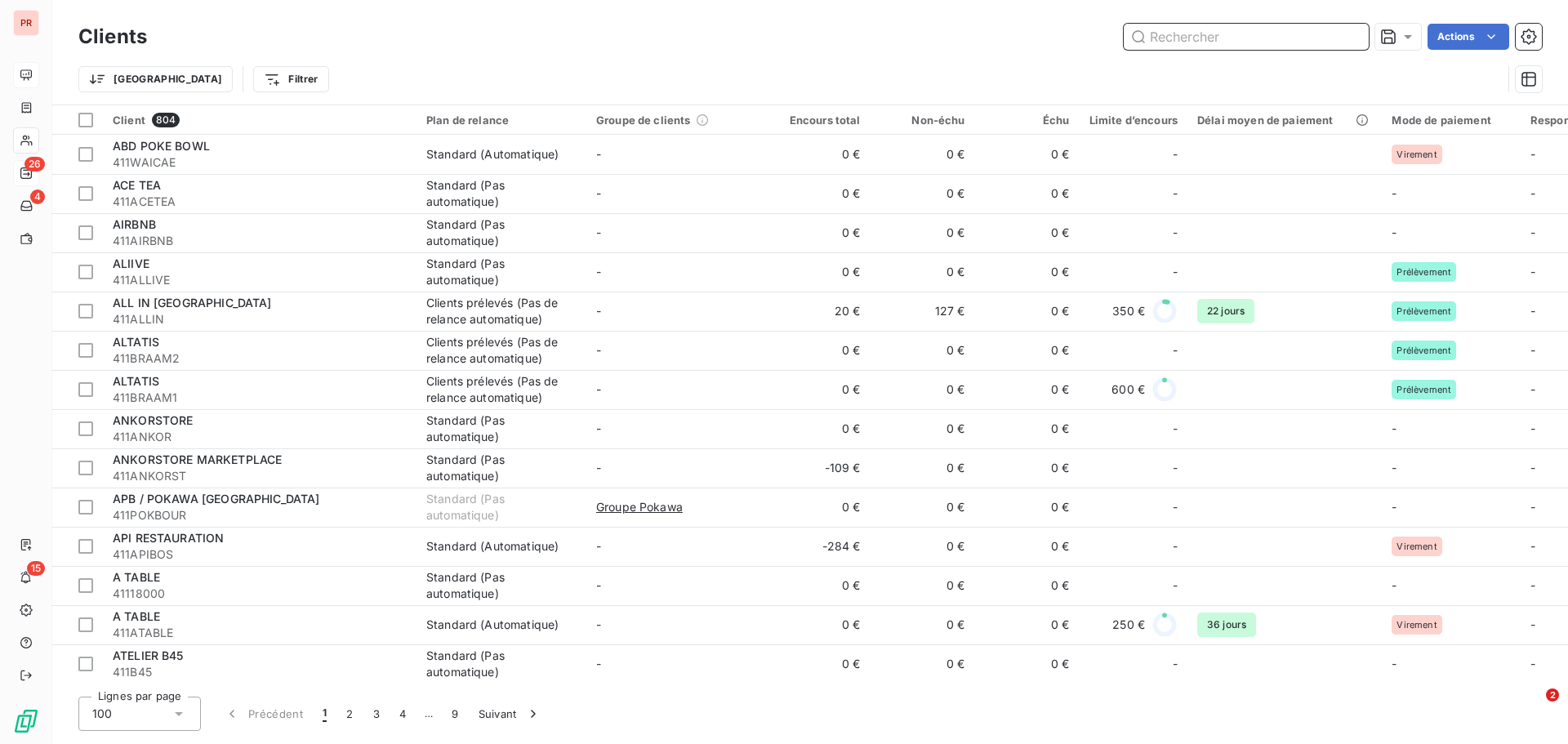 click at bounding box center (1246, 37) 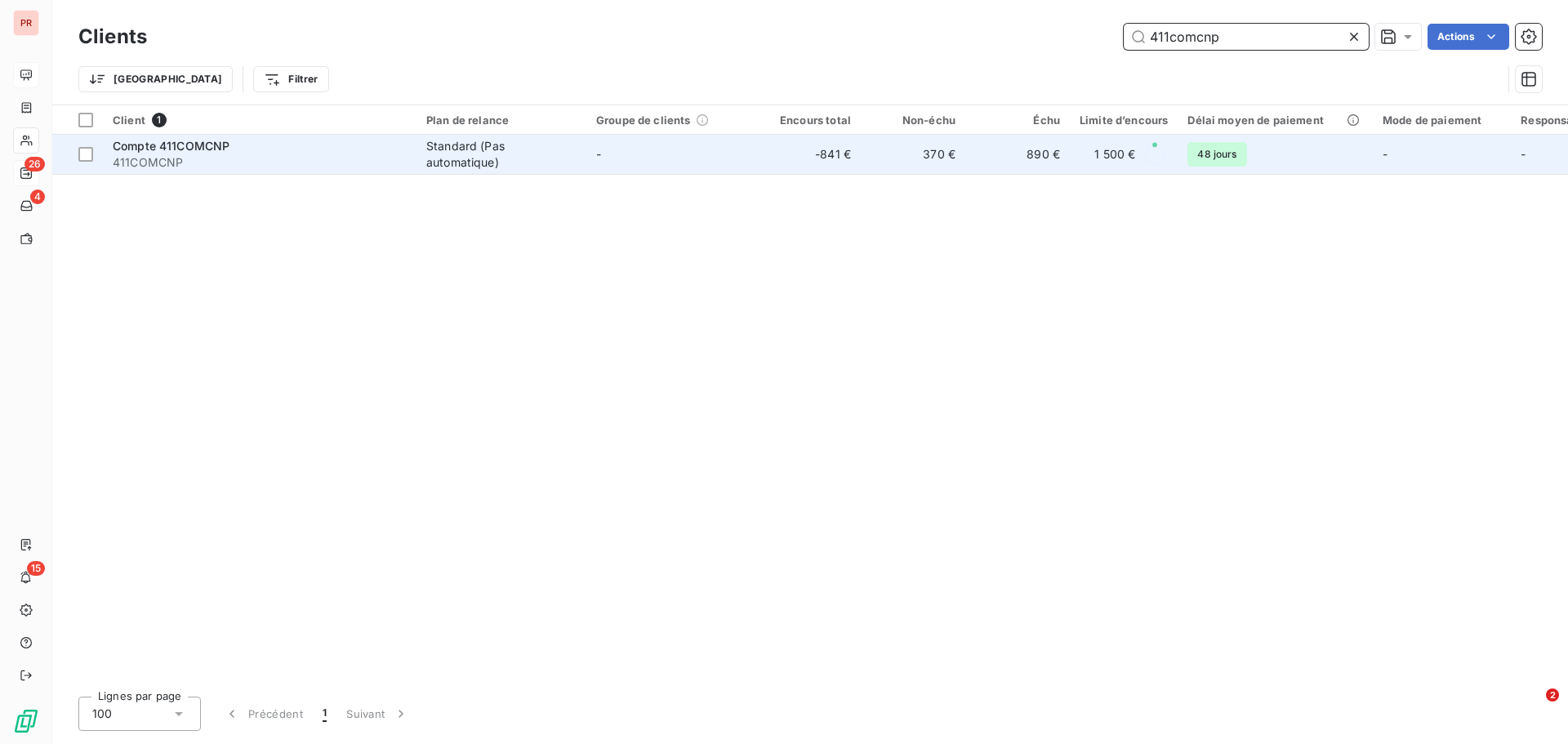 type on "411comcnp" 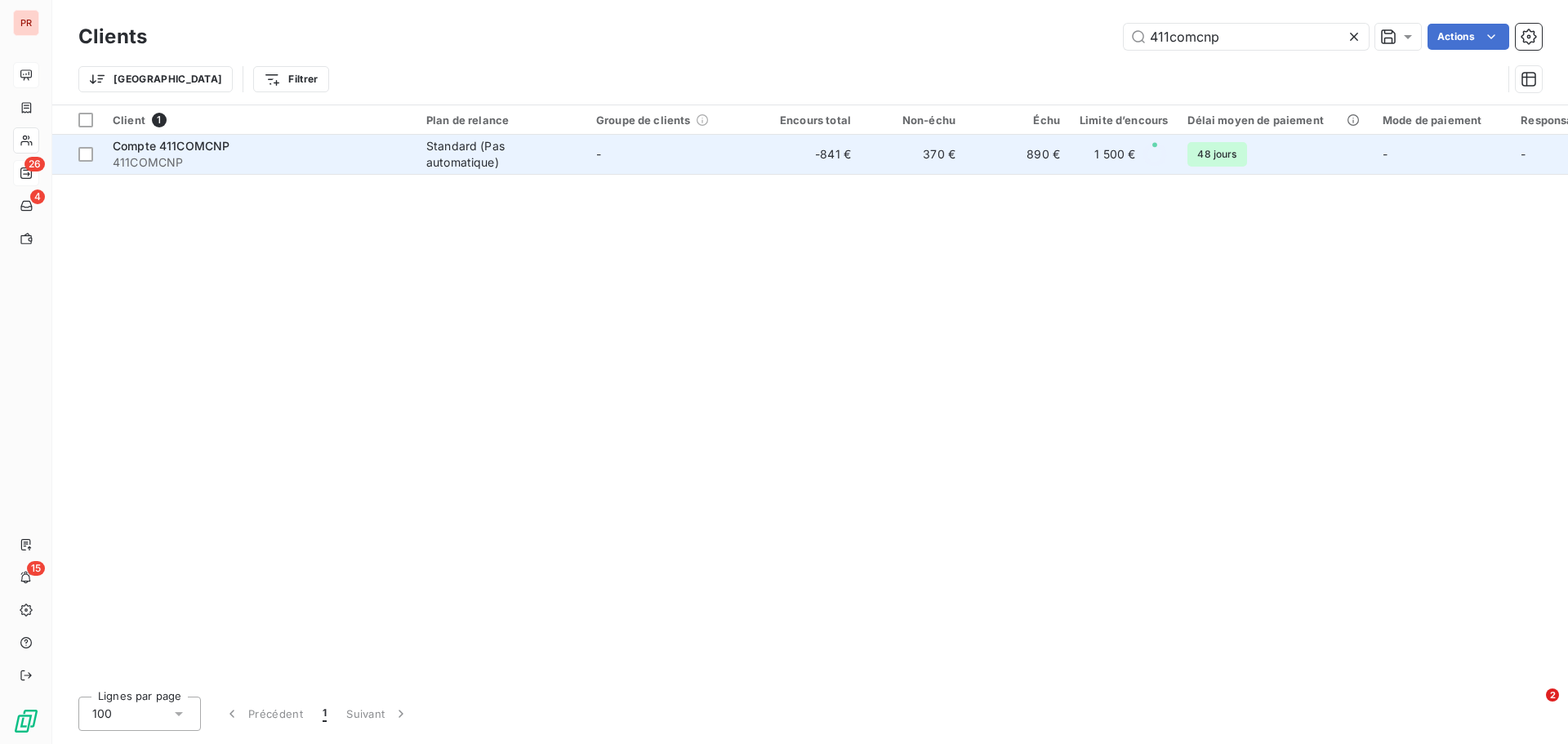 click on "-" at bounding box center [671, 154] 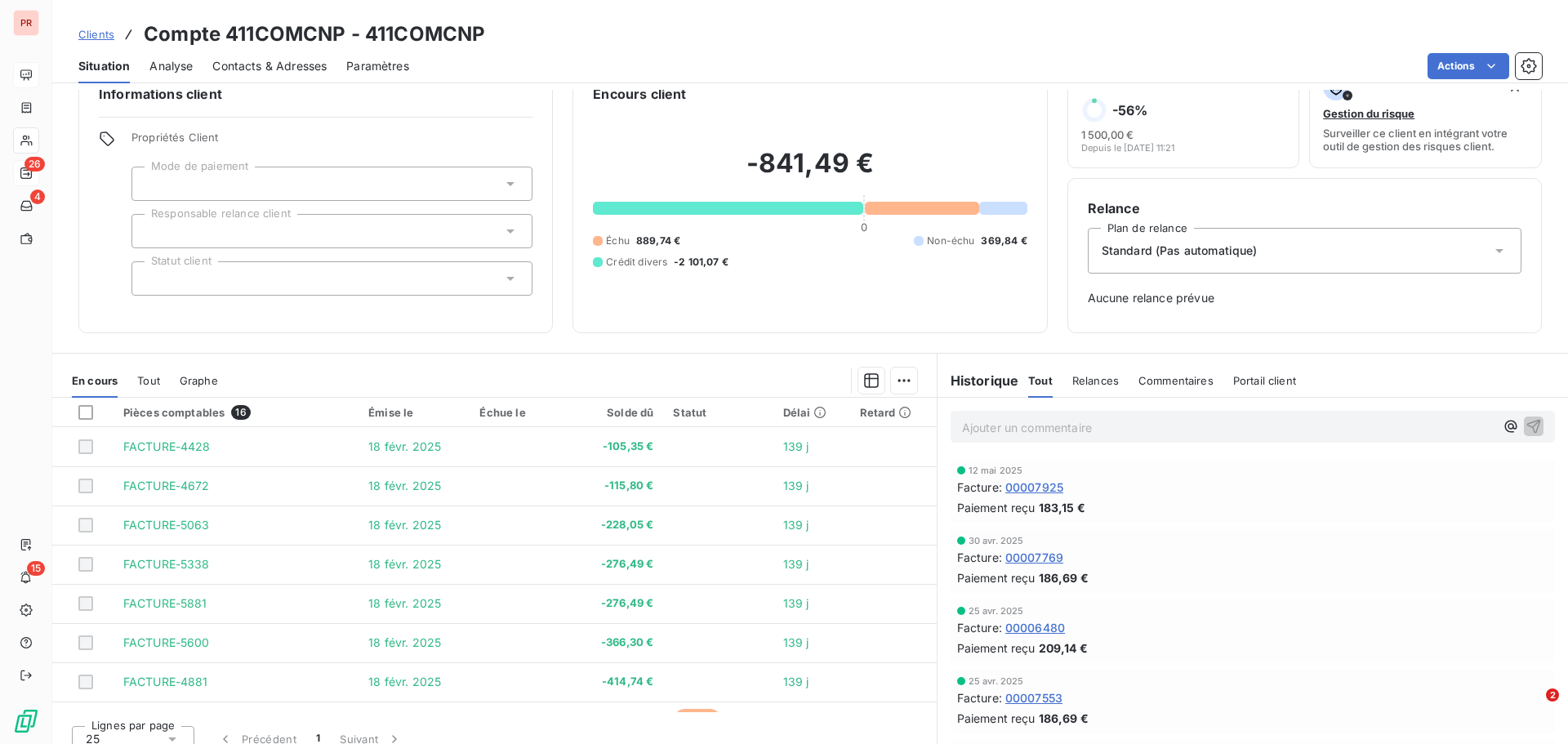 scroll, scrollTop: 53, scrollLeft: 0, axis: vertical 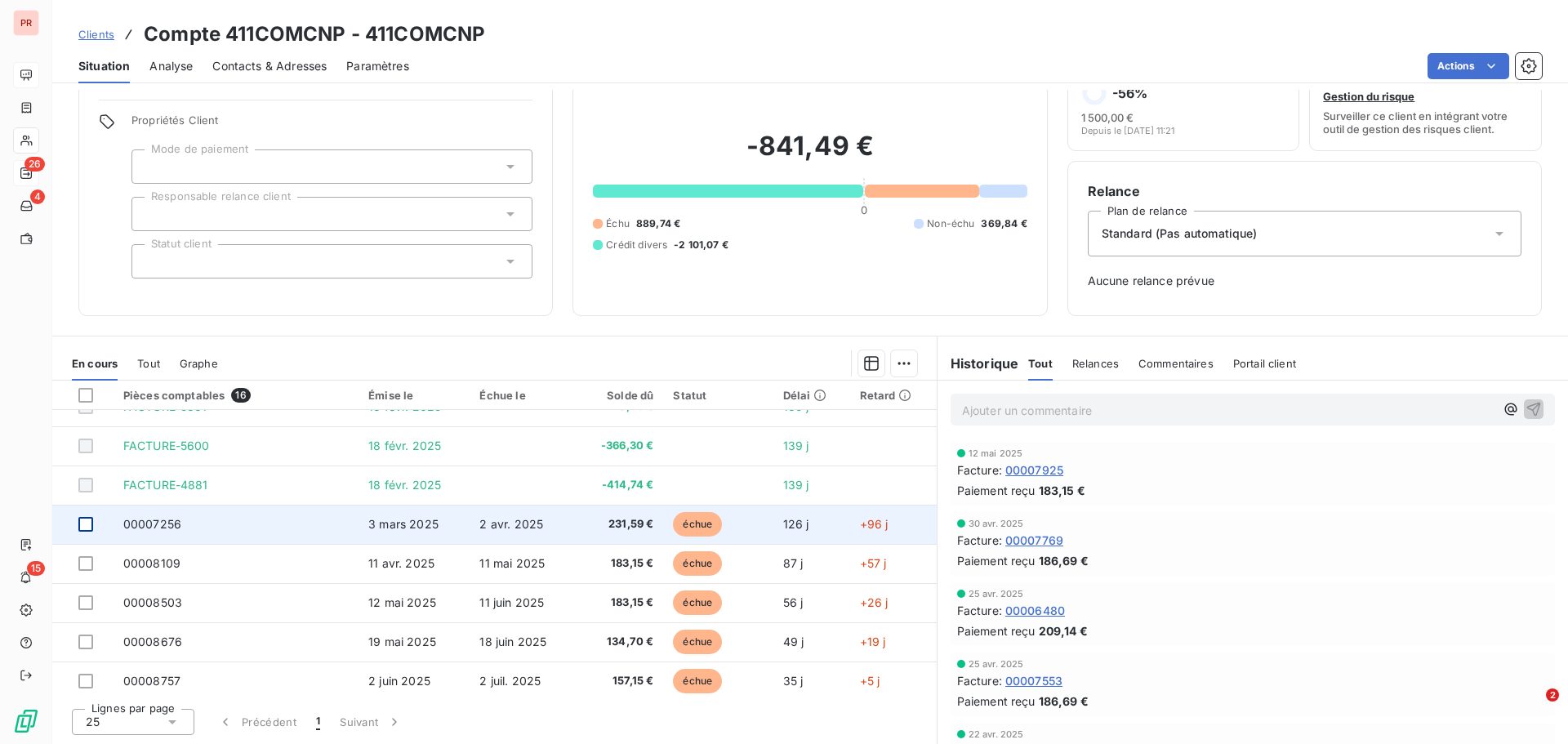 click at bounding box center [86, 524] 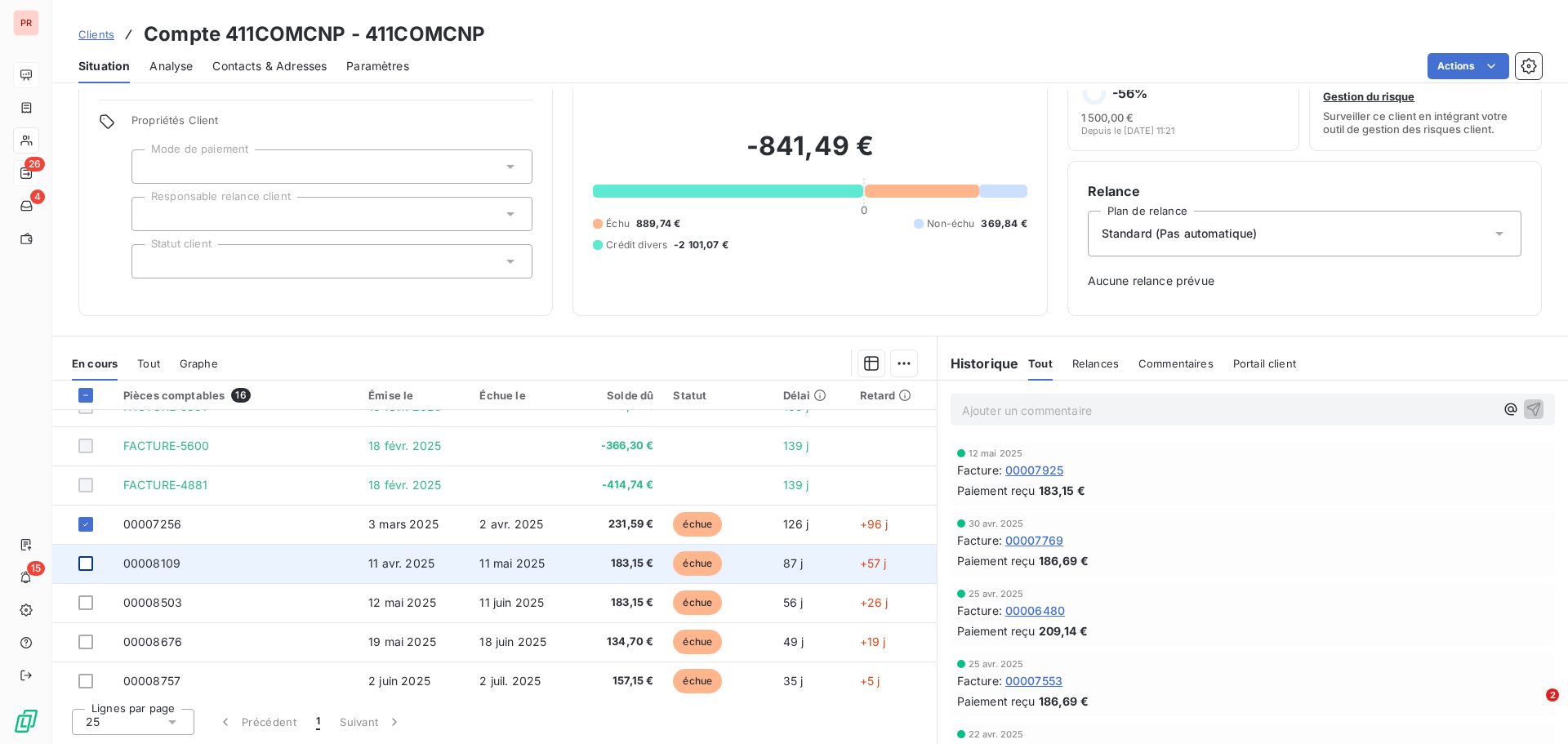 click at bounding box center (86, 564) 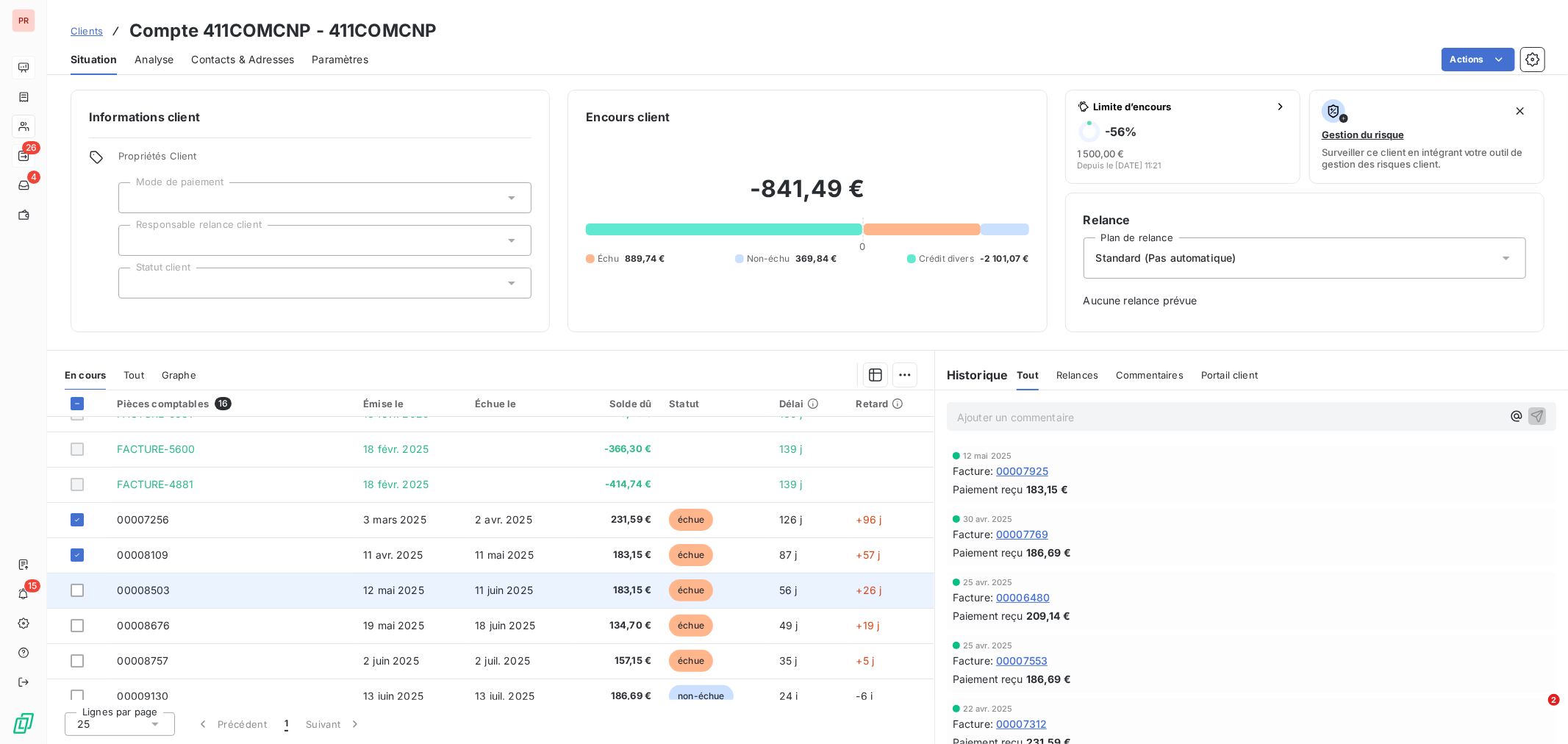 scroll, scrollTop: 0, scrollLeft: 0, axis: both 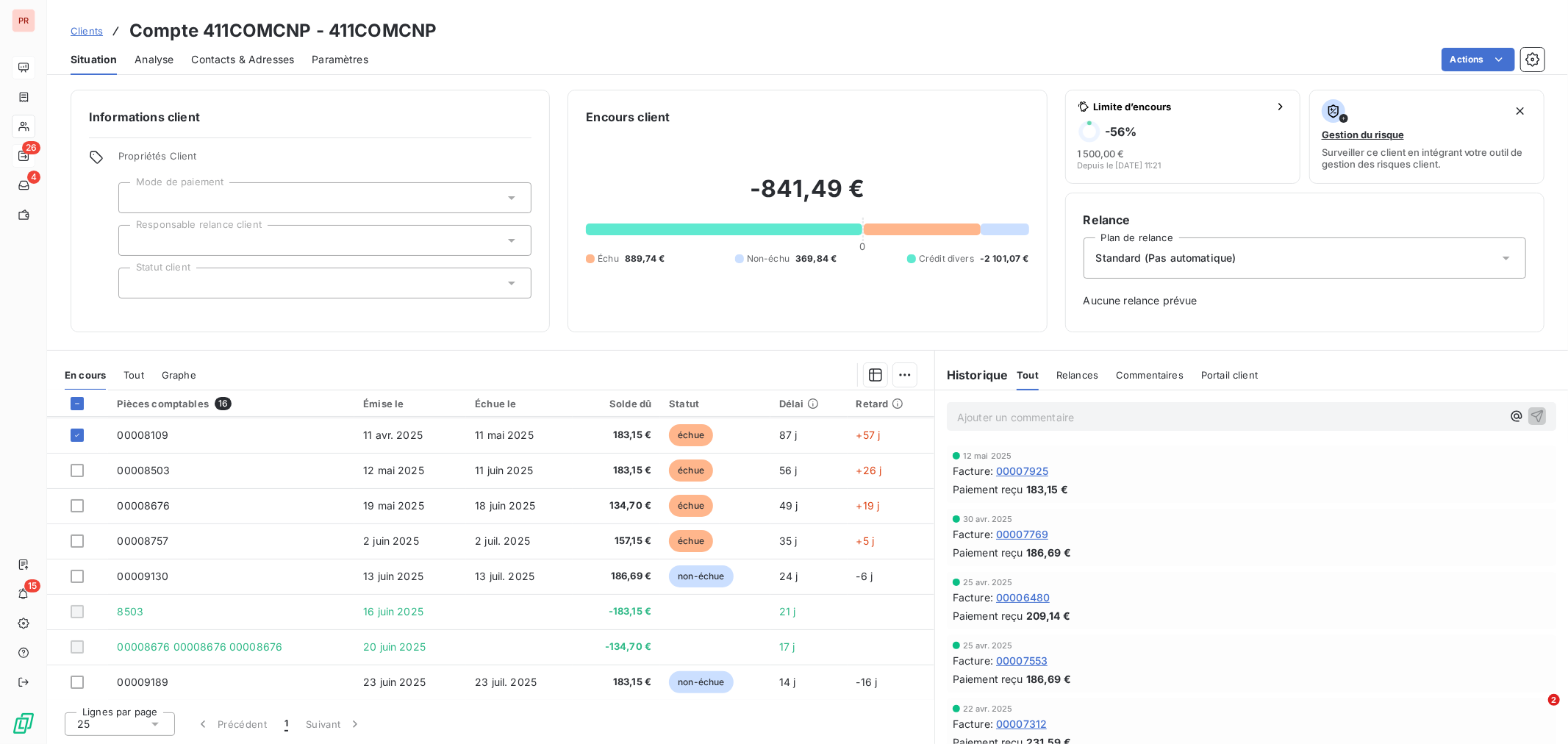 click on "Situation" at bounding box center [93, 60] 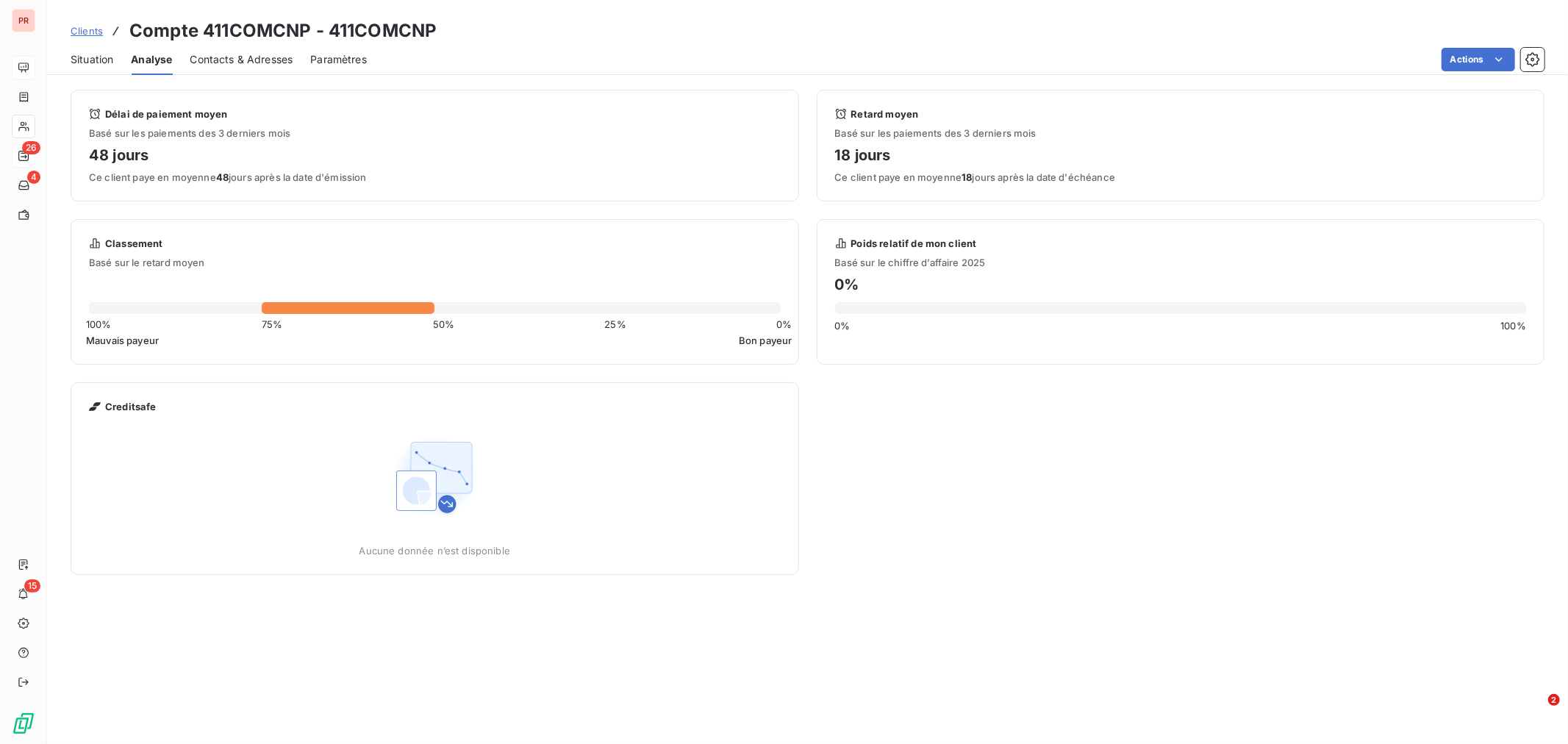 click on "Contacts & Adresses" at bounding box center (241, 60) 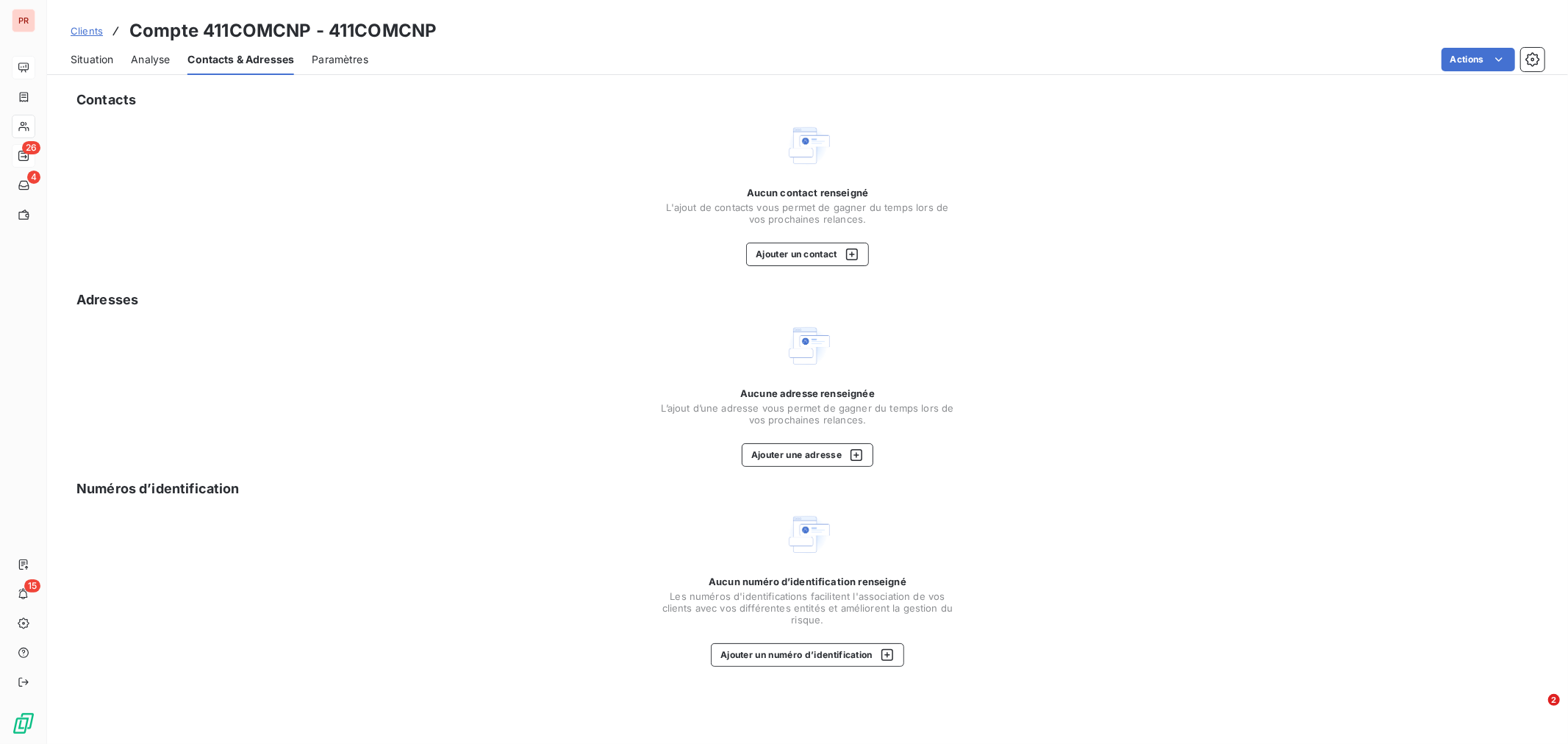 click on "Paramètres" at bounding box center [340, 60] 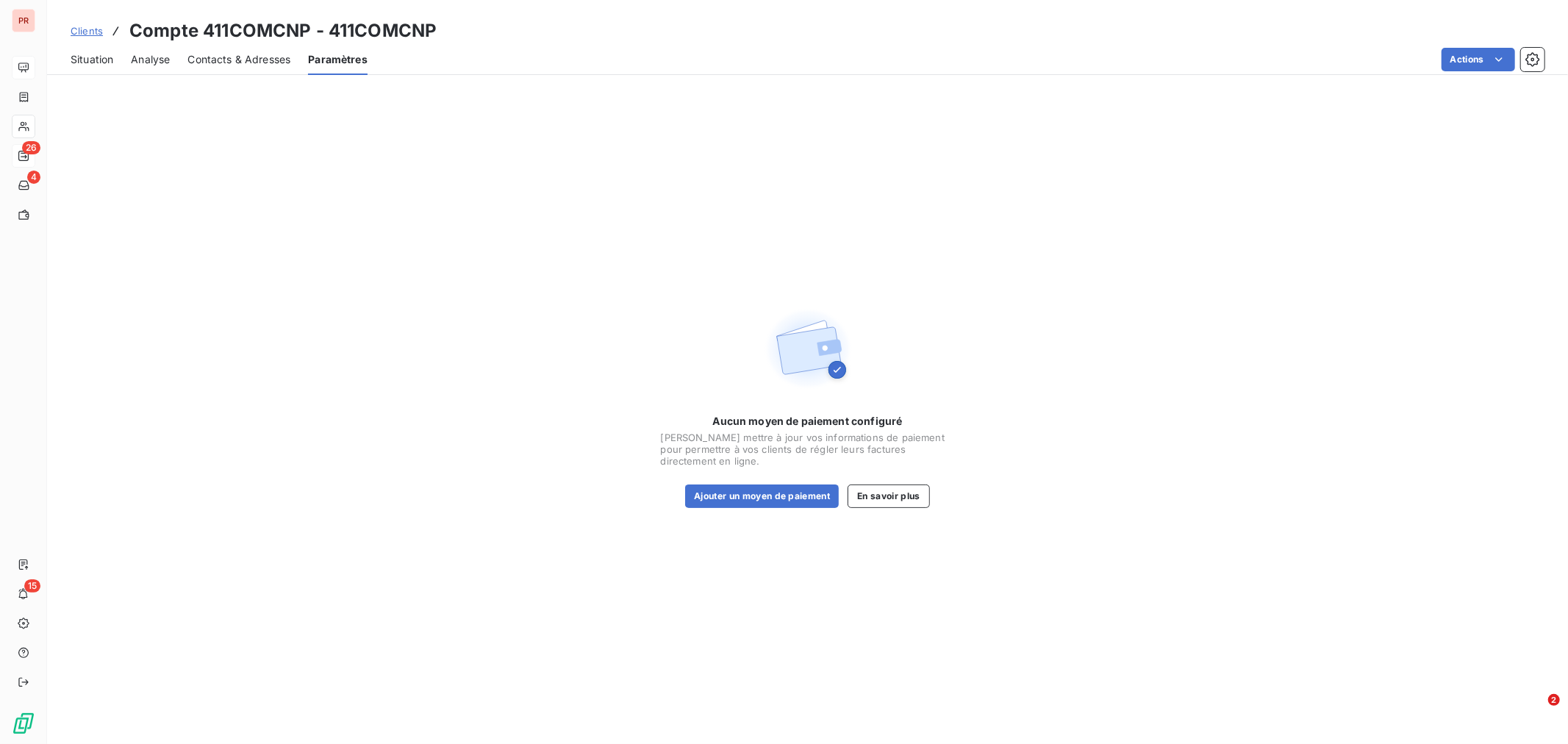 click on "Situation" at bounding box center [92, 60] 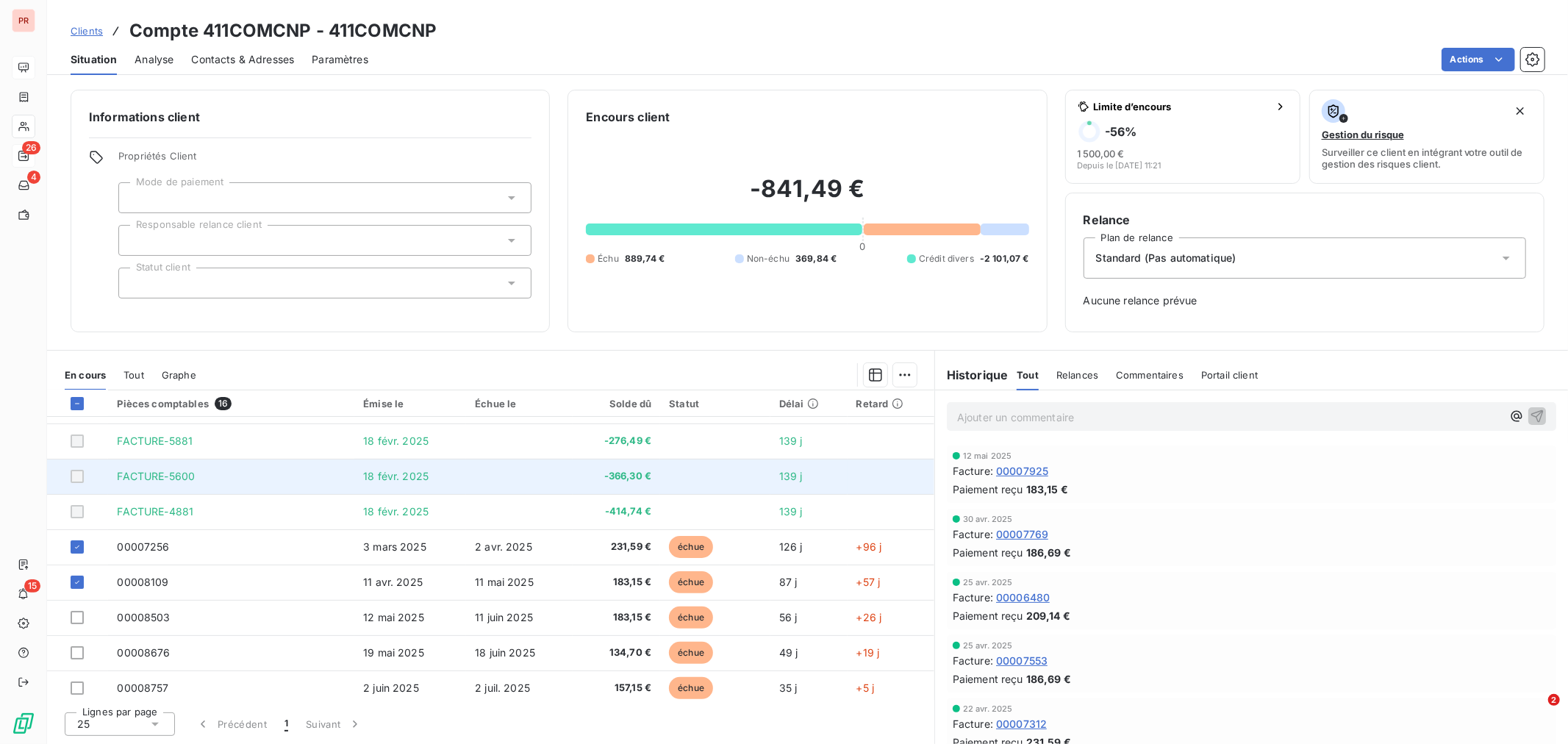 scroll, scrollTop: 163, scrollLeft: 0, axis: vertical 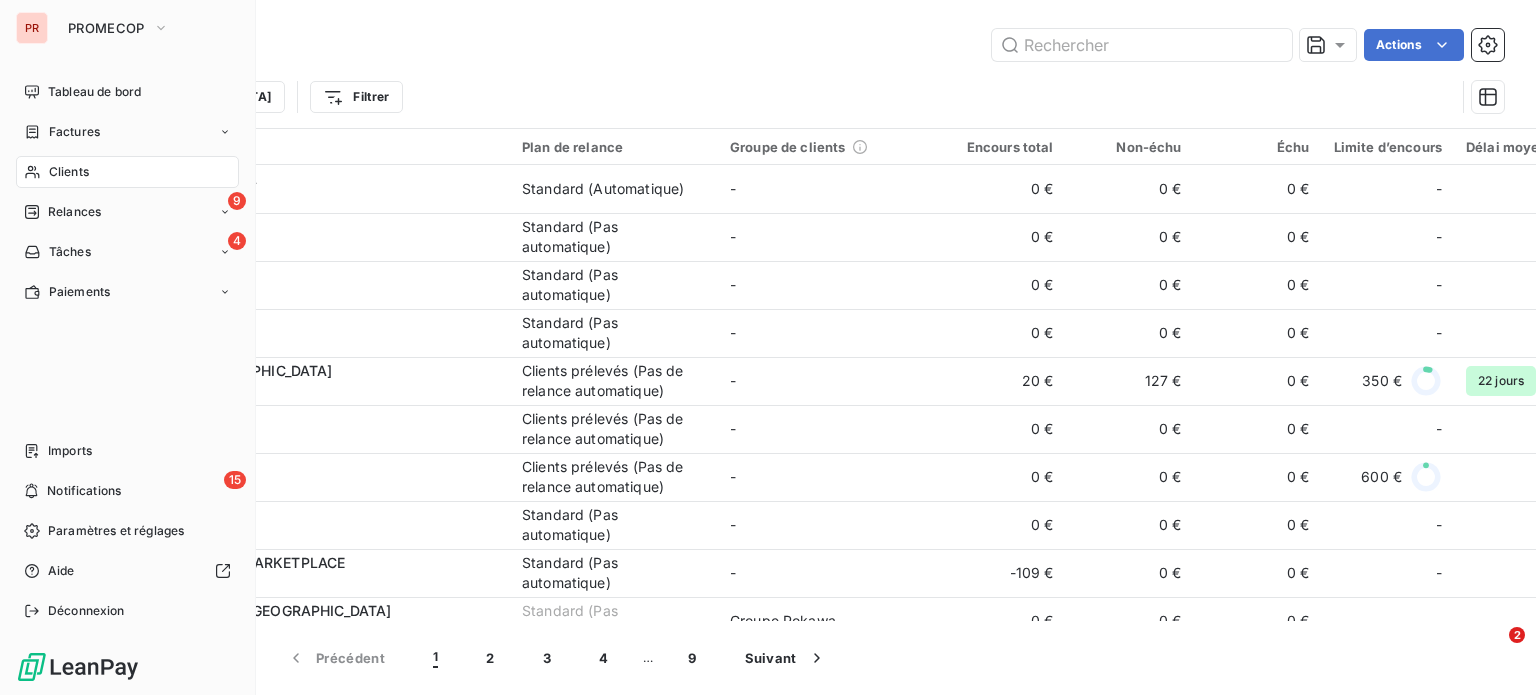 drag, startPoint x: 64, startPoint y: 167, endPoint x: 358, endPoint y: 88, distance: 304.429 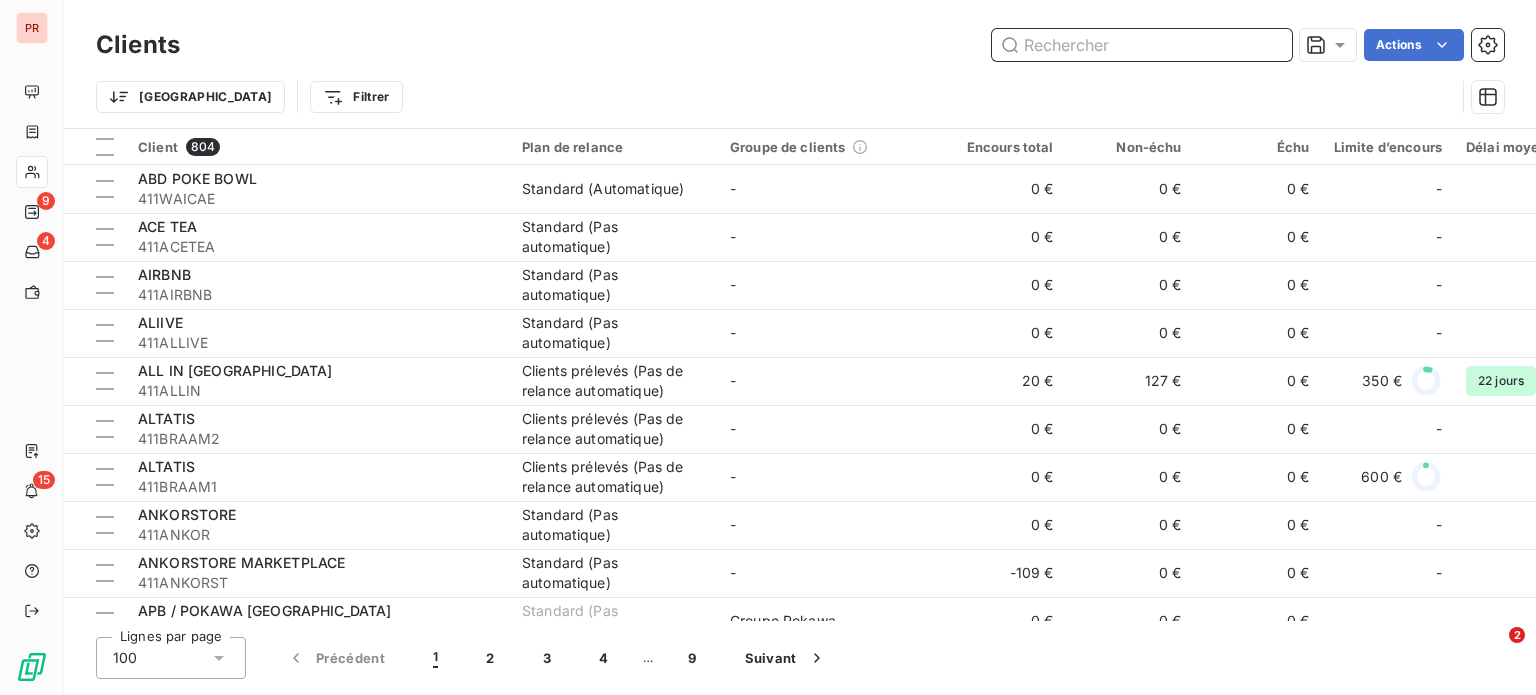 click at bounding box center [1142, 45] 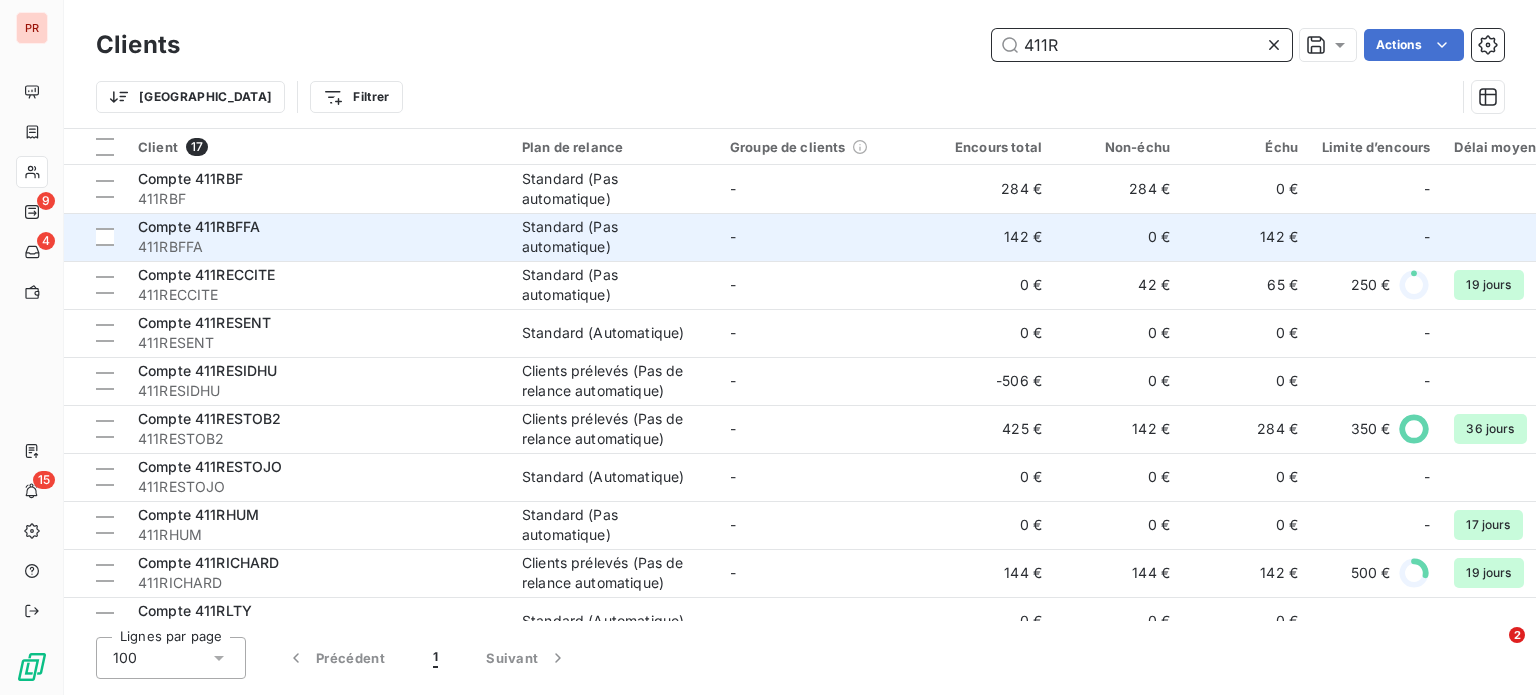 type on "411R" 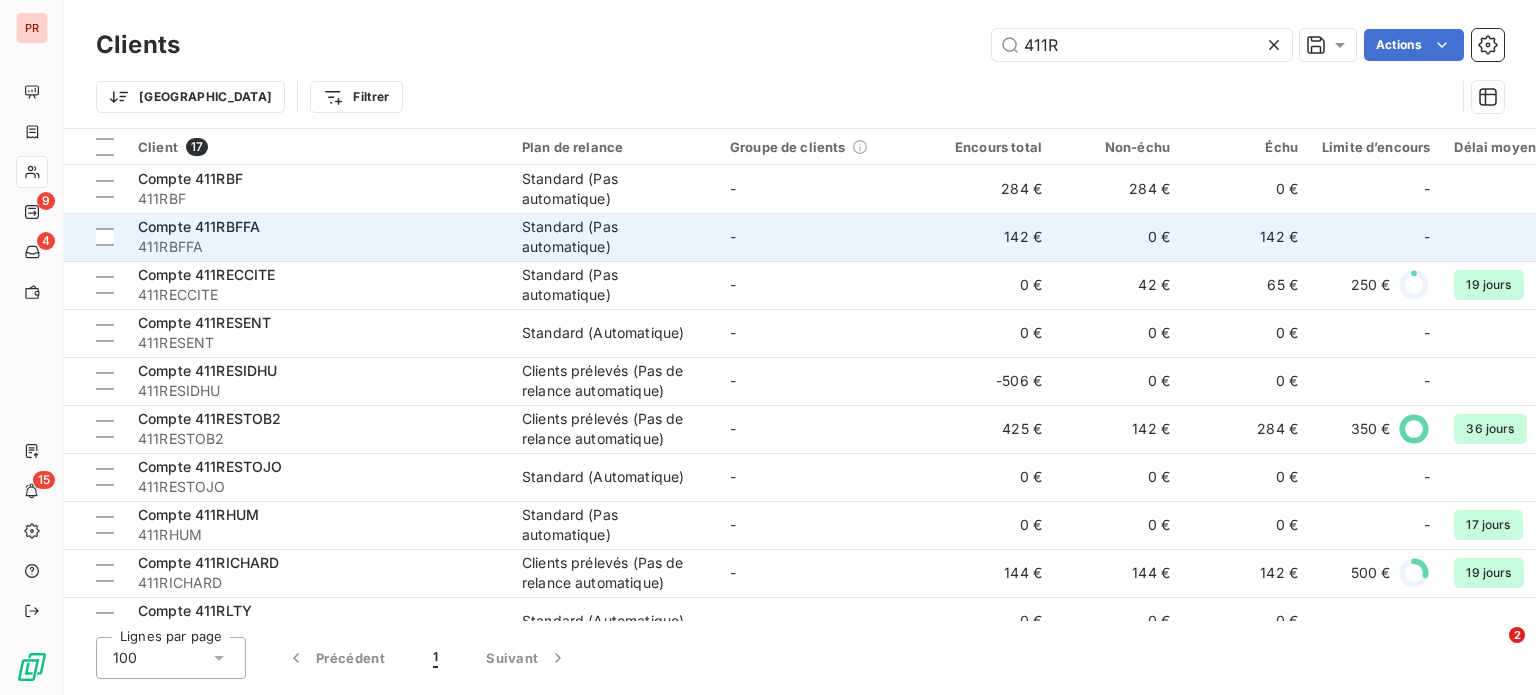 click on "142 €" at bounding box center [990, 237] 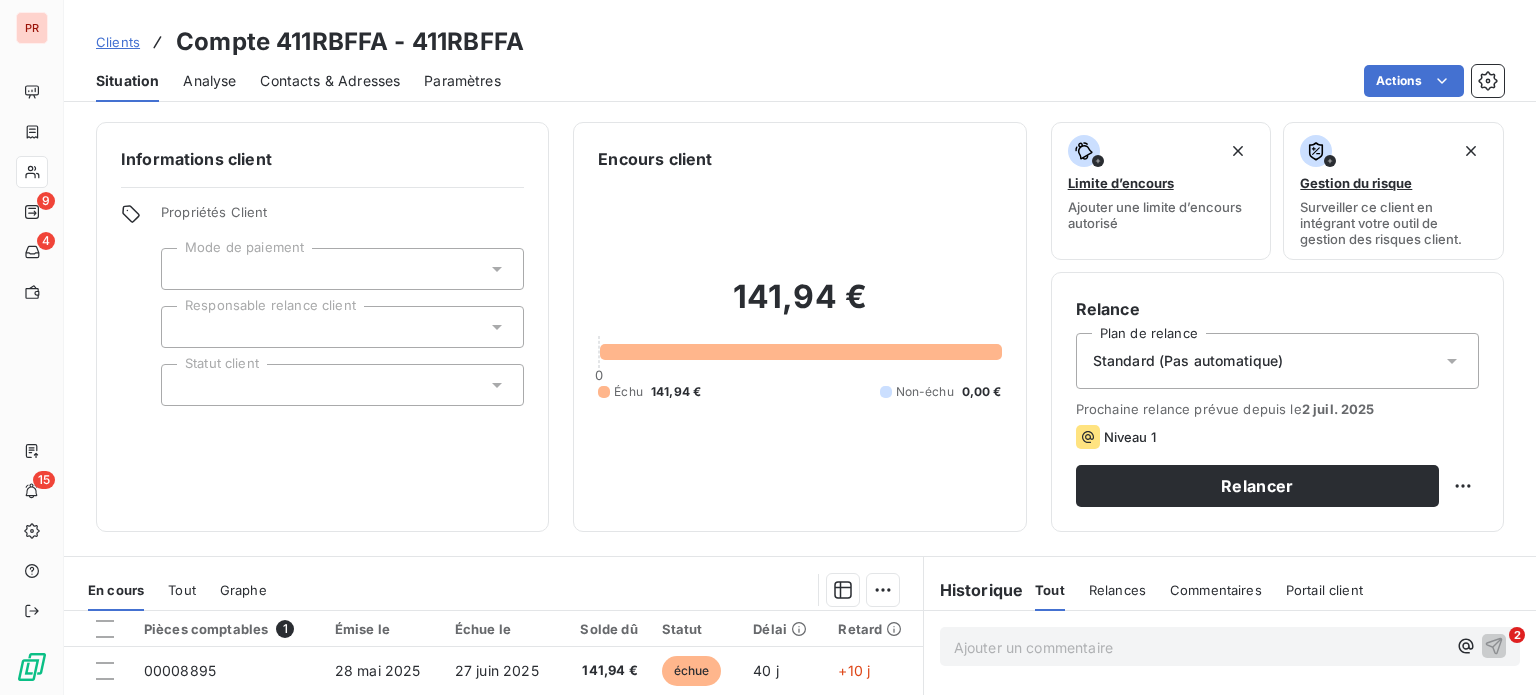 scroll, scrollTop: 300, scrollLeft: 0, axis: vertical 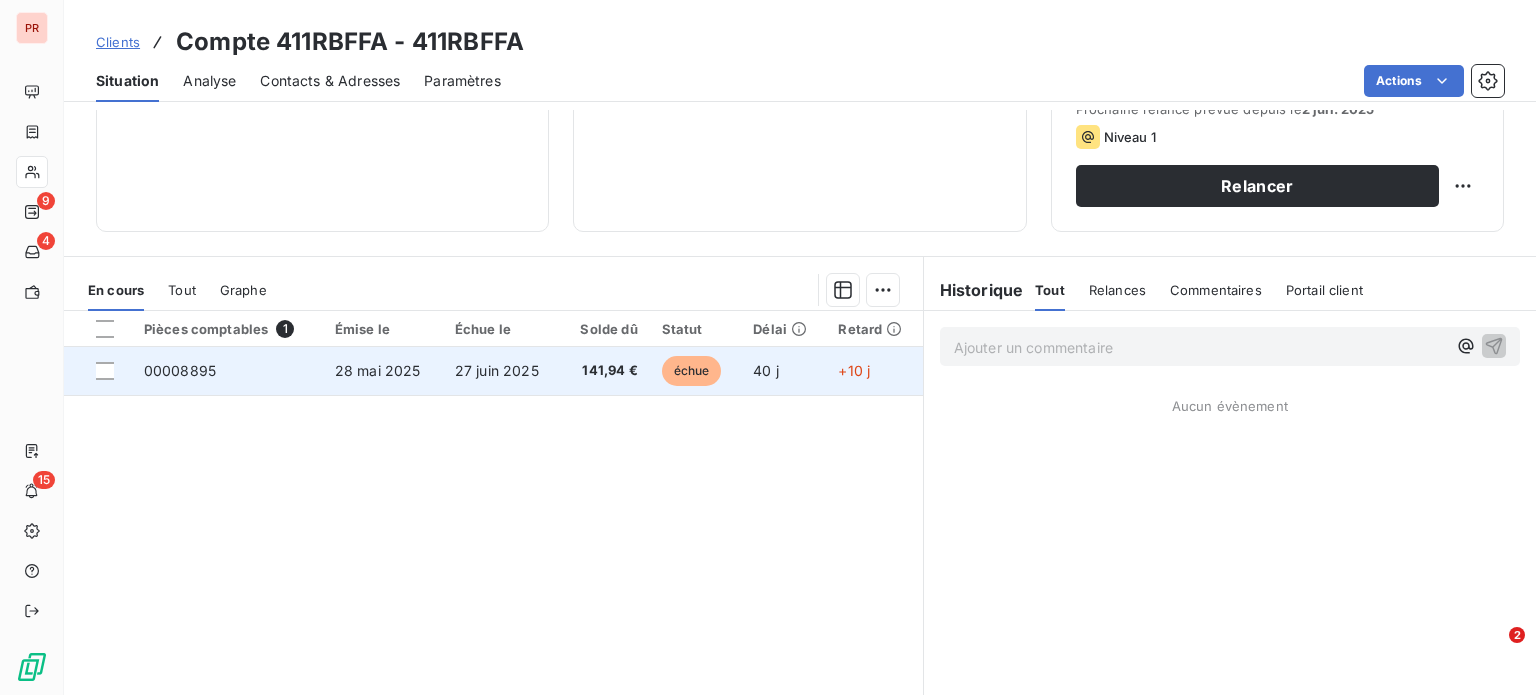 click on "40 j" at bounding box center [783, 371] 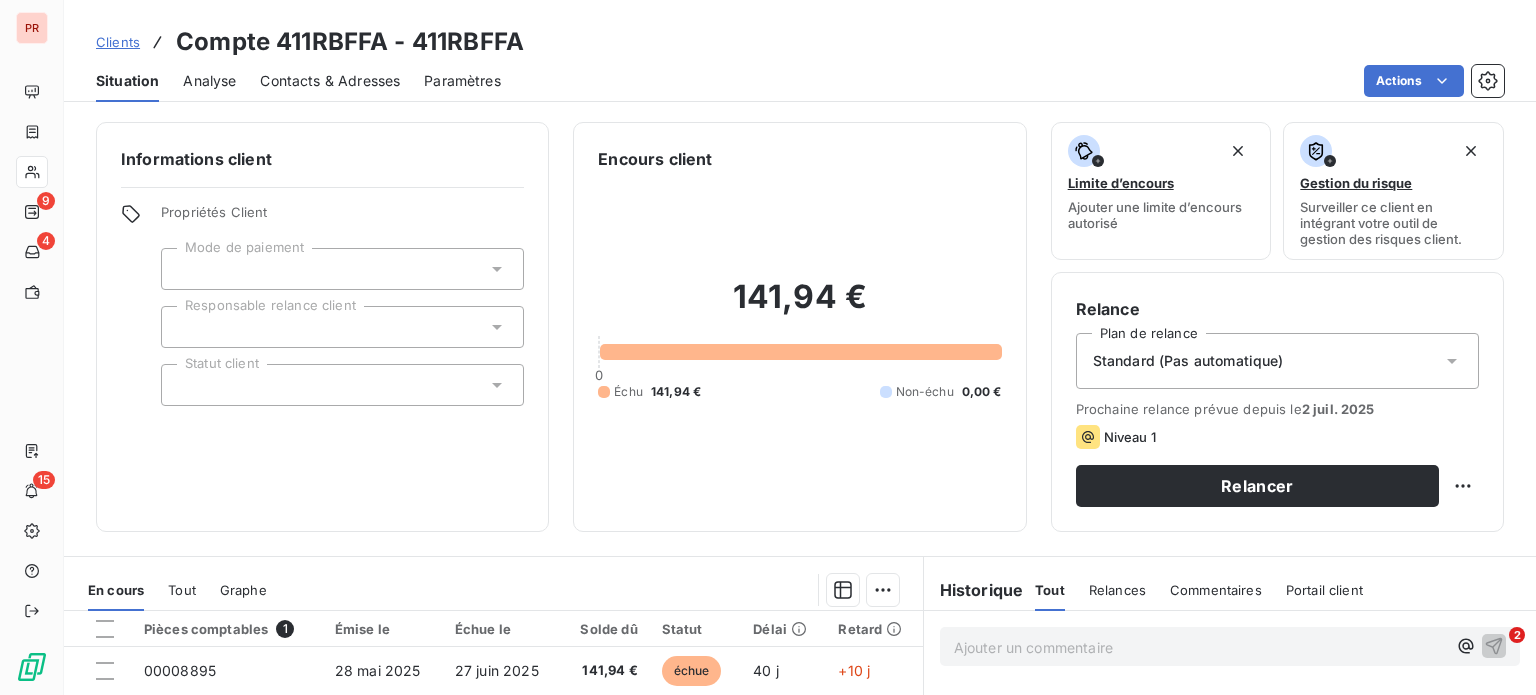 click on "Contacts & Adresses" at bounding box center [330, 81] 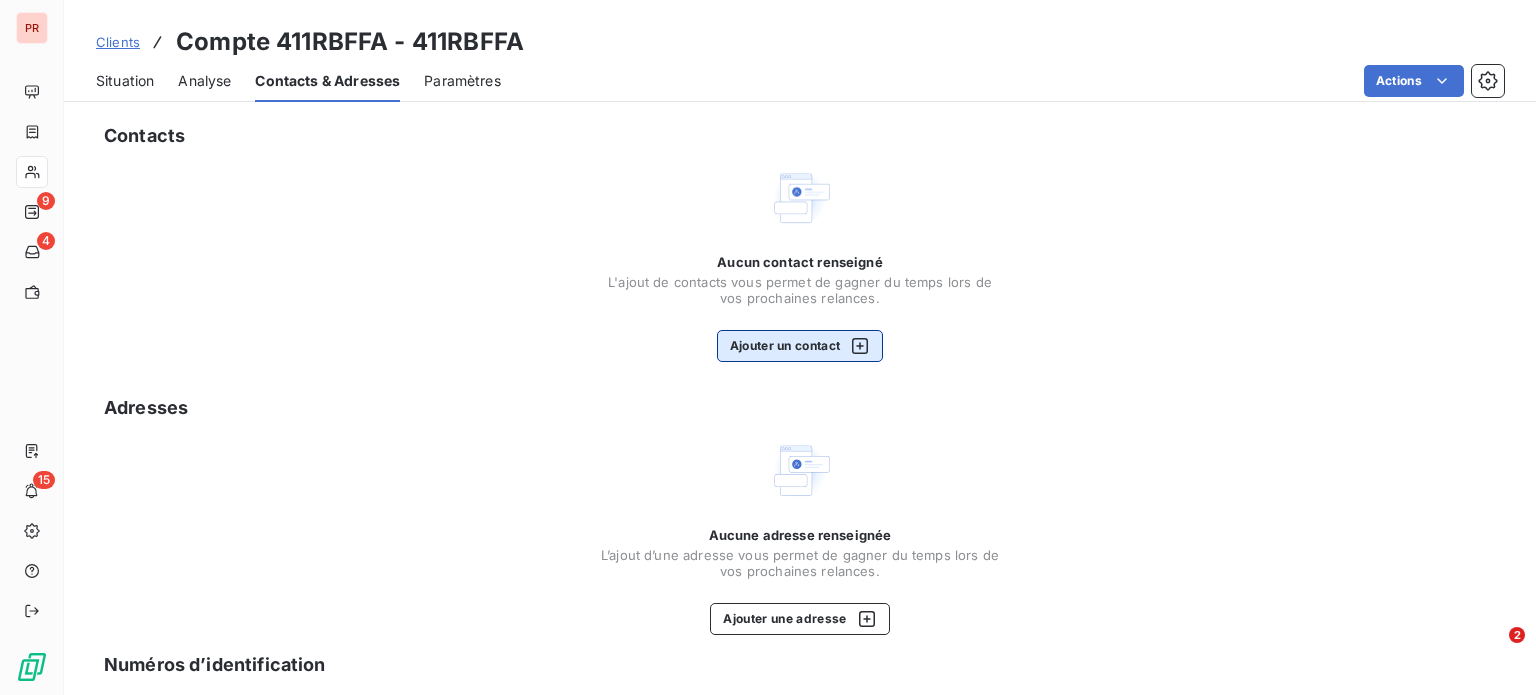 click on "Ajouter un contact" at bounding box center (800, 346) 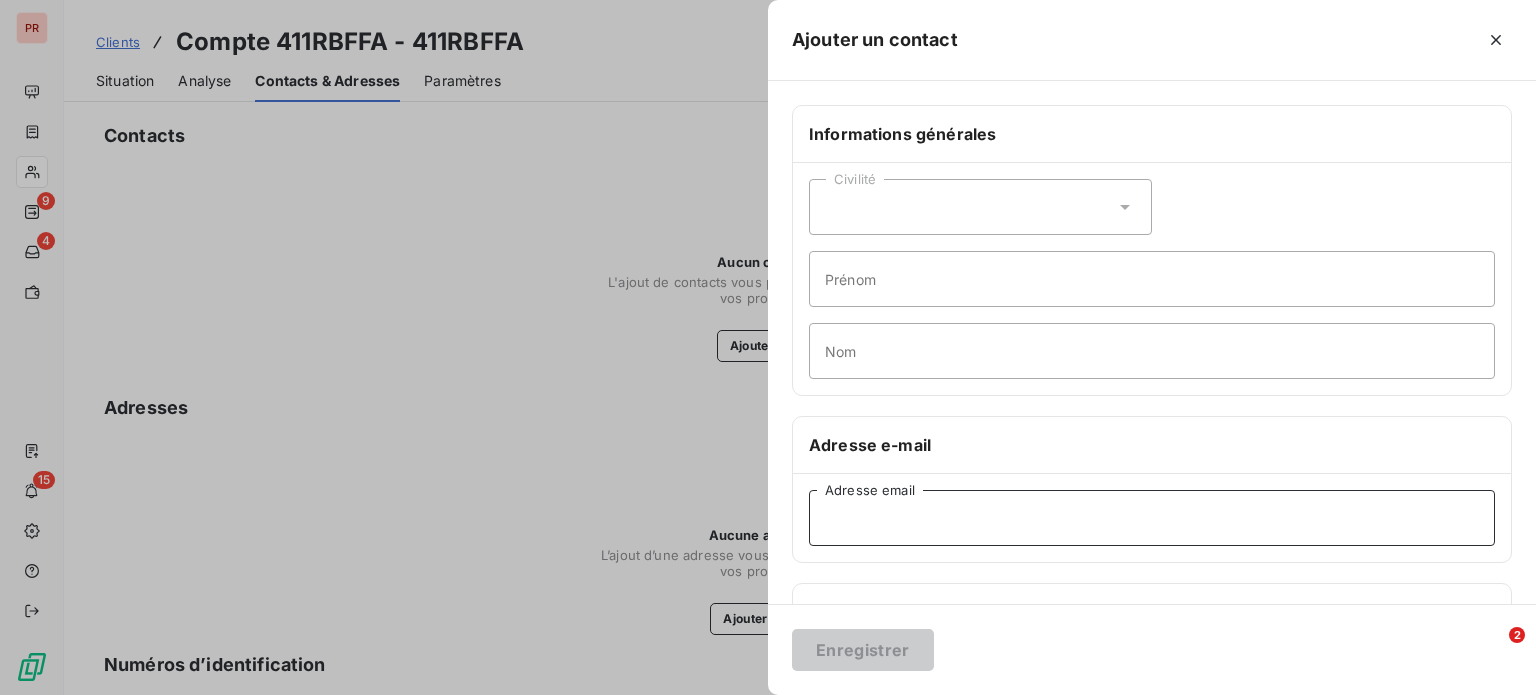 click on "Adresse email" at bounding box center (1152, 518) 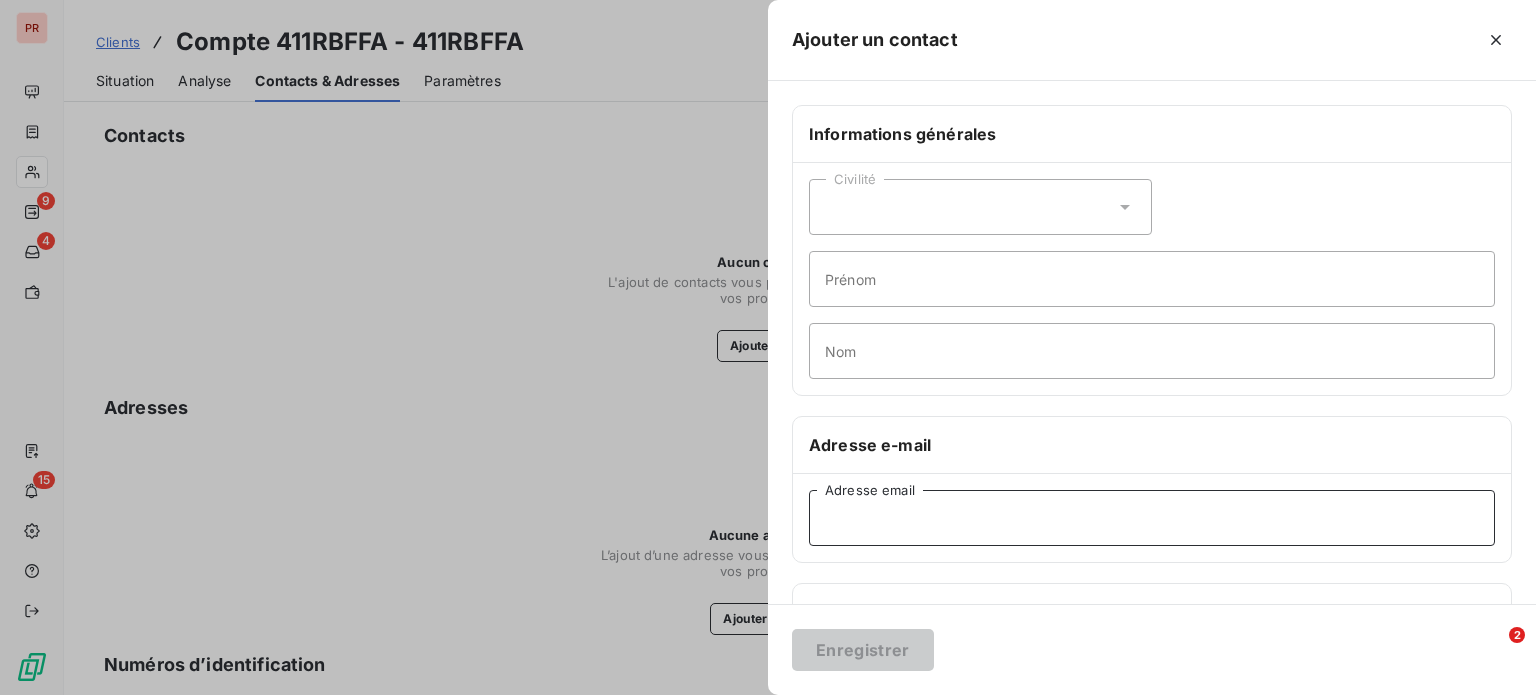 paste on "elyot@robochef.com" 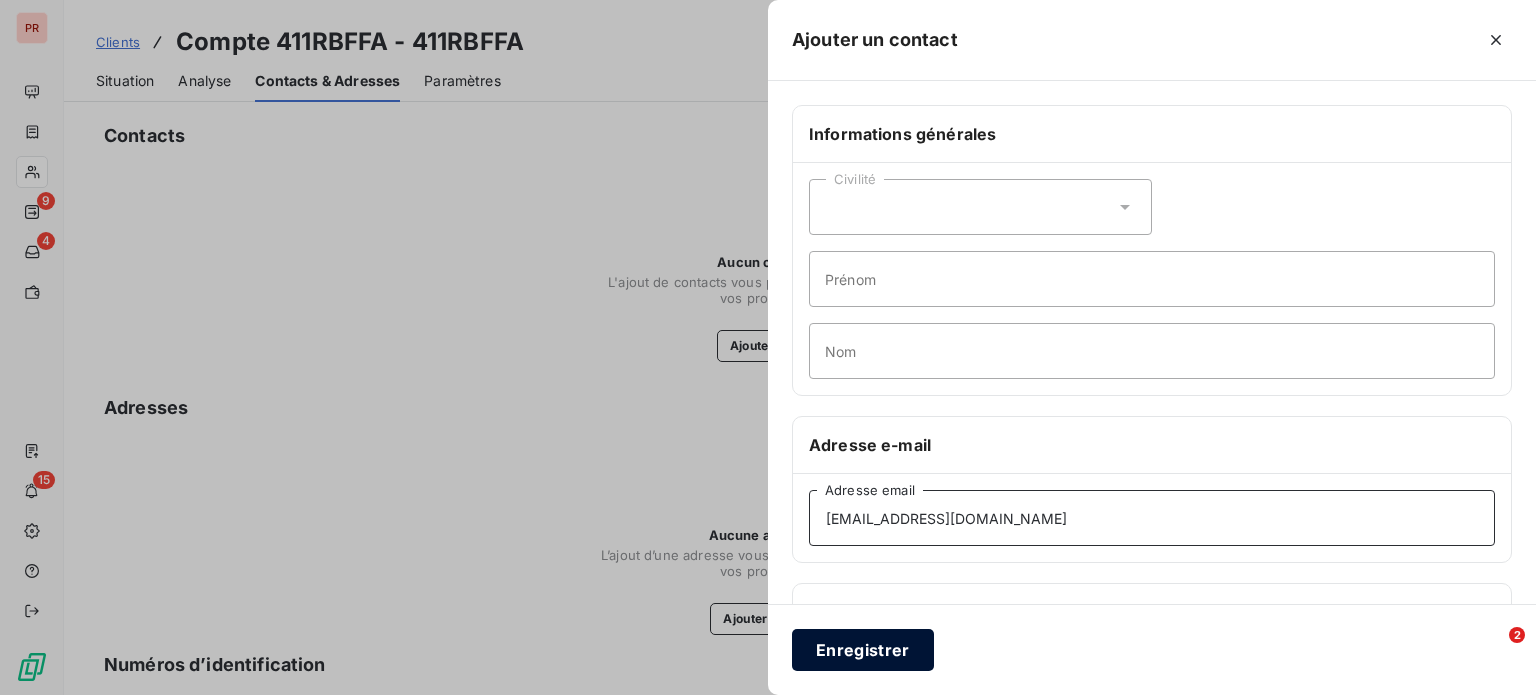 type on "elyot@robochef.com" 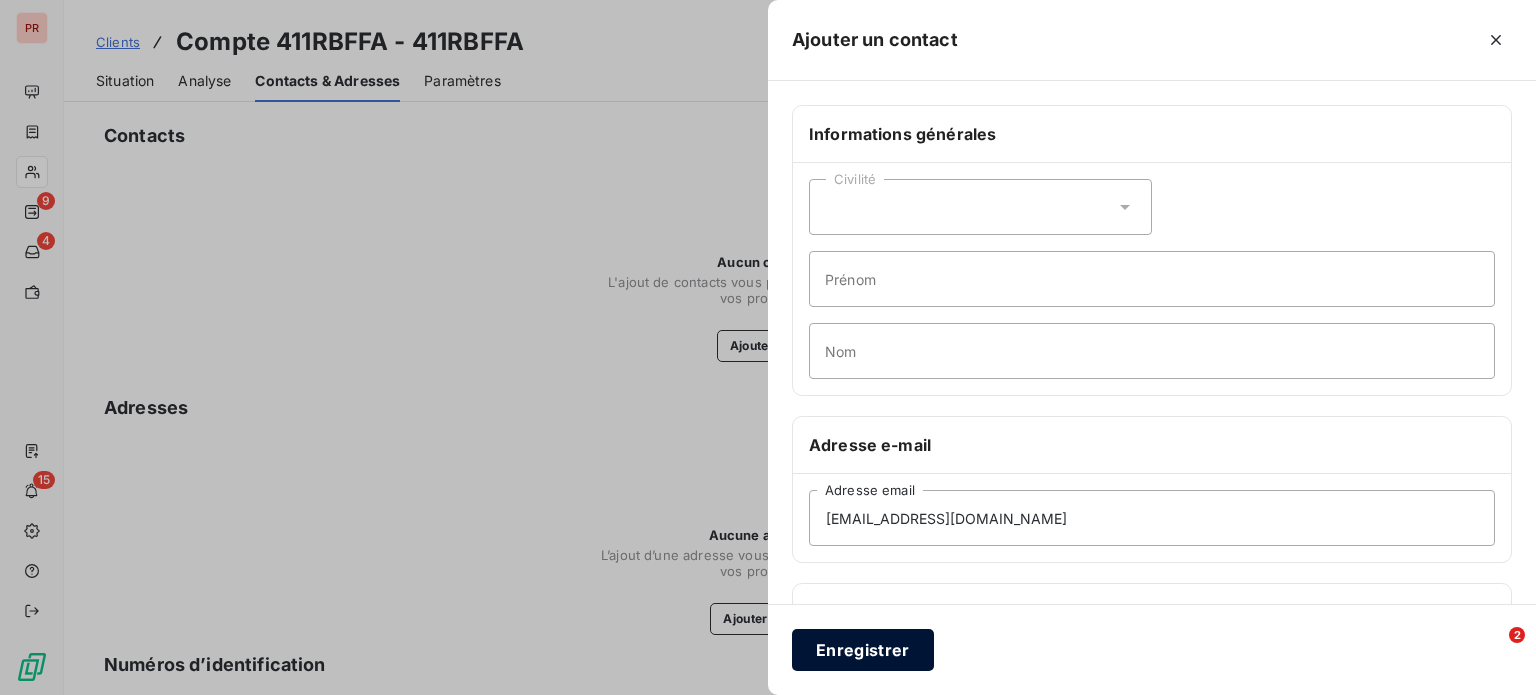 drag, startPoint x: 847, startPoint y: 661, endPoint x: 852, endPoint y: 646, distance: 15.811388 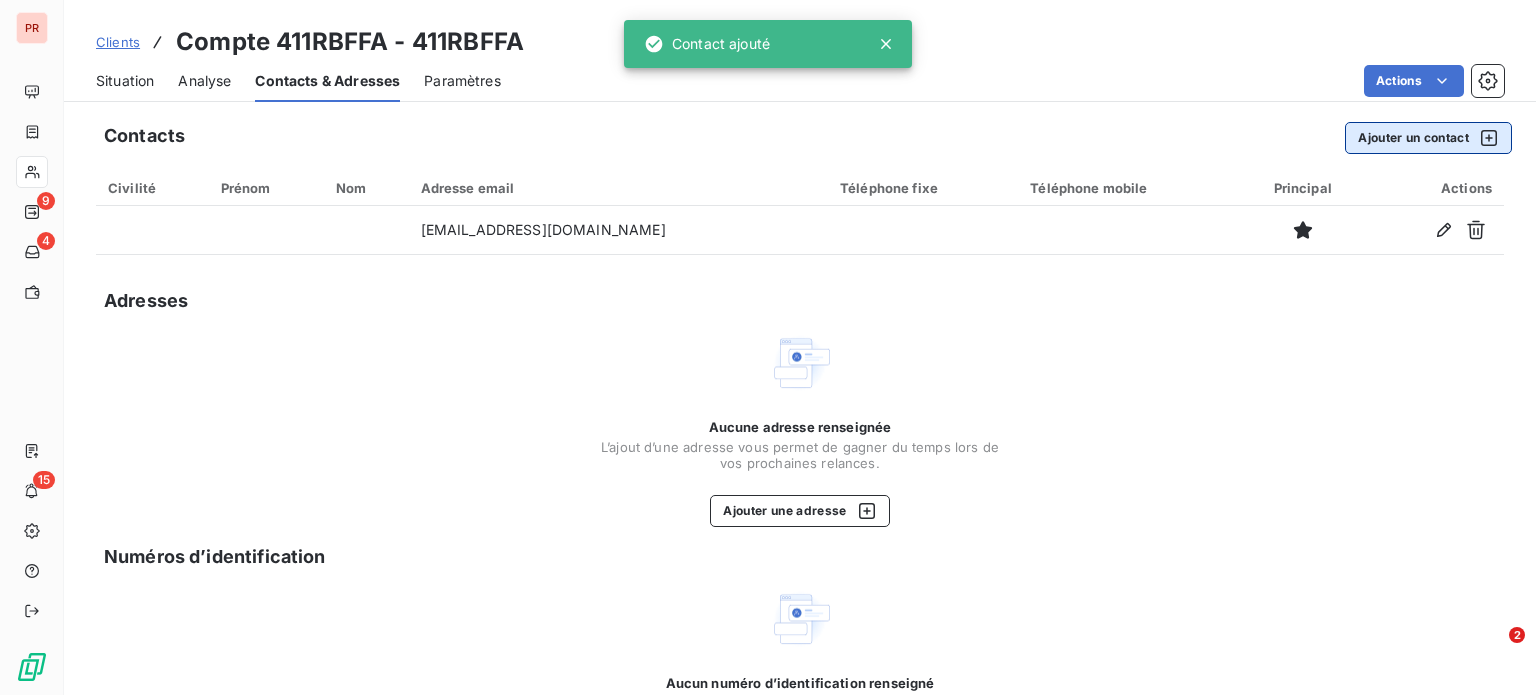click on "Ajouter un contact" at bounding box center [1428, 138] 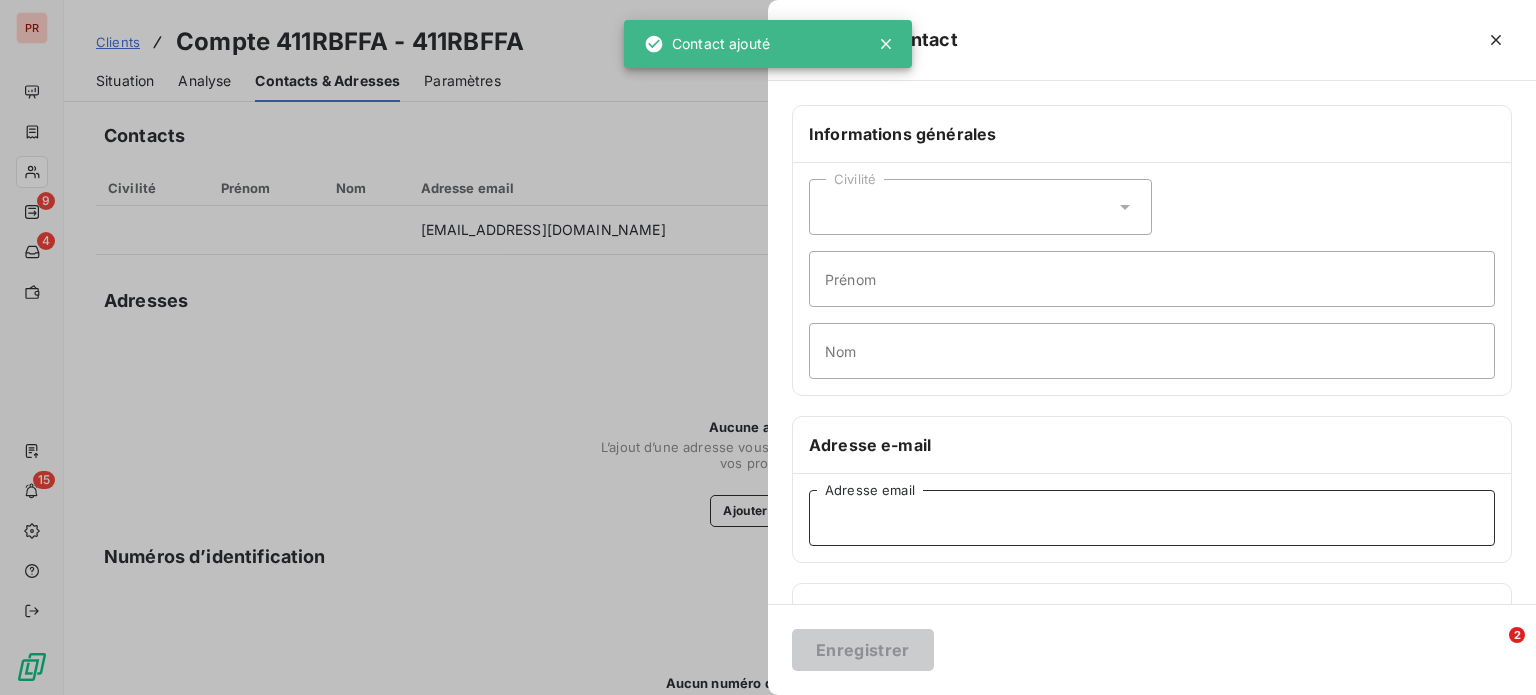 click on "Adresse email" at bounding box center [1152, 518] 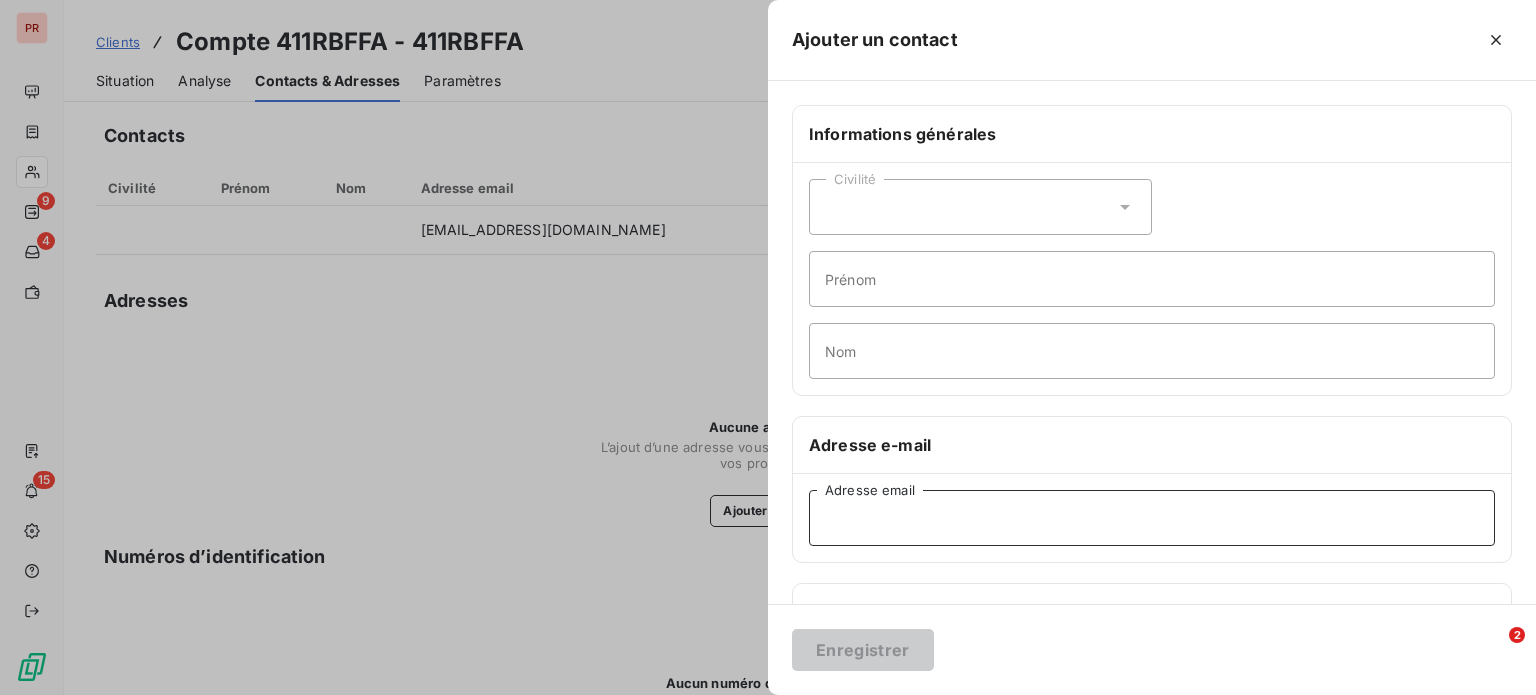 paste on "lucile@robochef.com" 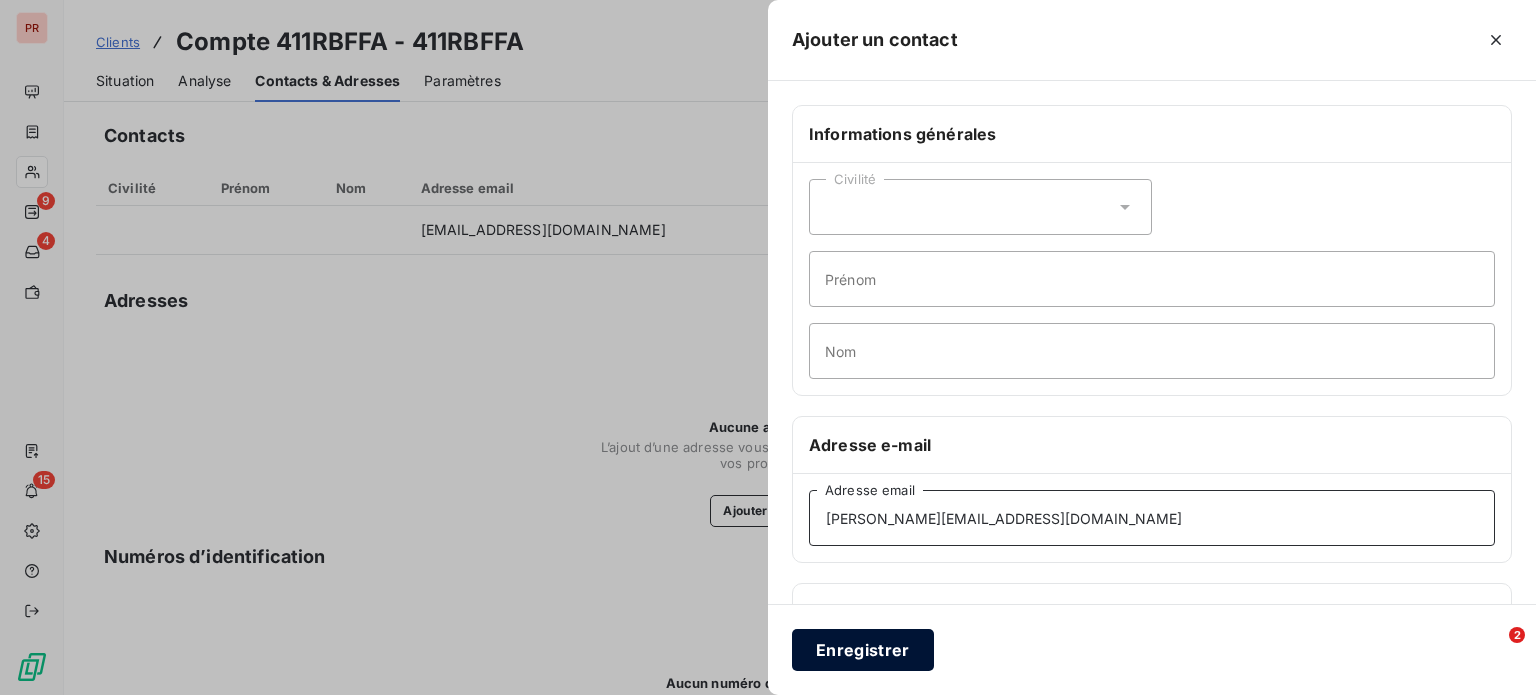 type on "lucile@robochef.com" 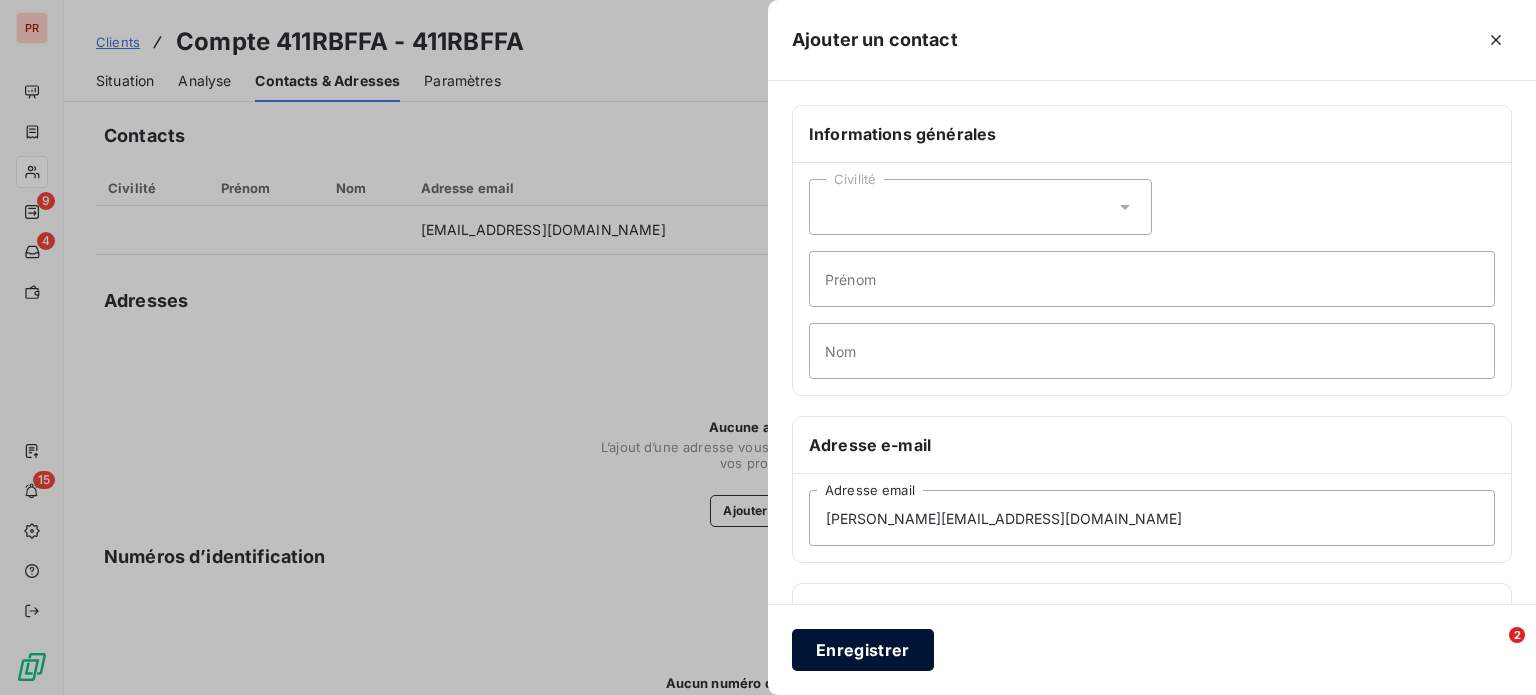 click on "Enregistrer" at bounding box center (863, 650) 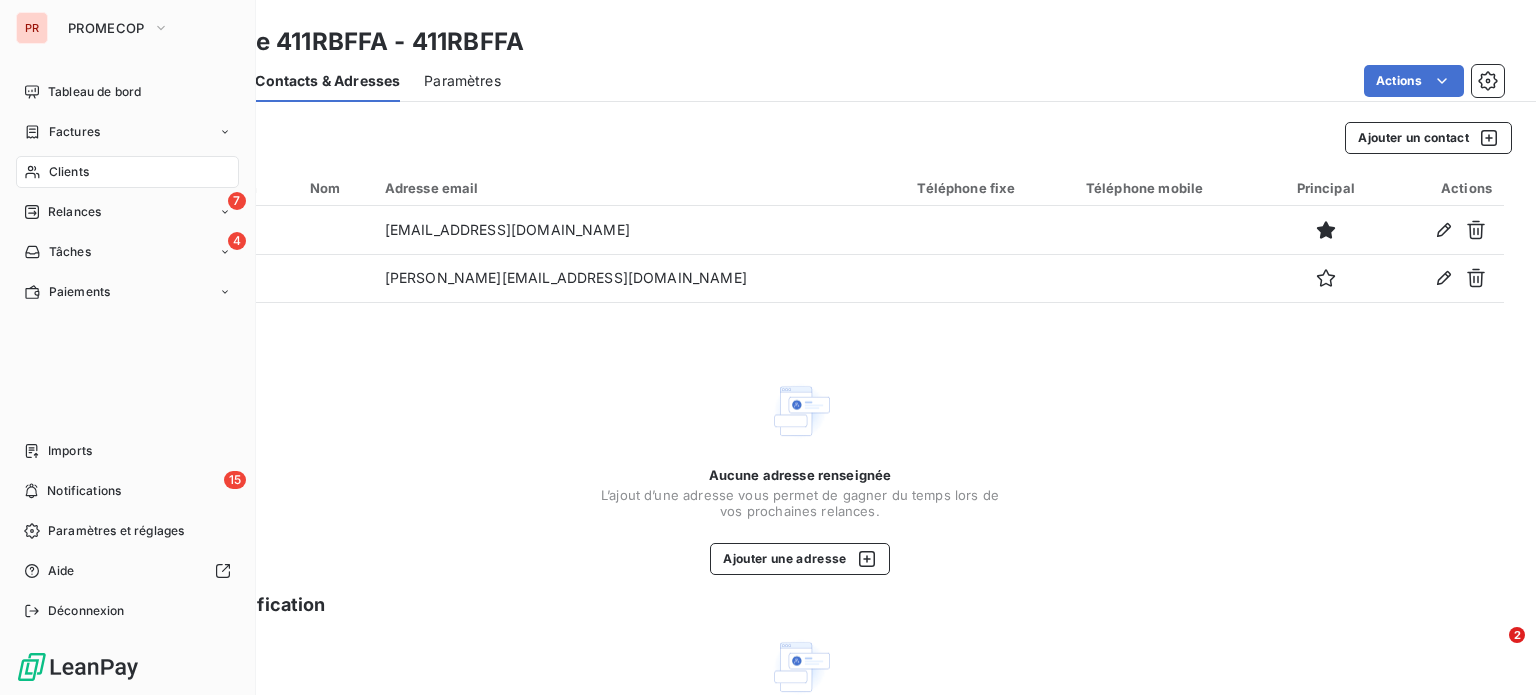 click on "Clients" at bounding box center [127, 172] 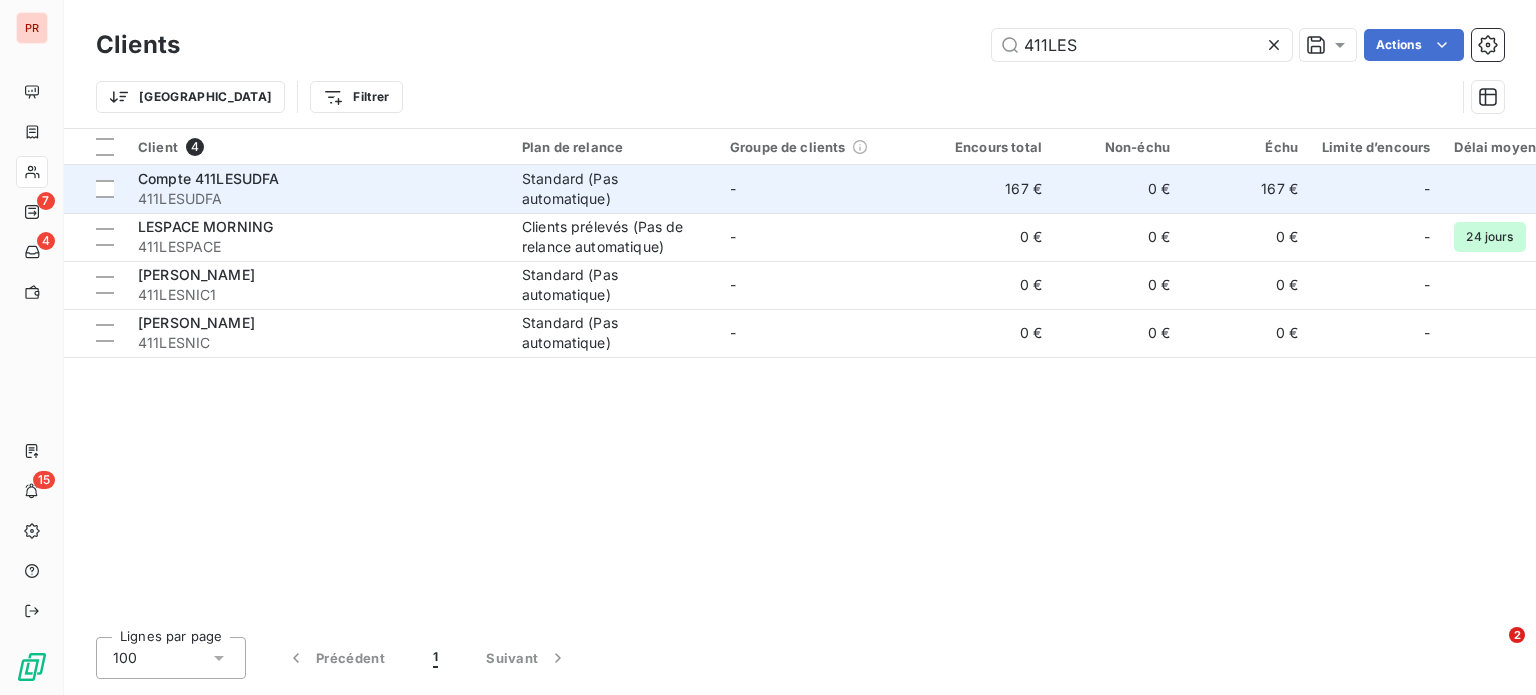type on "411LES" 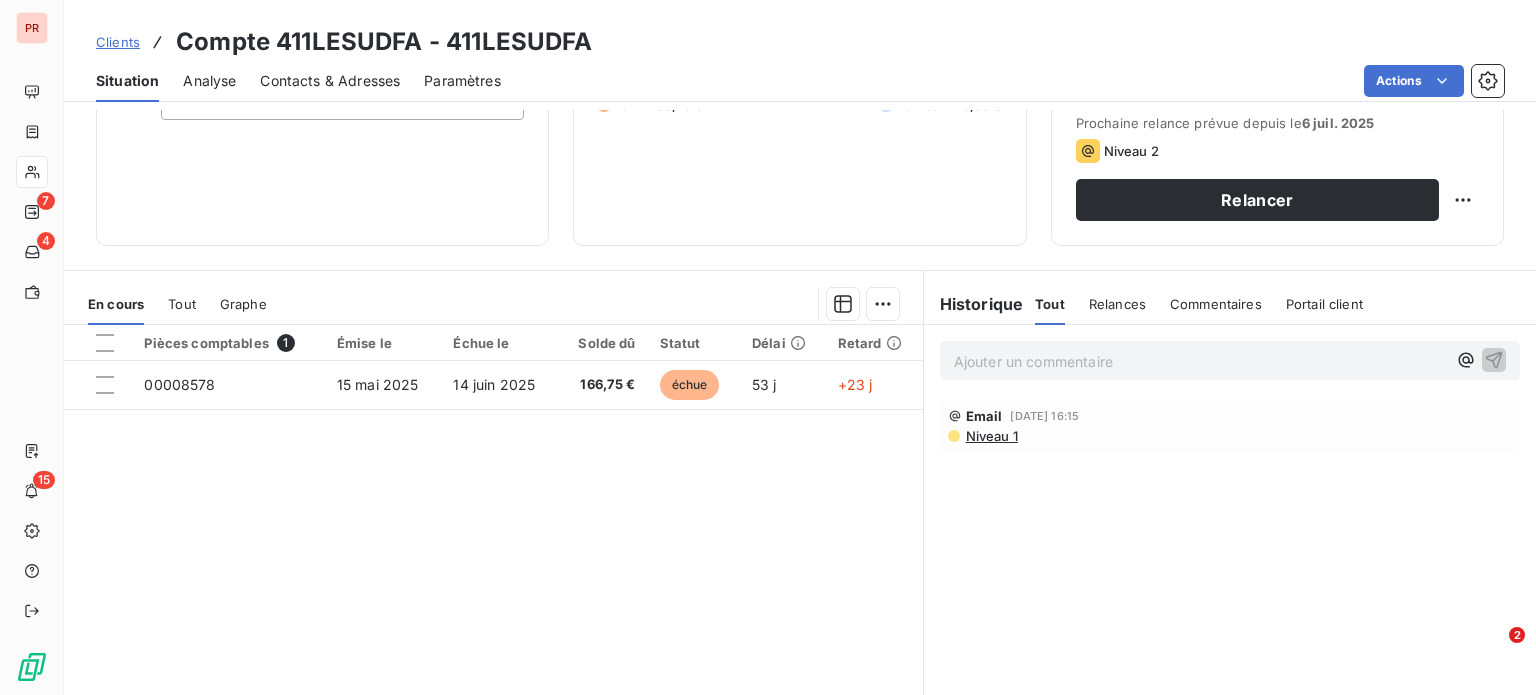 scroll, scrollTop: 360, scrollLeft: 0, axis: vertical 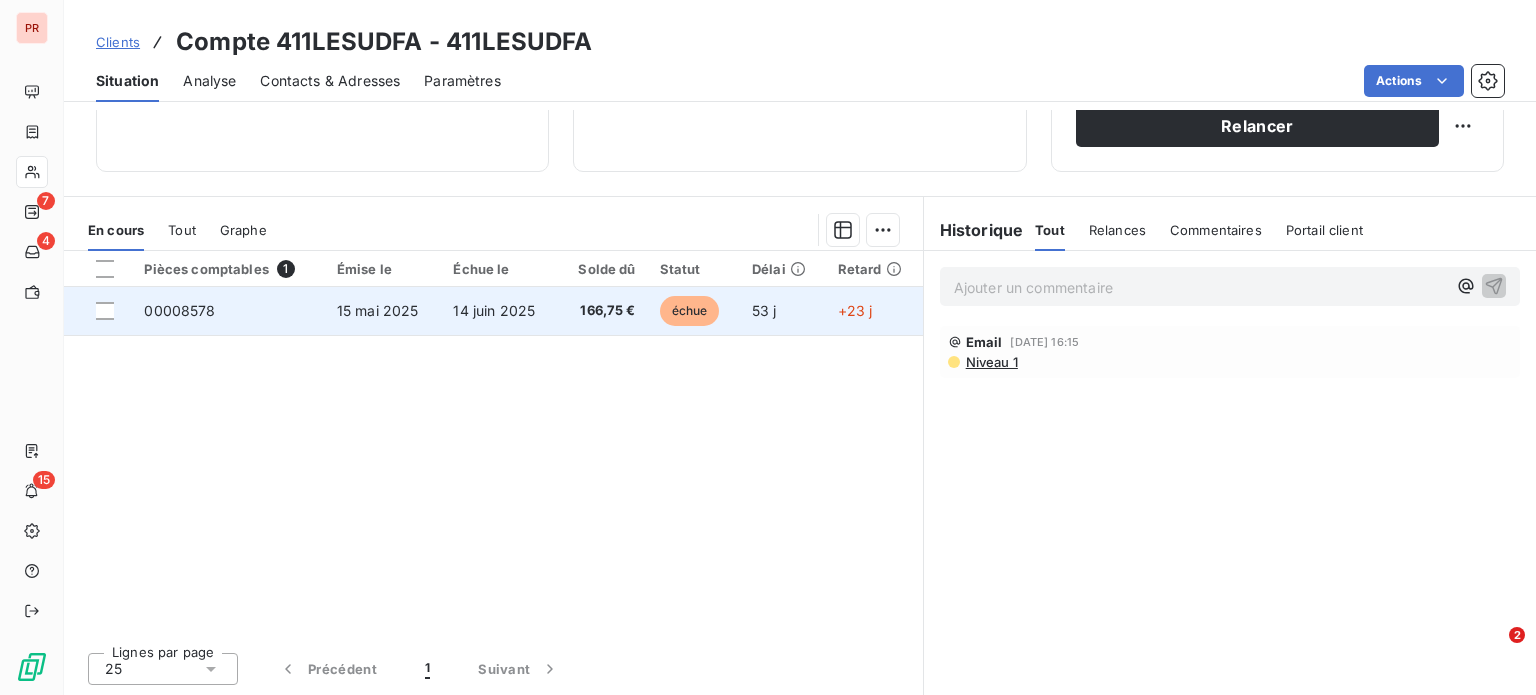click on "14 juin 2025" at bounding box center (499, 311) 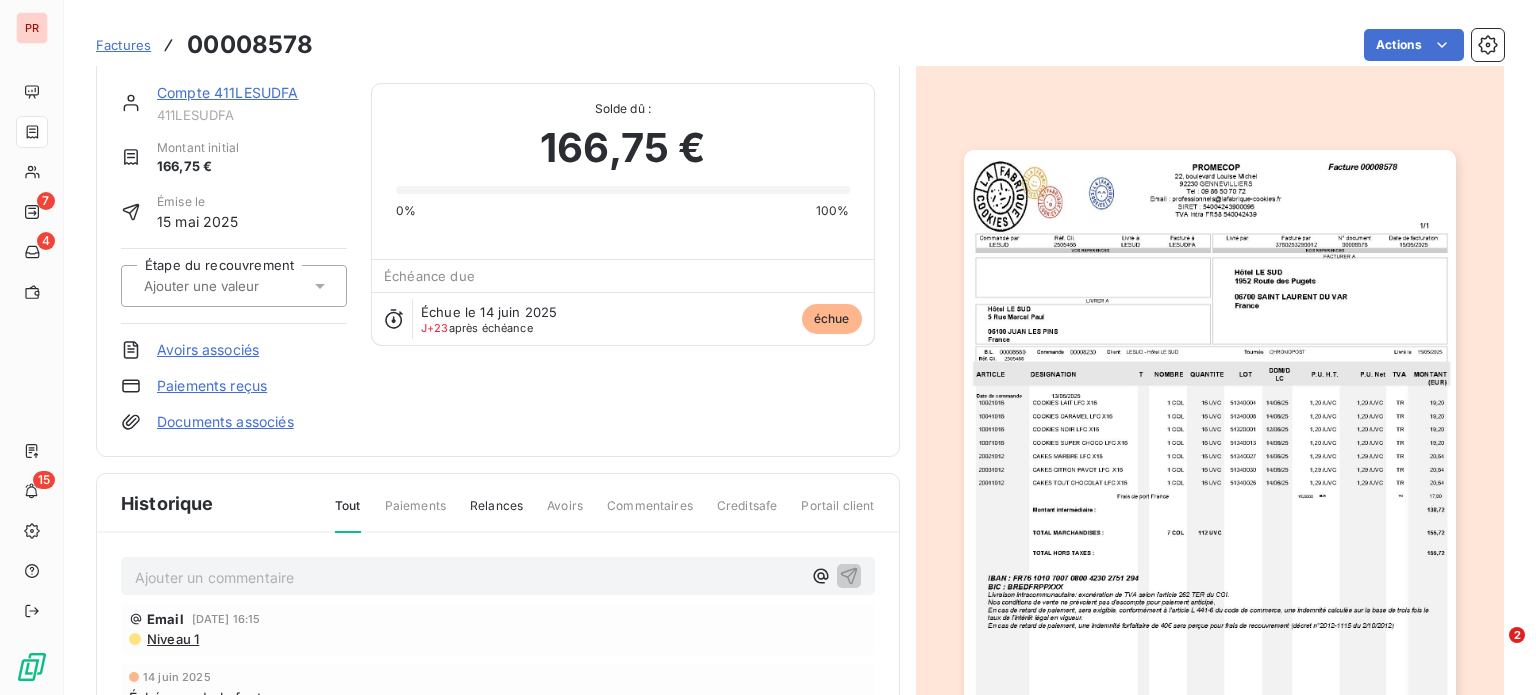 scroll, scrollTop: 0, scrollLeft: 0, axis: both 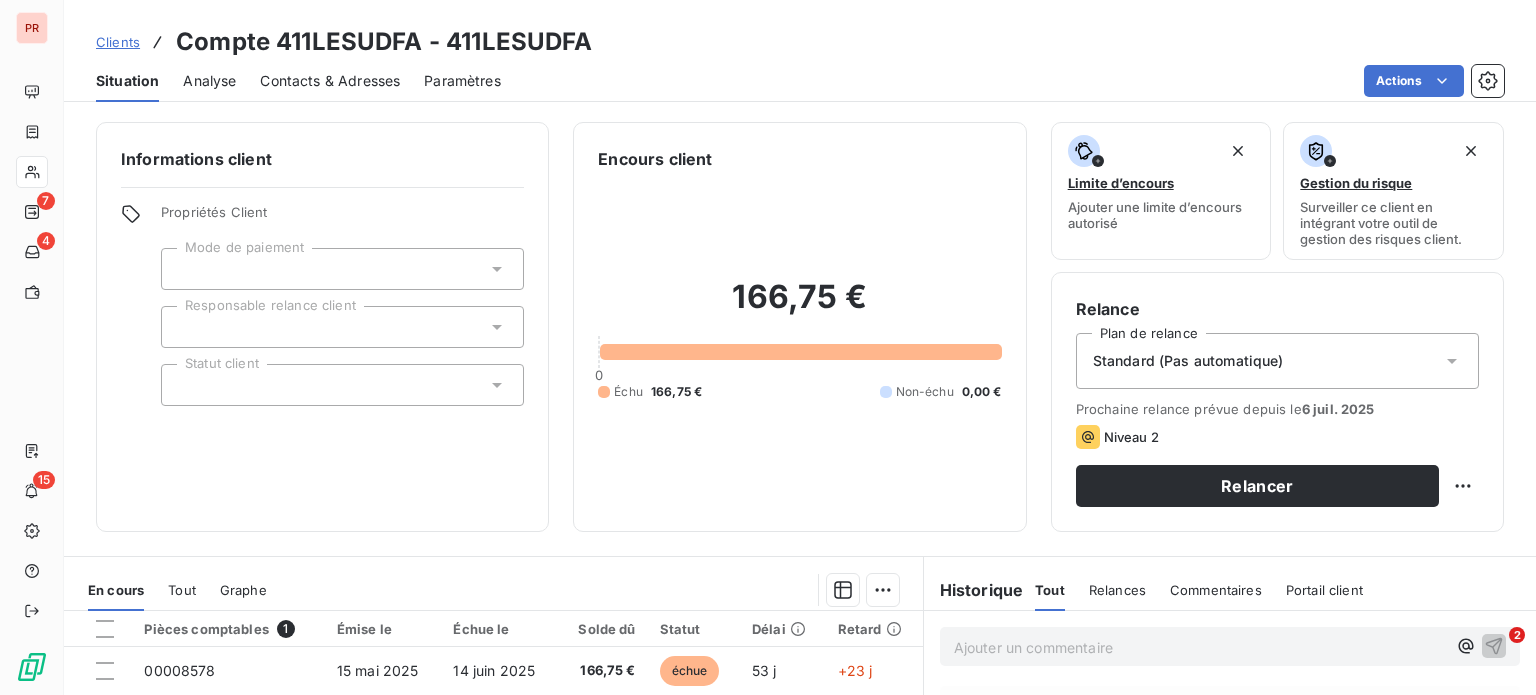 click on "Contacts & Adresses" at bounding box center (330, 81) 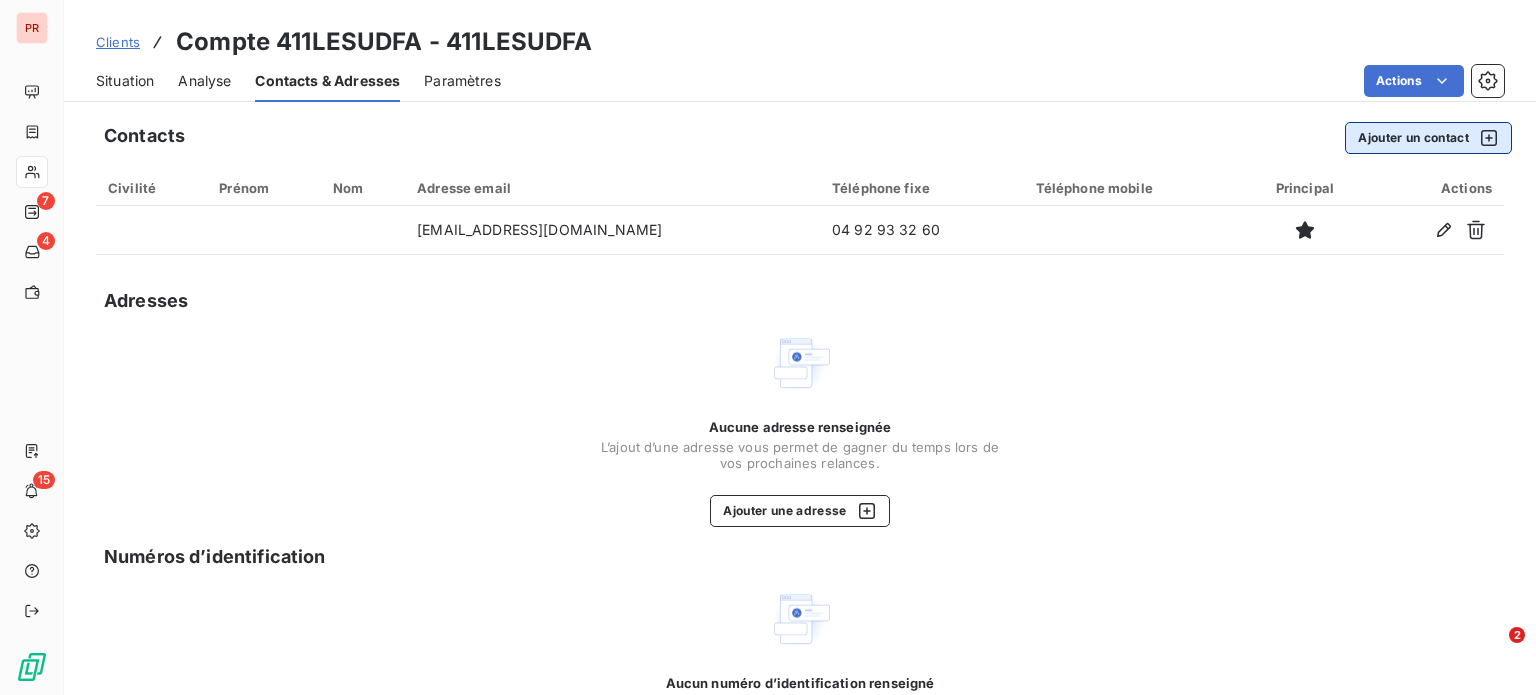 click on "Ajouter un contact" at bounding box center [1428, 138] 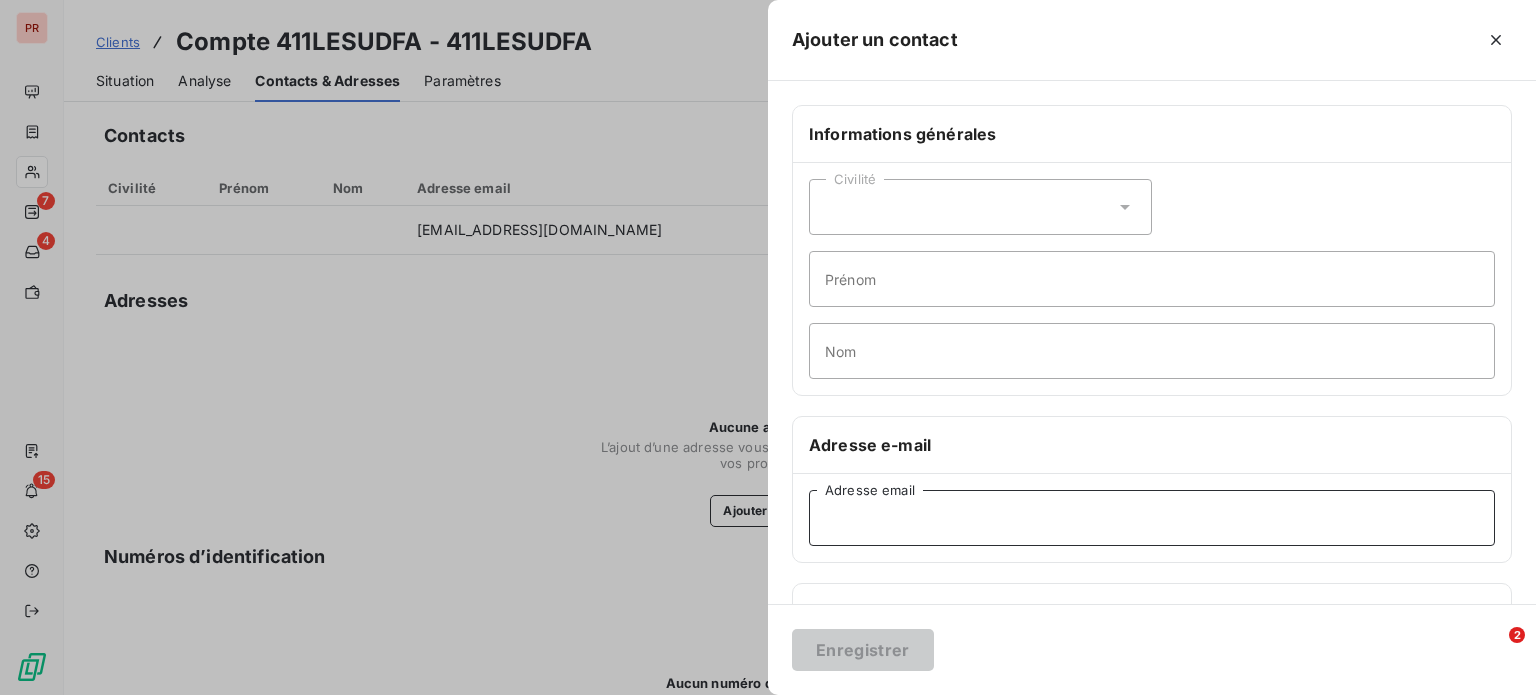 click on "Adresse email" at bounding box center [1152, 518] 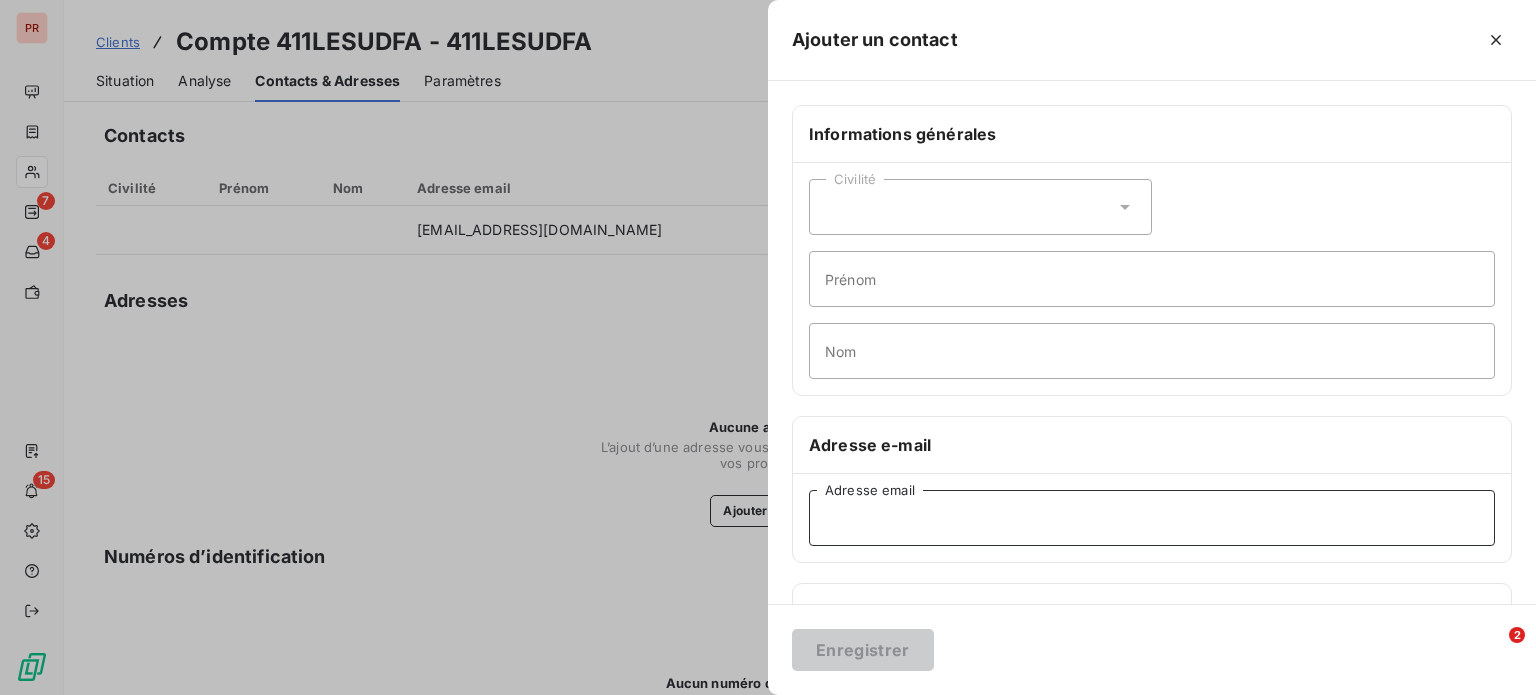 paste on "yoann@lizee.com" 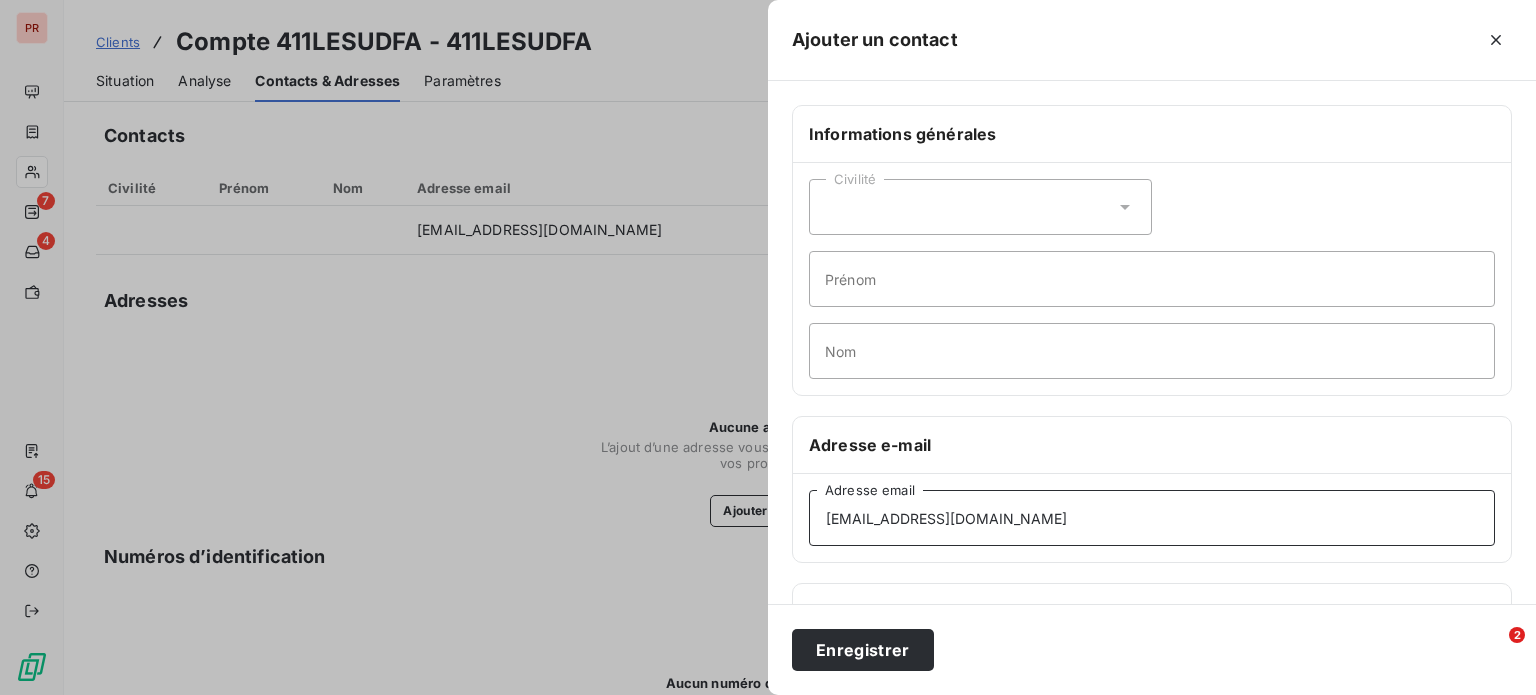 click on "yoann@lizee.com" at bounding box center (1152, 518) 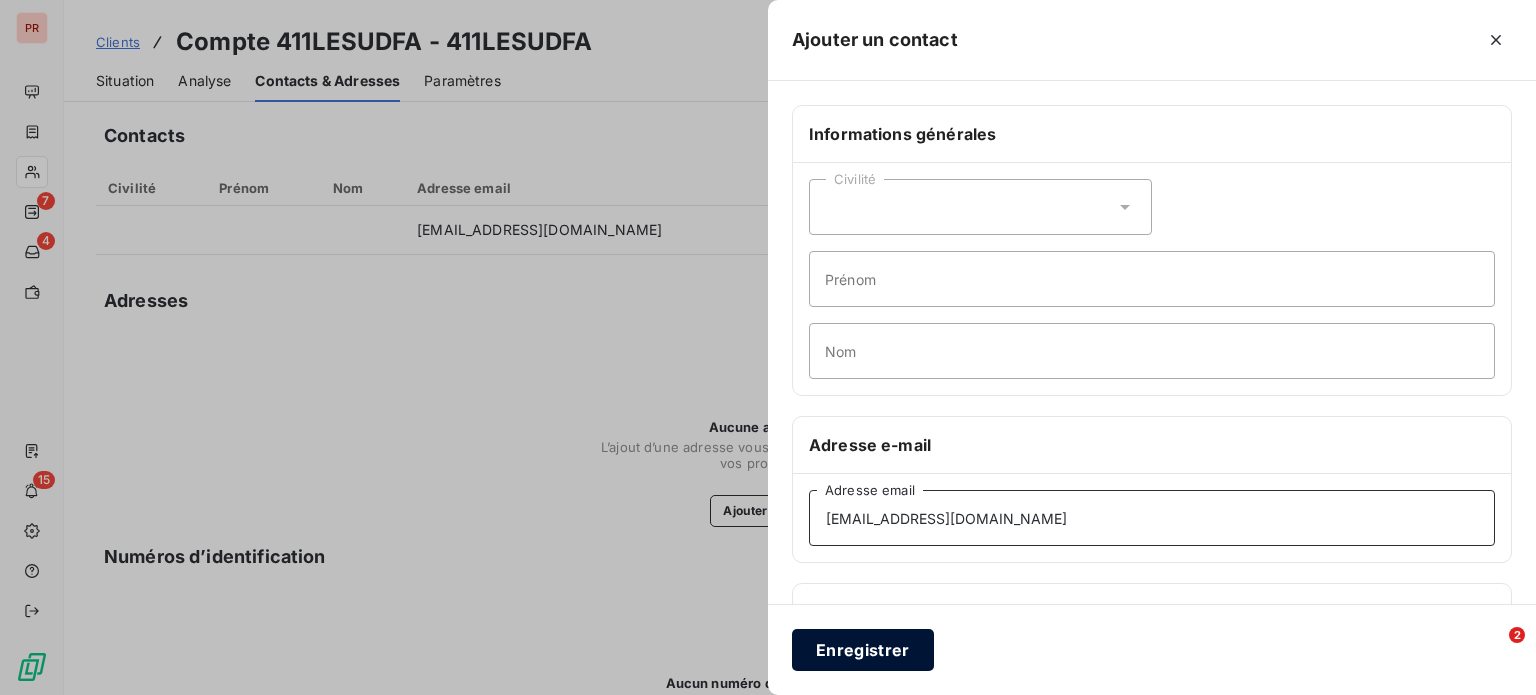 type on "yoann@lizee.com" 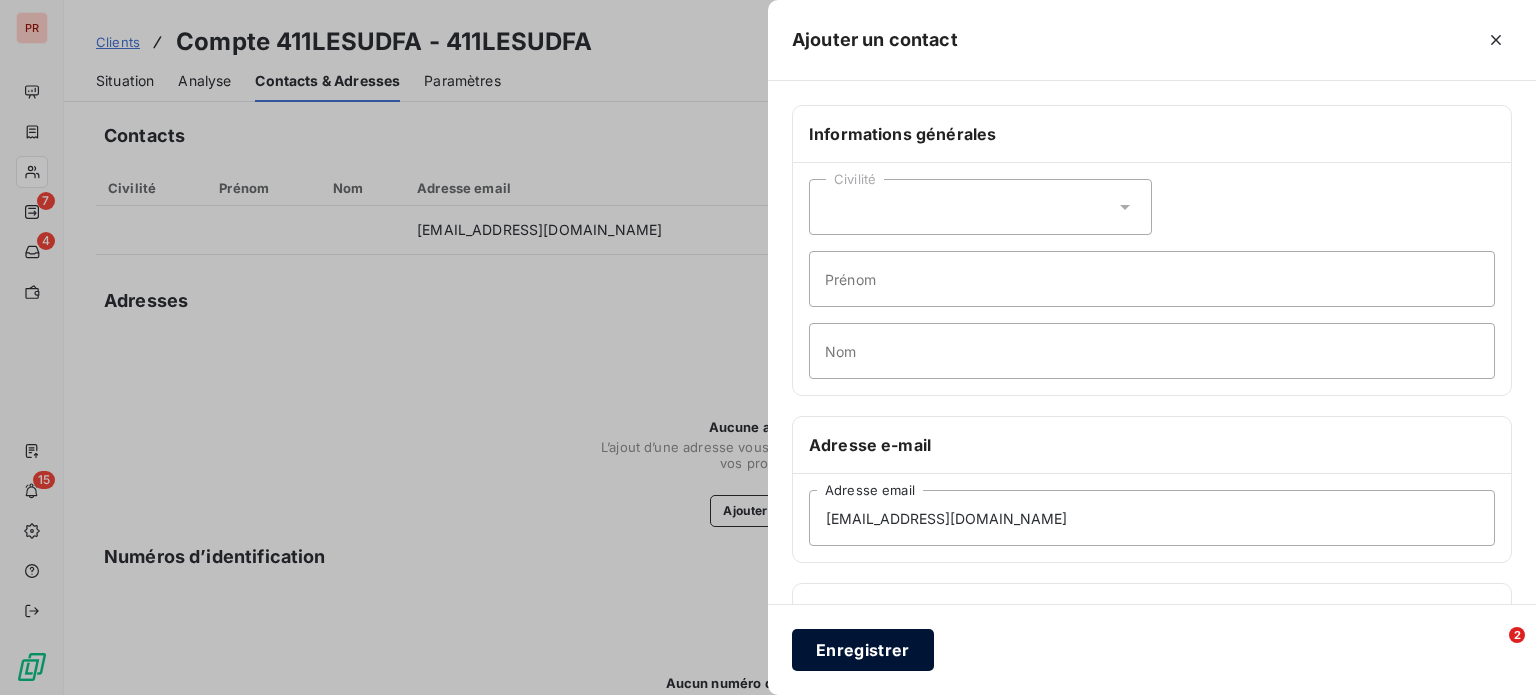 click on "Enregistrer" at bounding box center (863, 650) 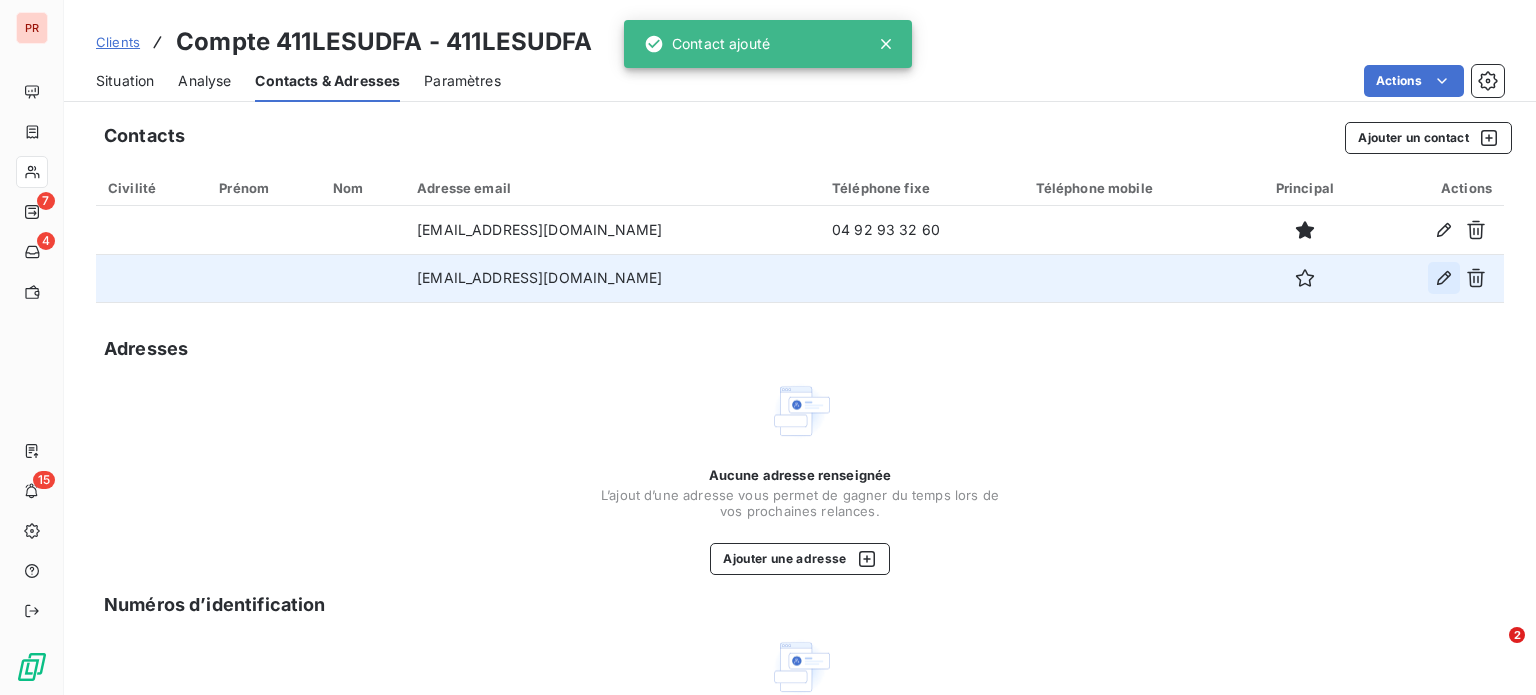 click 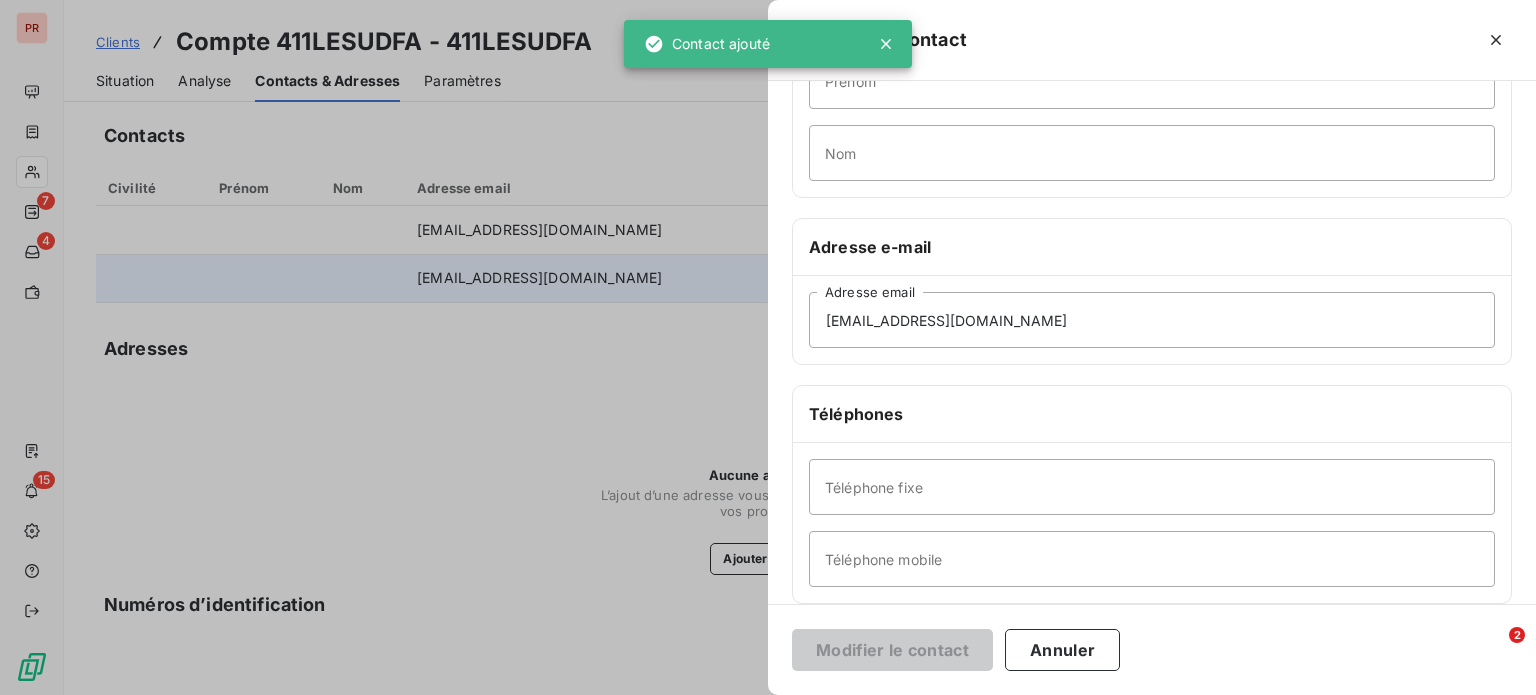 scroll, scrollTop: 200, scrollLeft: 0, axis: vertical 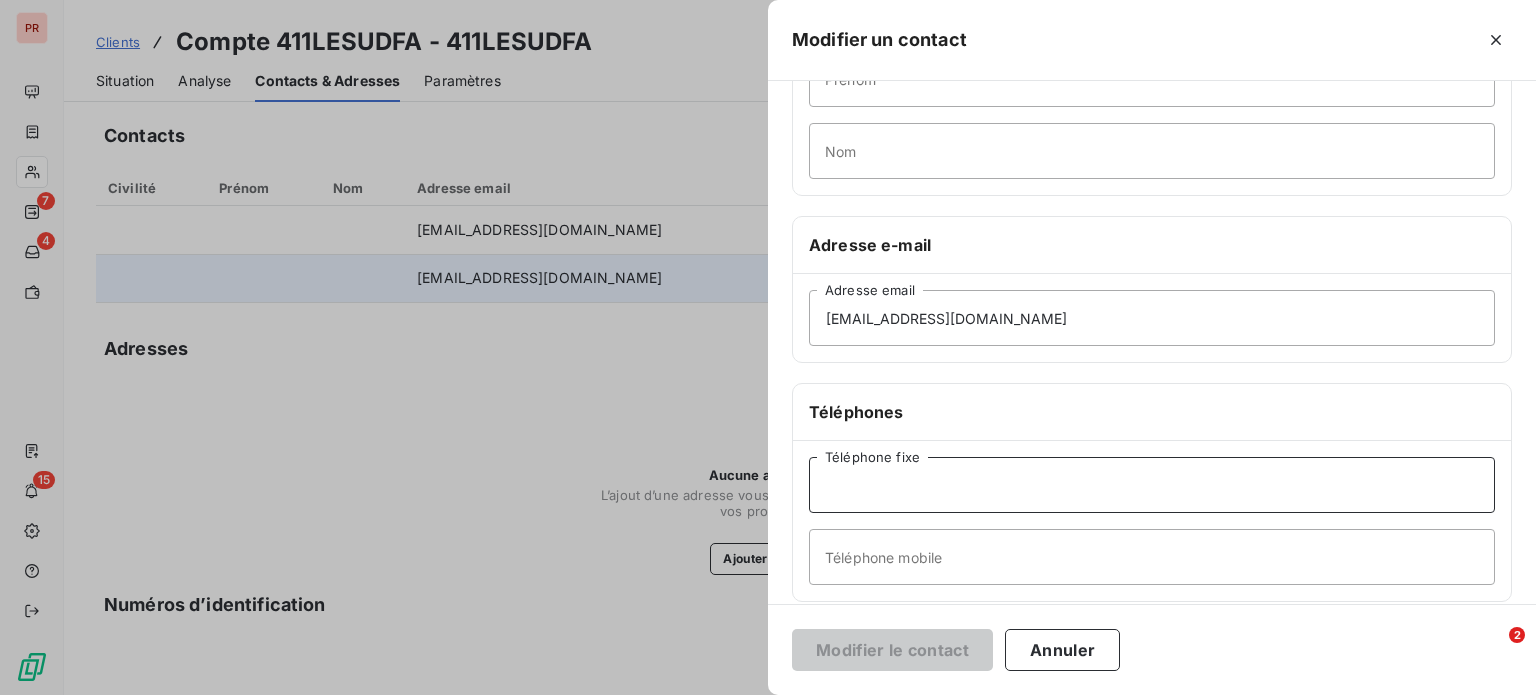 click on "Téléphone fixe" at bounding box center (1152, 485) 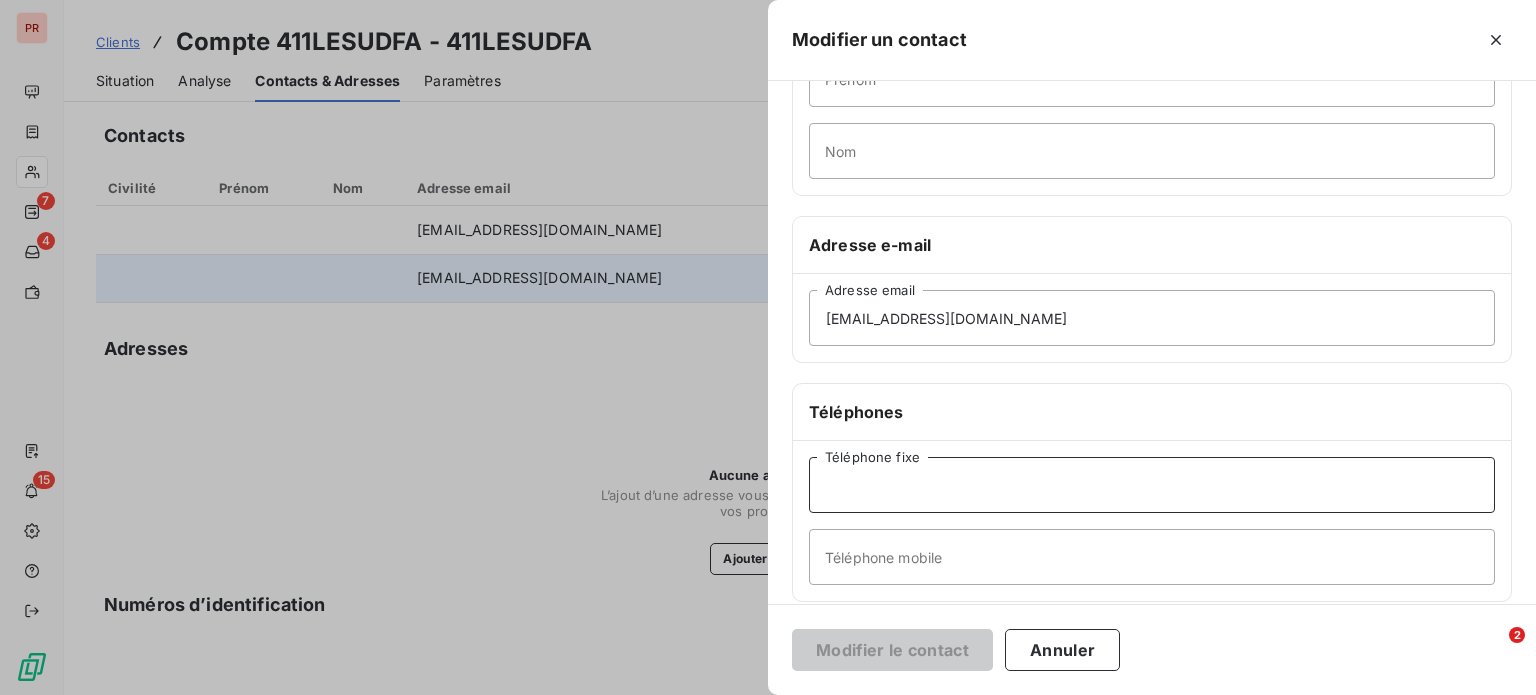 paste on "04 93 31 18 06" 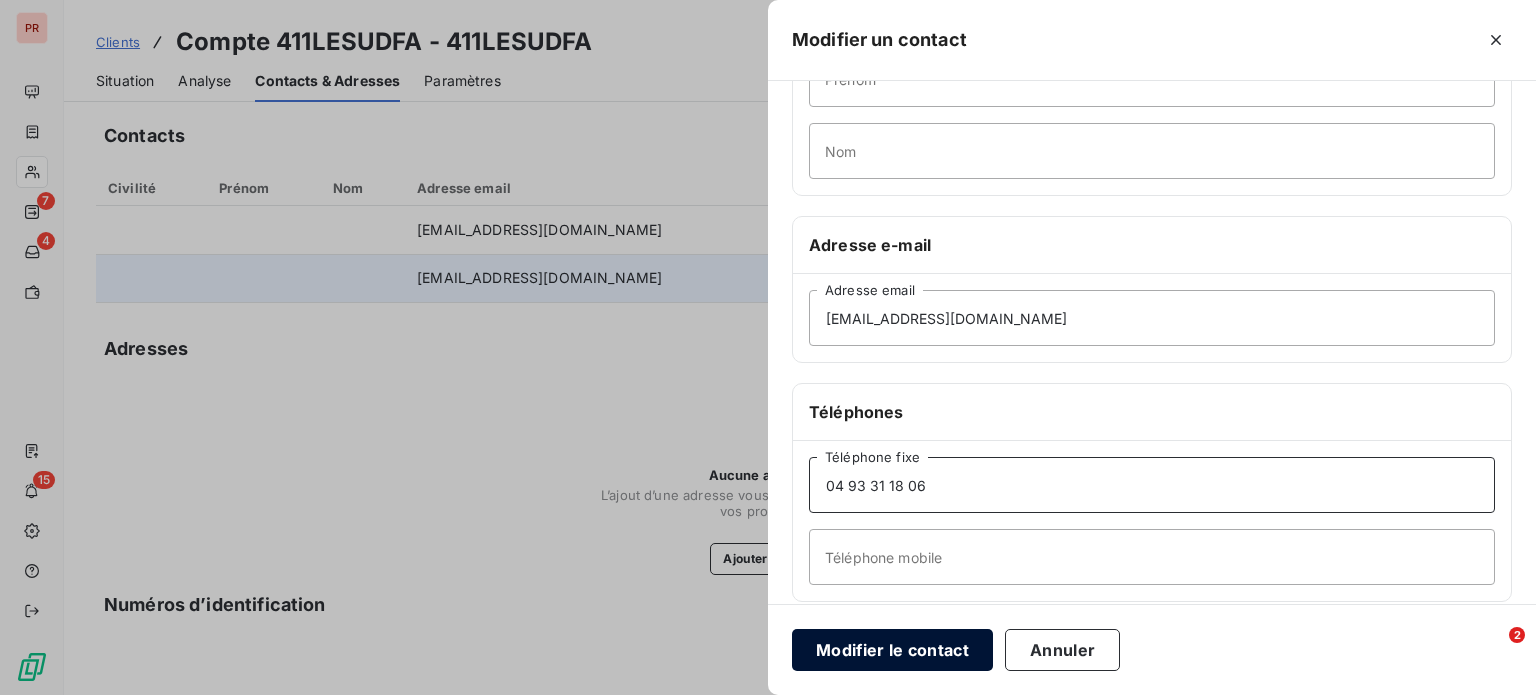 type on "04 93 31 18 06" 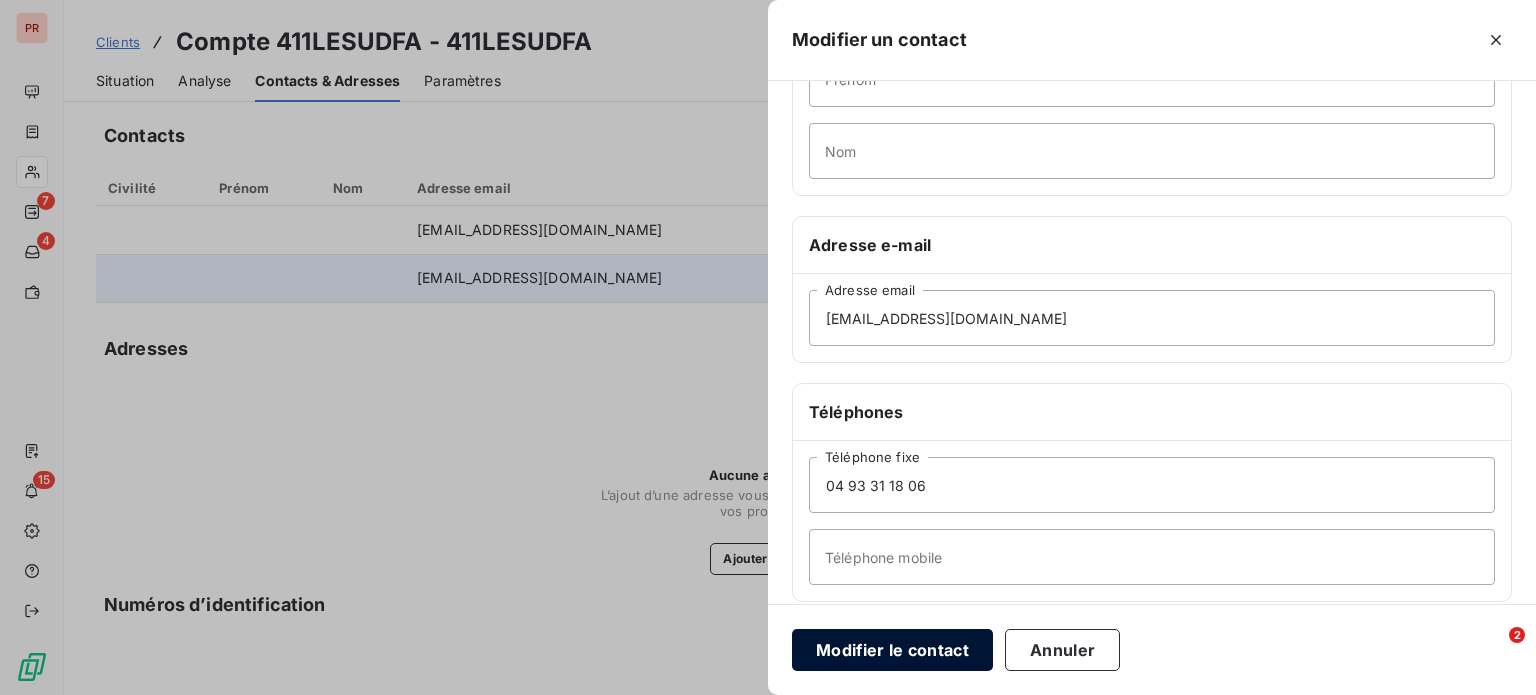 click on "Modifier le contact" at bounding box center [892, 650] 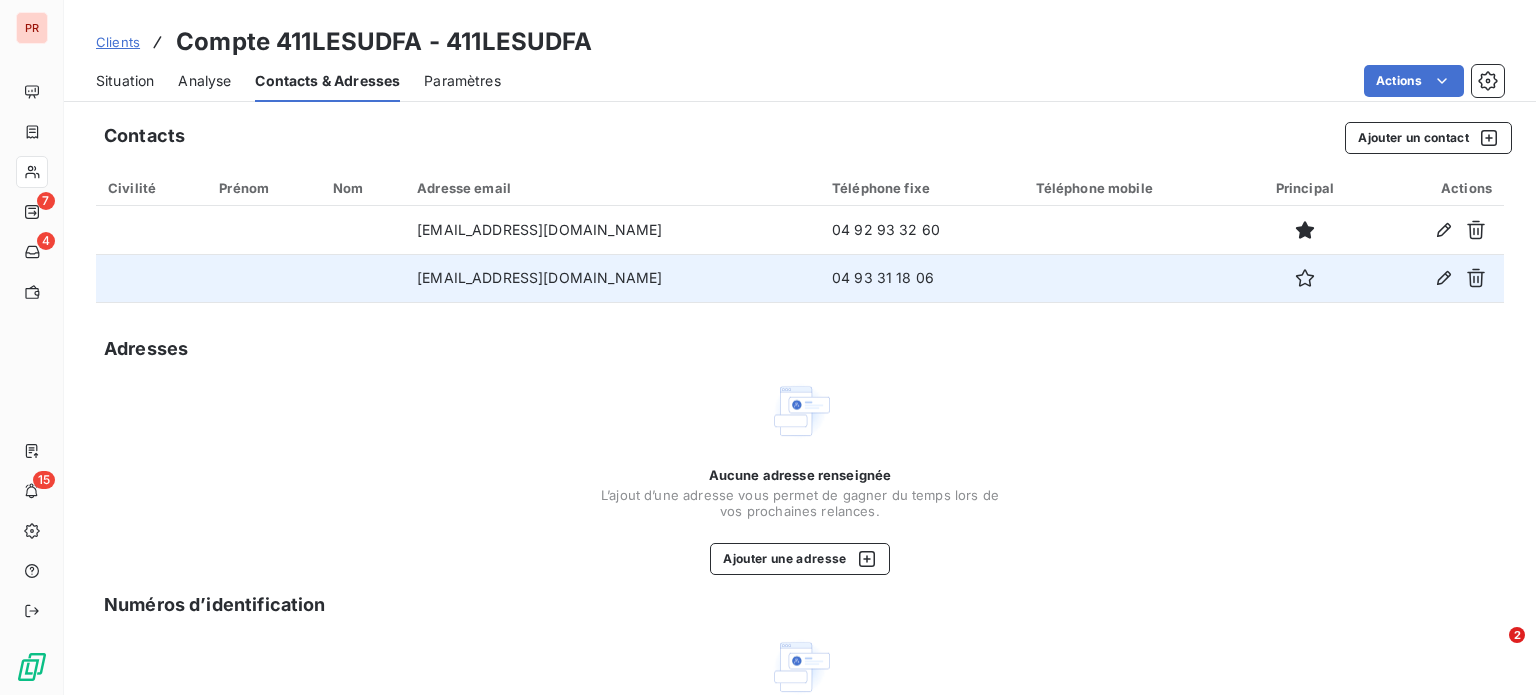 click on "Situation" at bounding box center (125, 81) 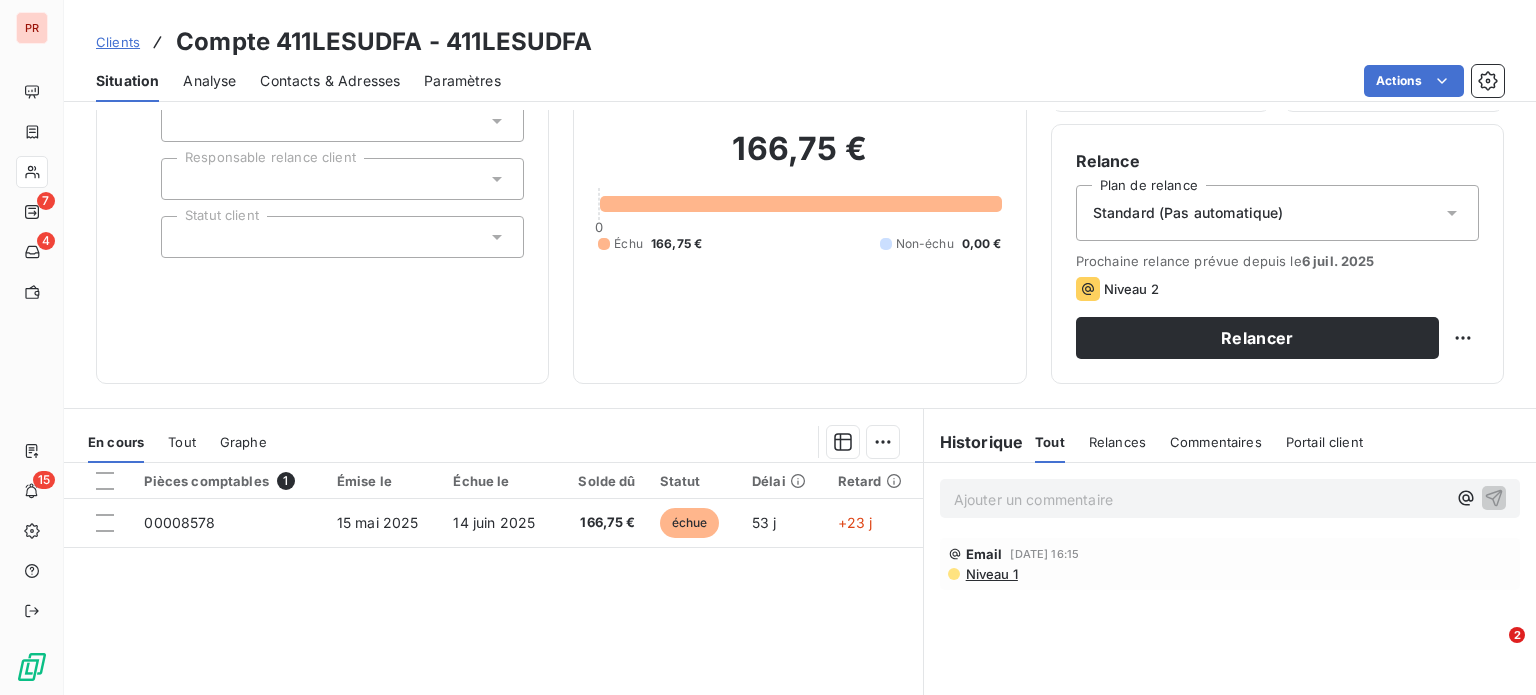 scroll, scrollTop: 300, scrollLeft: 0, axis: vertical 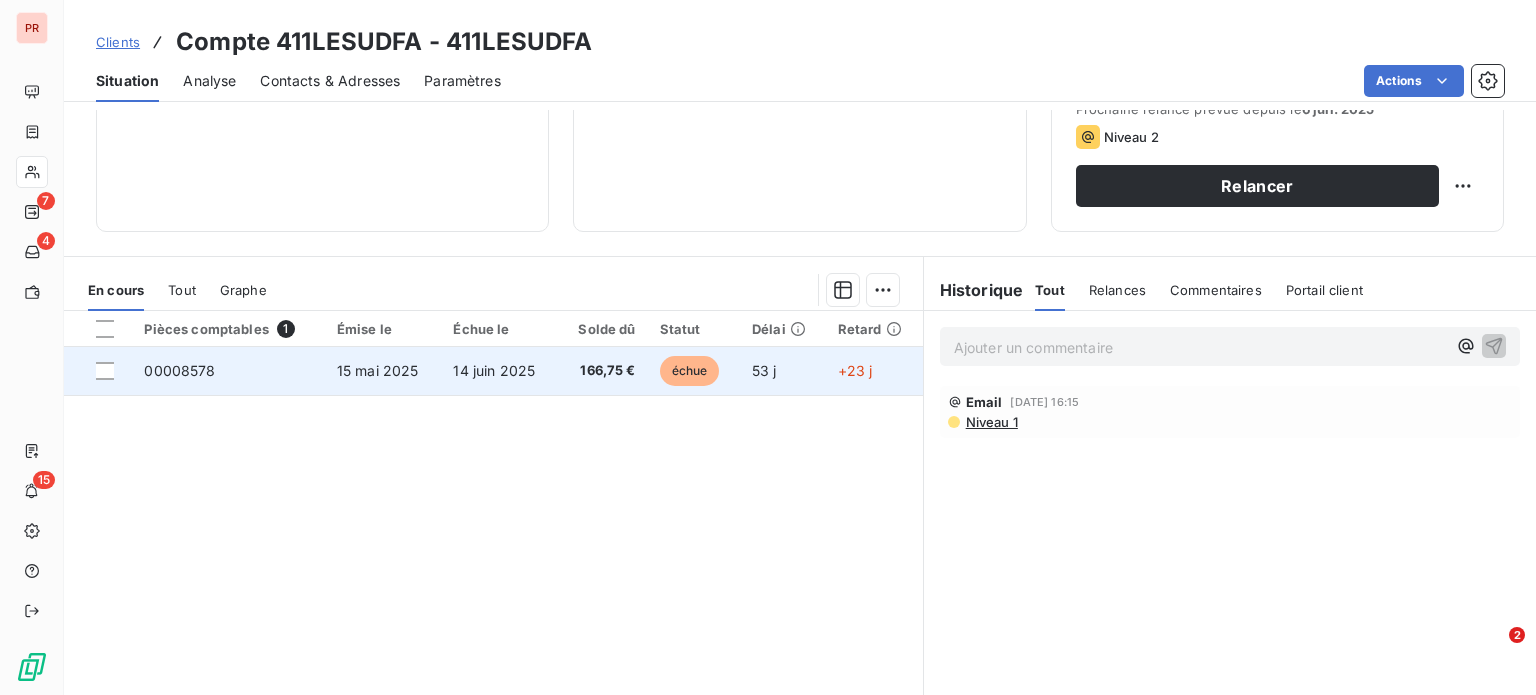 click on "14 juin 2025" at bounding box center [494, 370] 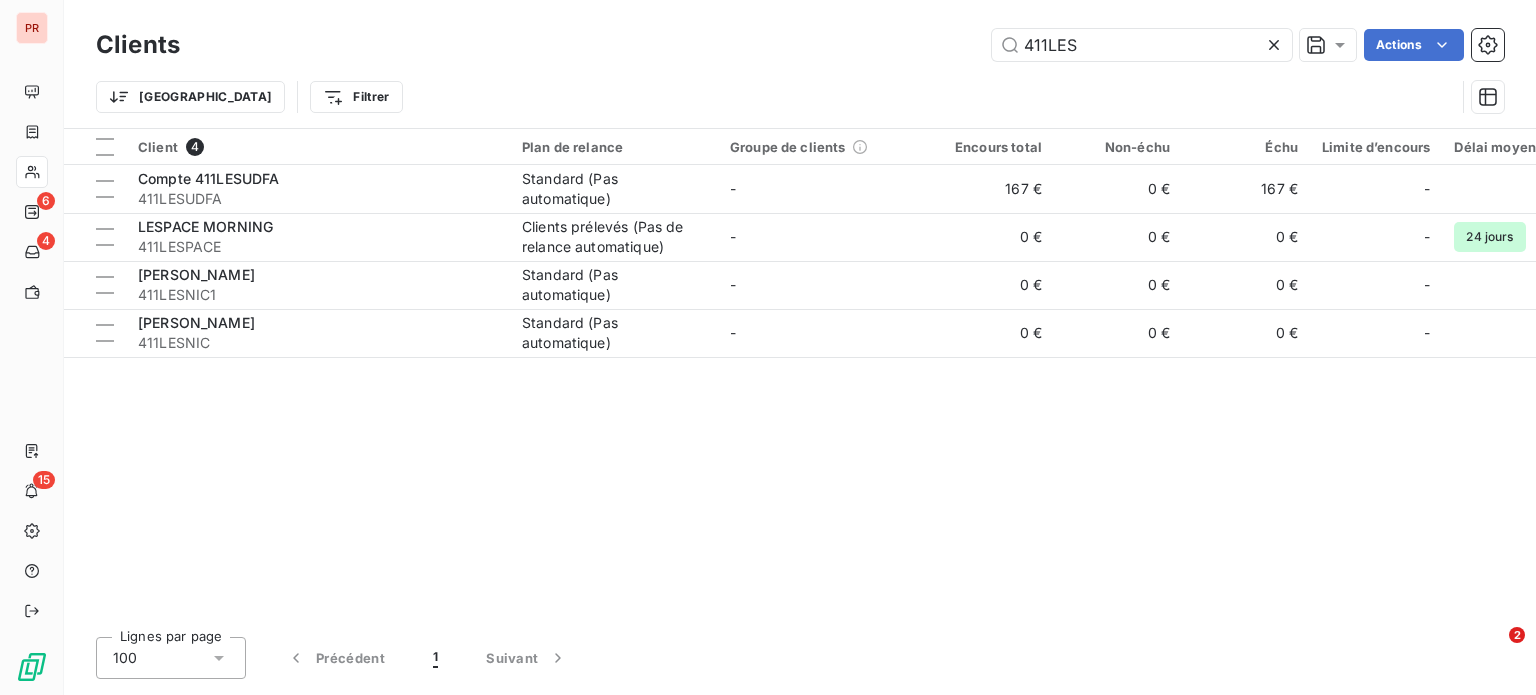 drag, startPoint x: 975, startPoint y: 43, endPoint x: 955, endPoint y: 44, distance: 20.024984 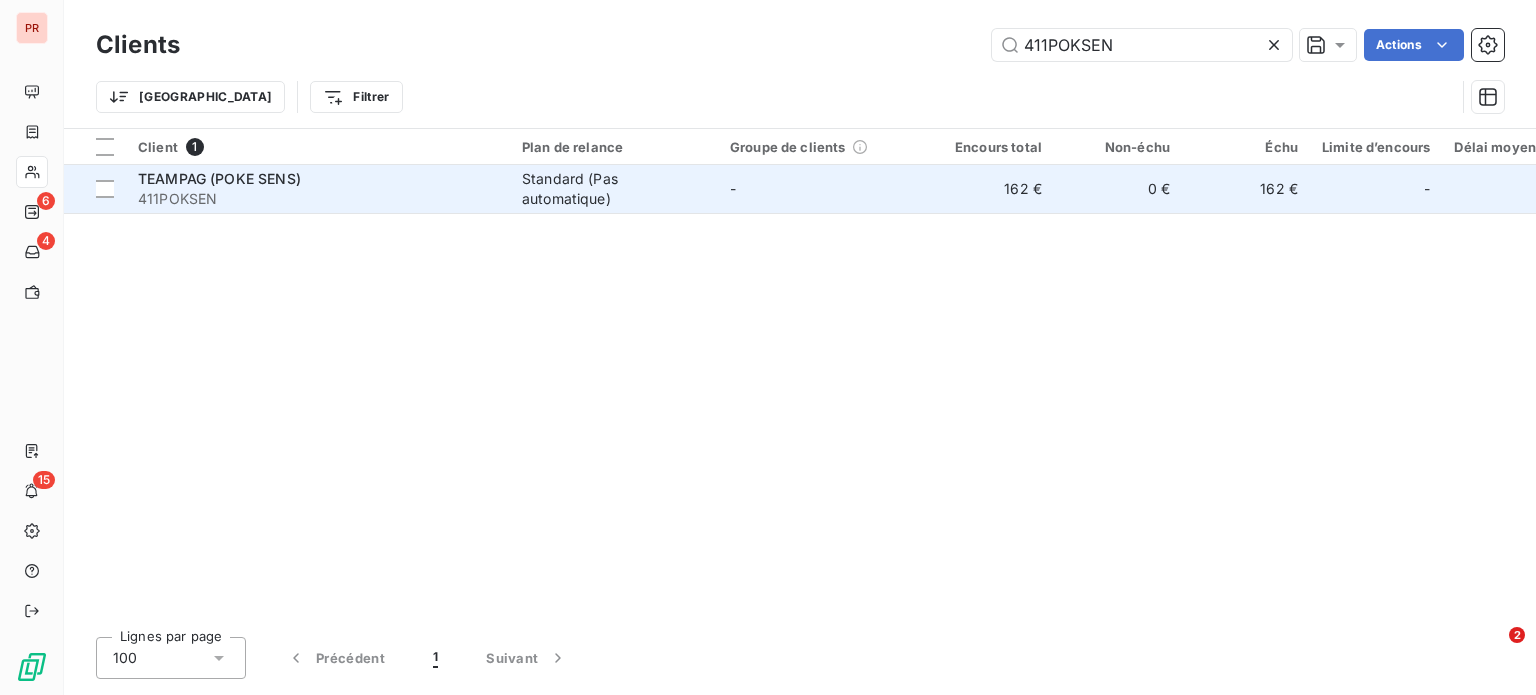 type on "411POKSEN" 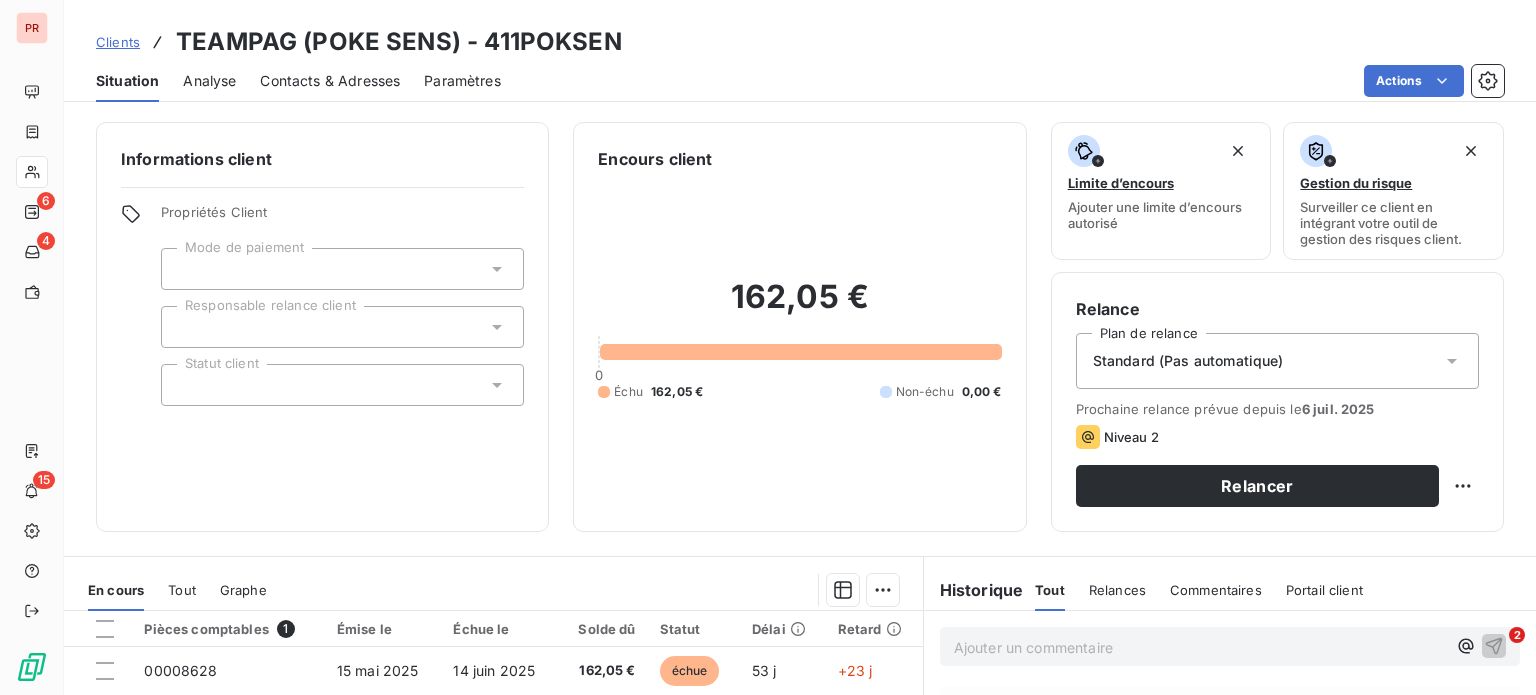 scroll, scrollTop: 360, scrollLeft: 0, axis: vertical 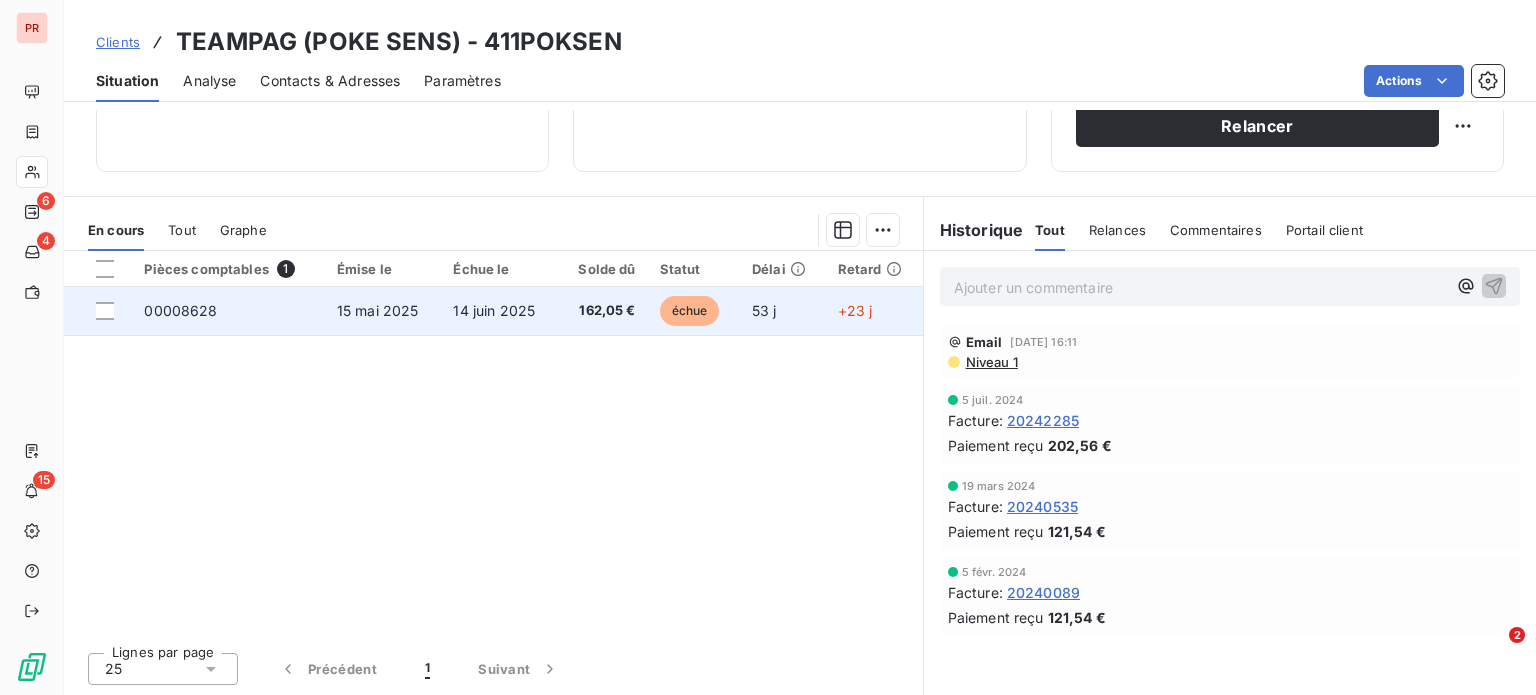 click on "14 juin 2025" at bounding box center (499, 311) 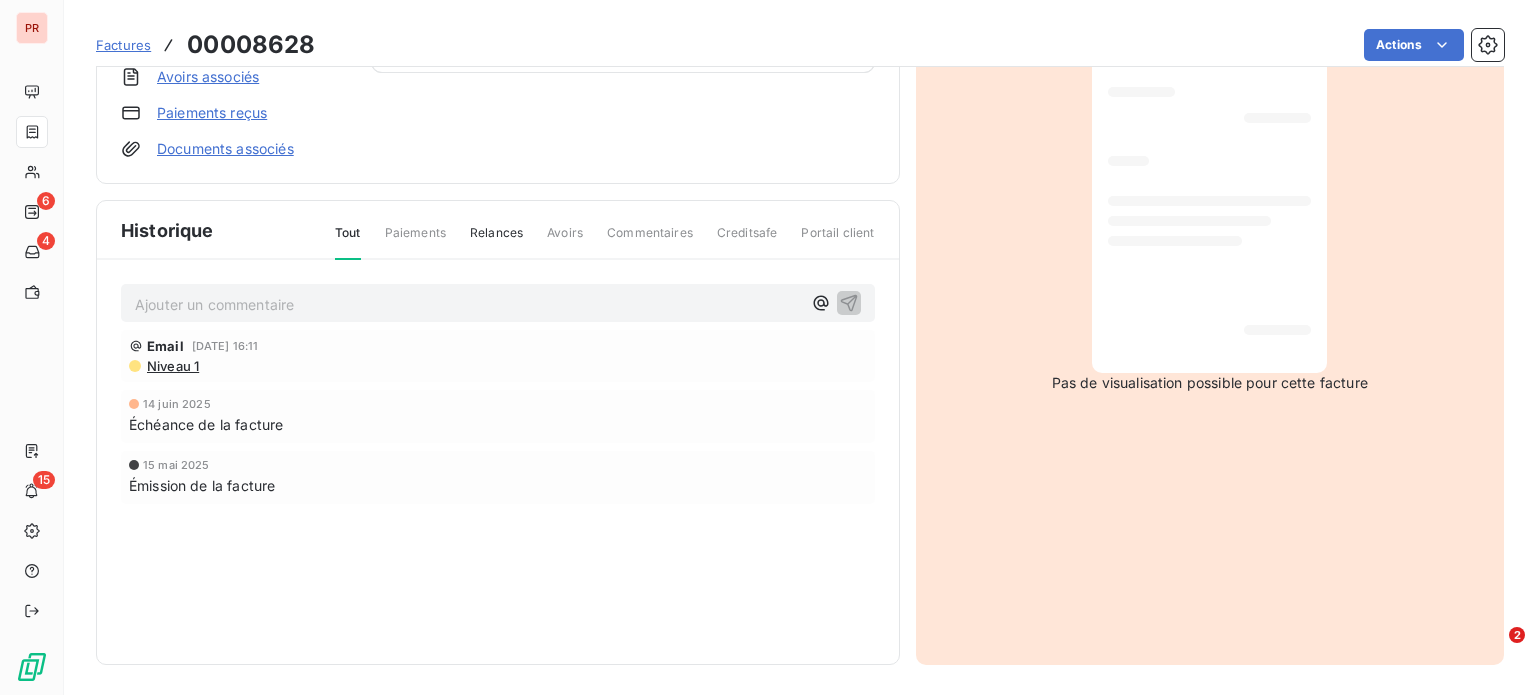 scroll, scrollTop: 0, scrollLeft: 0, axis: both 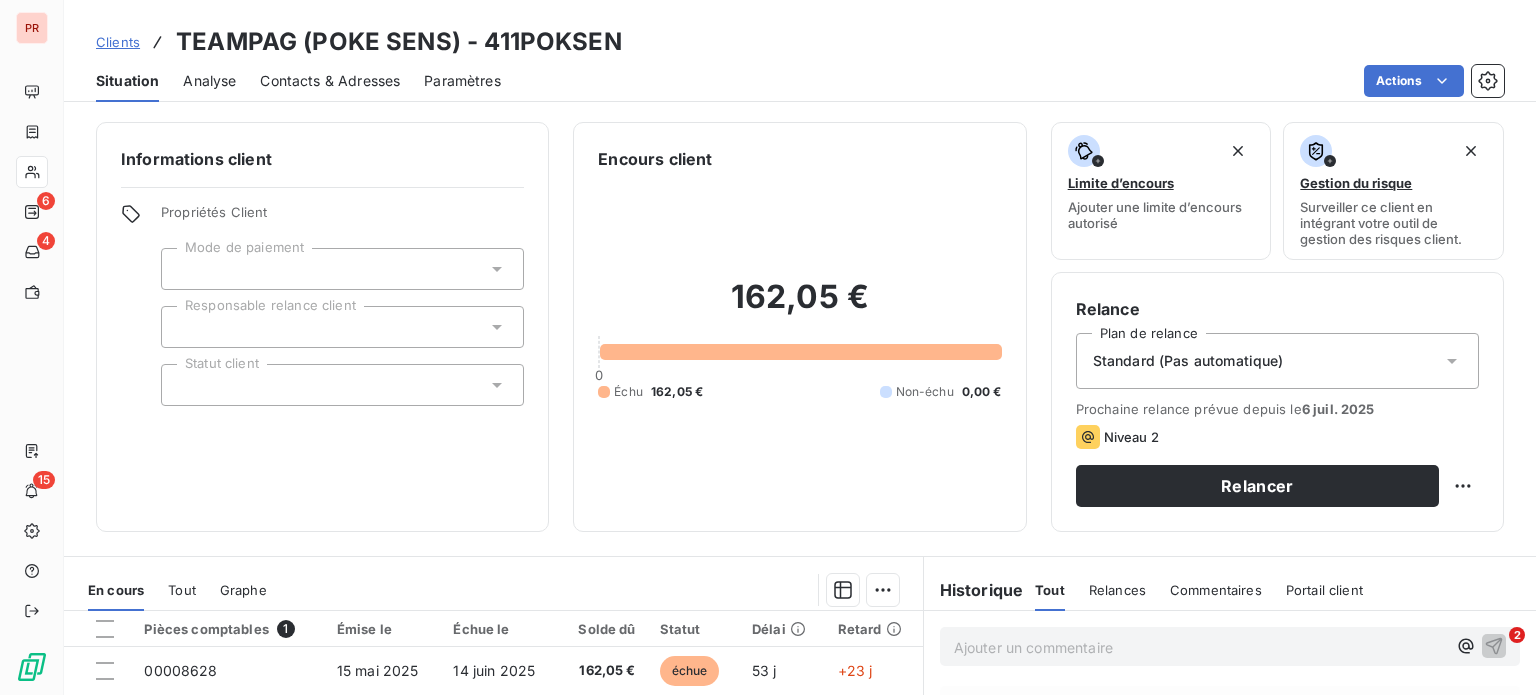 click on "Contacts & Adresses" at bounding box center (330, 81) 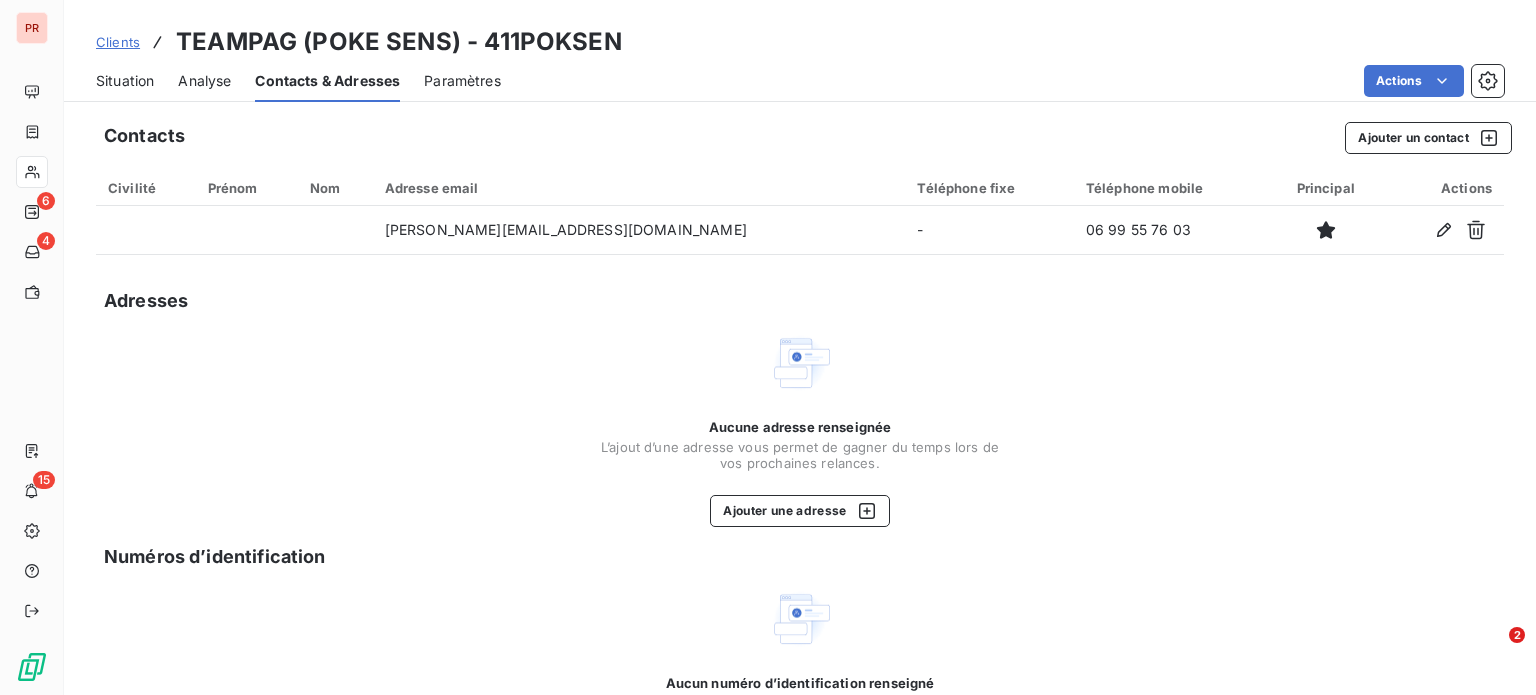 click on "Situation" at bounding box center [125, 81] 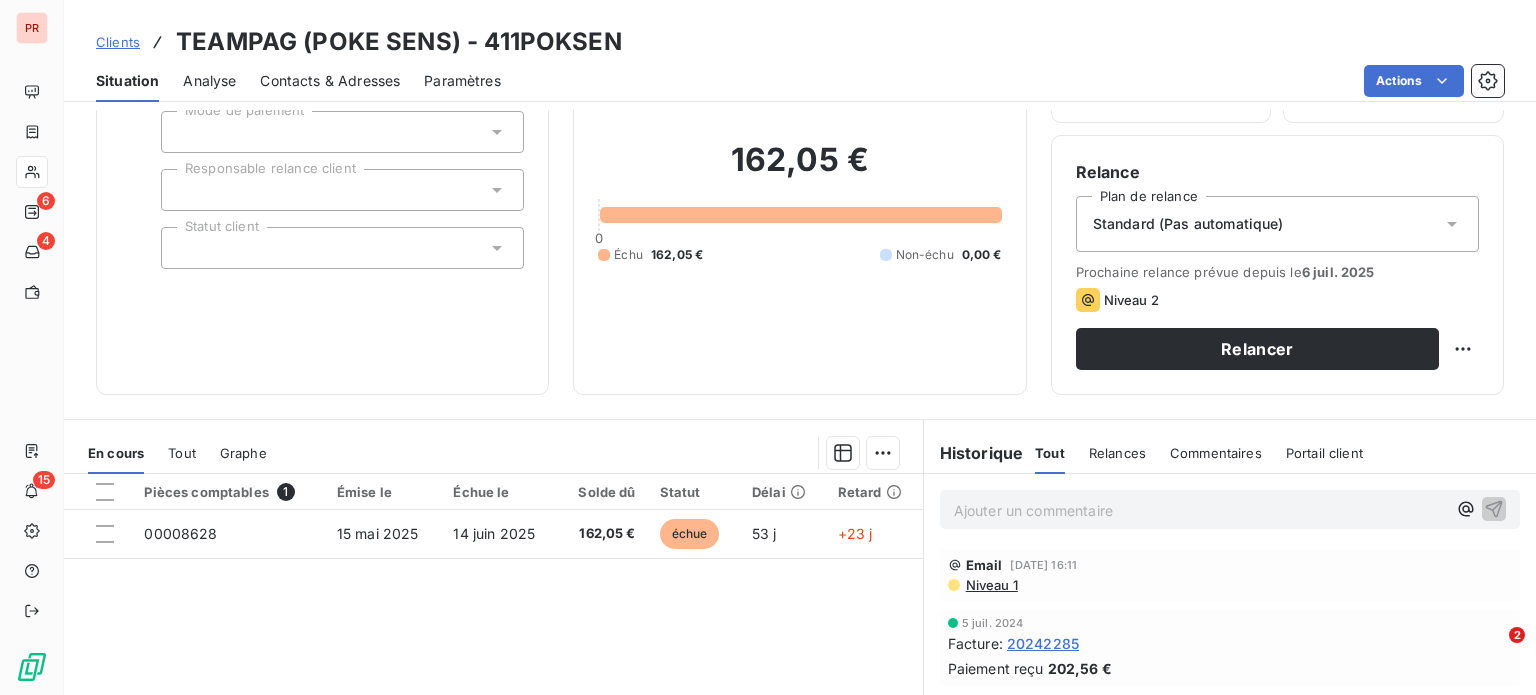 scroll, scrollTop: 300, scrollLeft: 0, axis: vertical 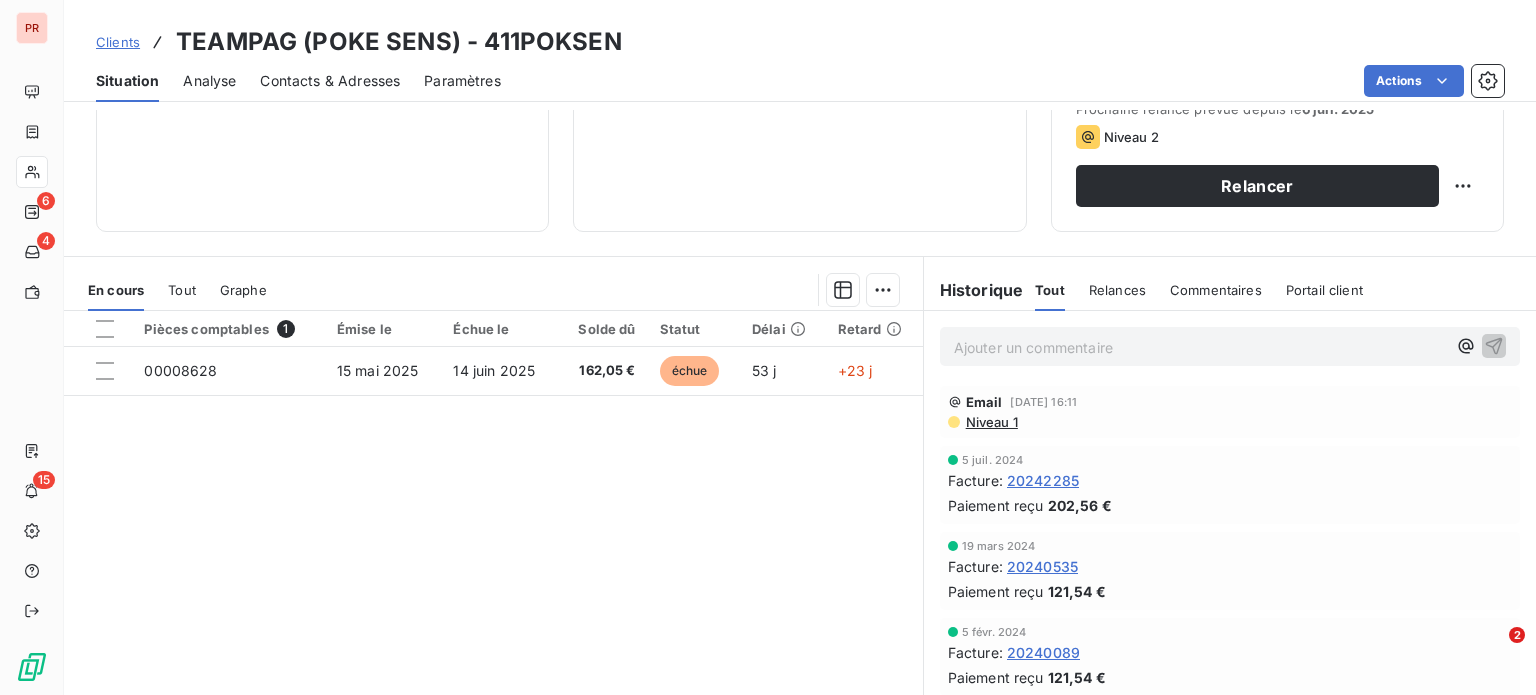 click on "Pièces comptables 1 Émise le Échue le Solde dû Statut Délai   Retard   00008628 15 mai 2025 14 juin 2025 162,05 € échue 53 j +23 j" at bounding box center (493, 503) 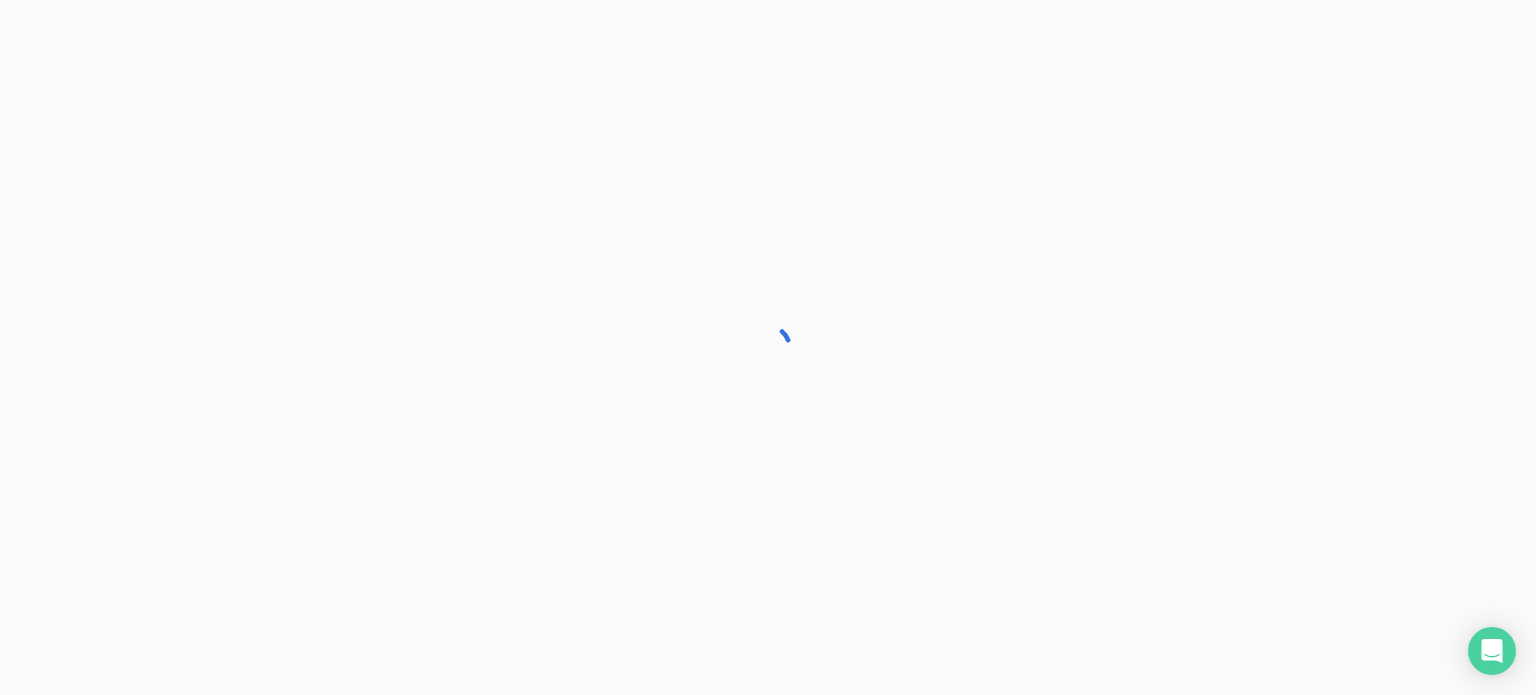 scroll, scrollTop: 0, scrollLeft: 0, axis: both 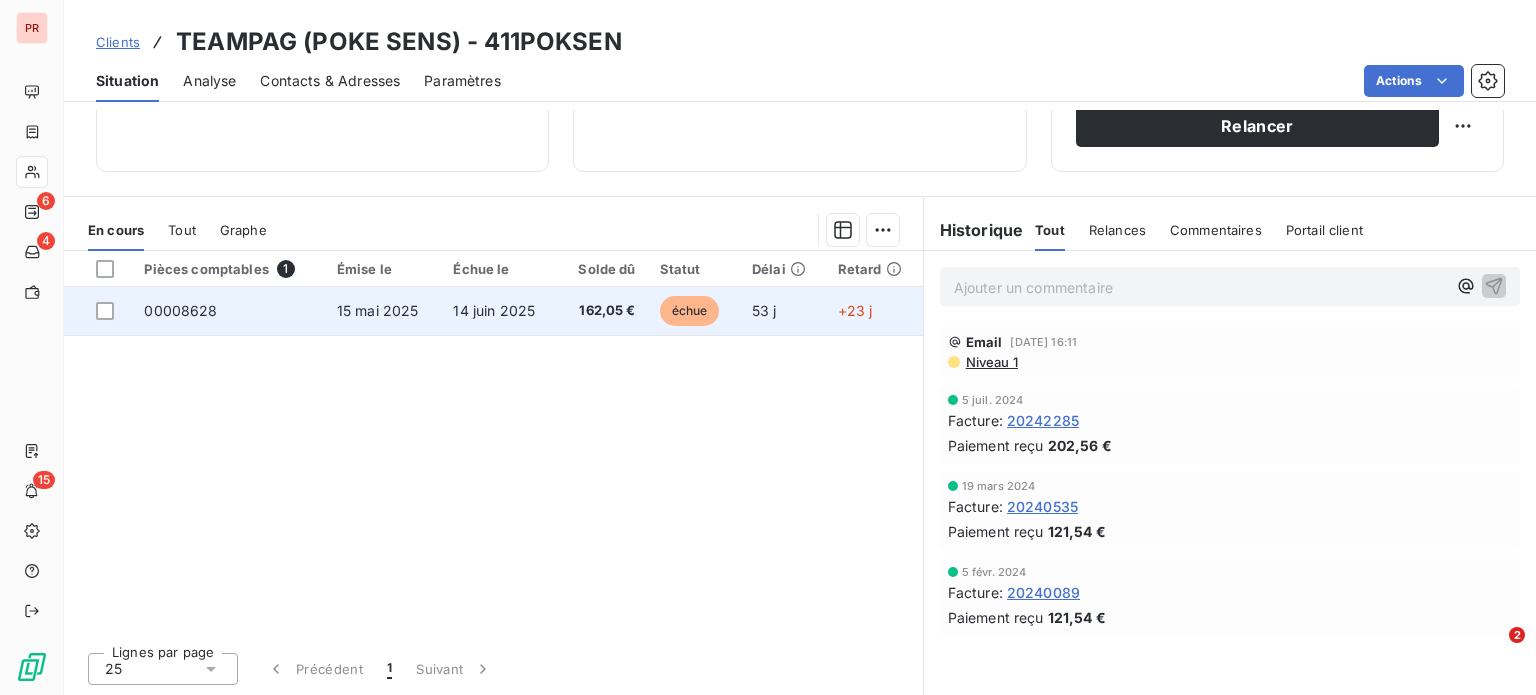 click on "162,05 €" at bounding box center (603, 311) 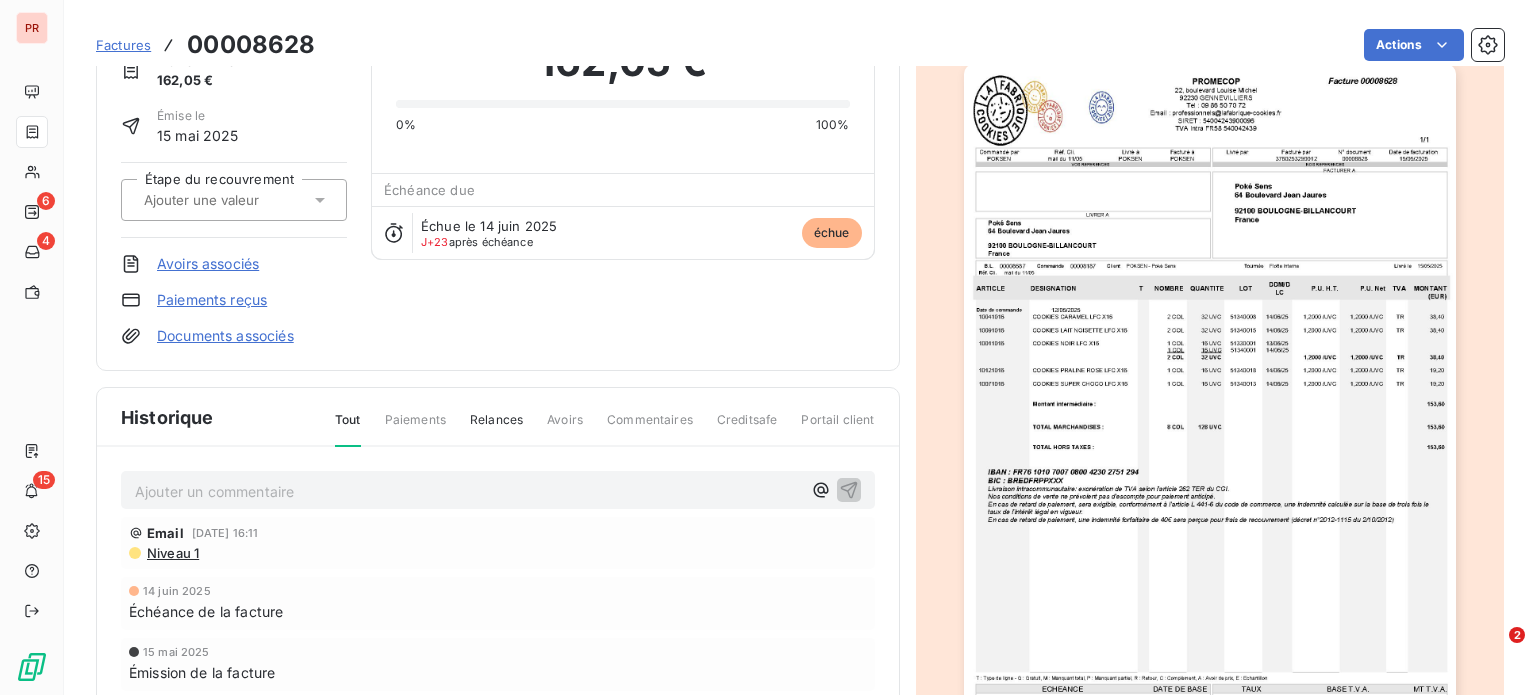 scroll, scrollTop: 0, scrollLeft: 0, axis: both 